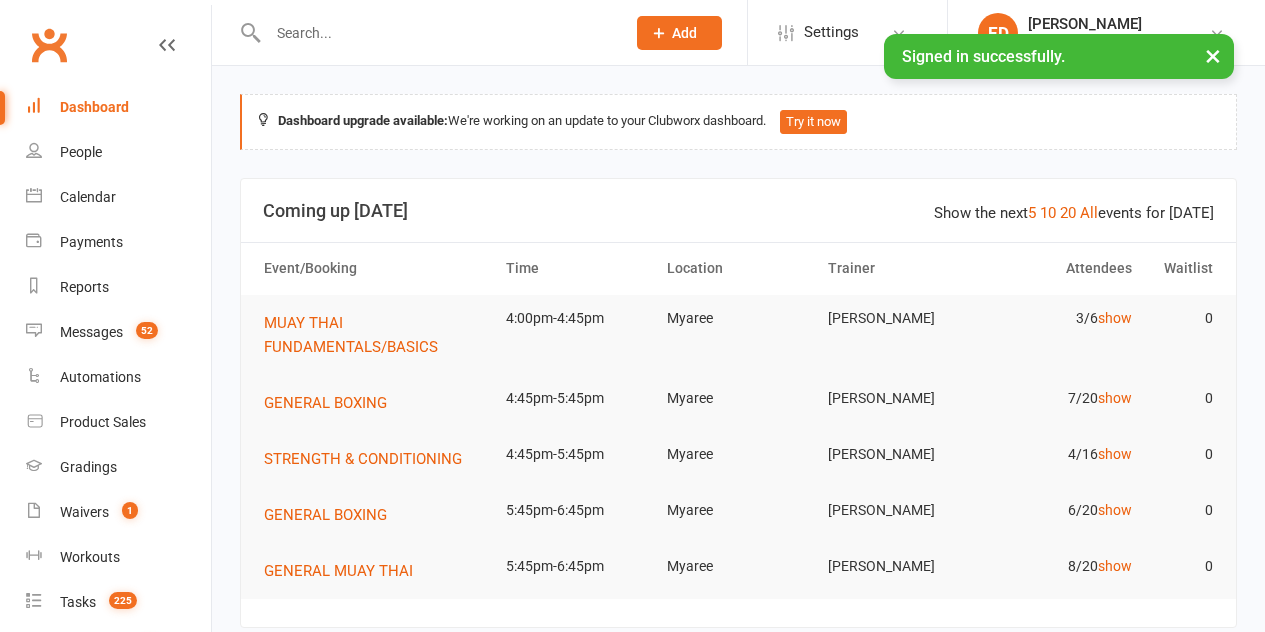 scroll, scrollTop: 0, scrollLeft: 0, axis: both 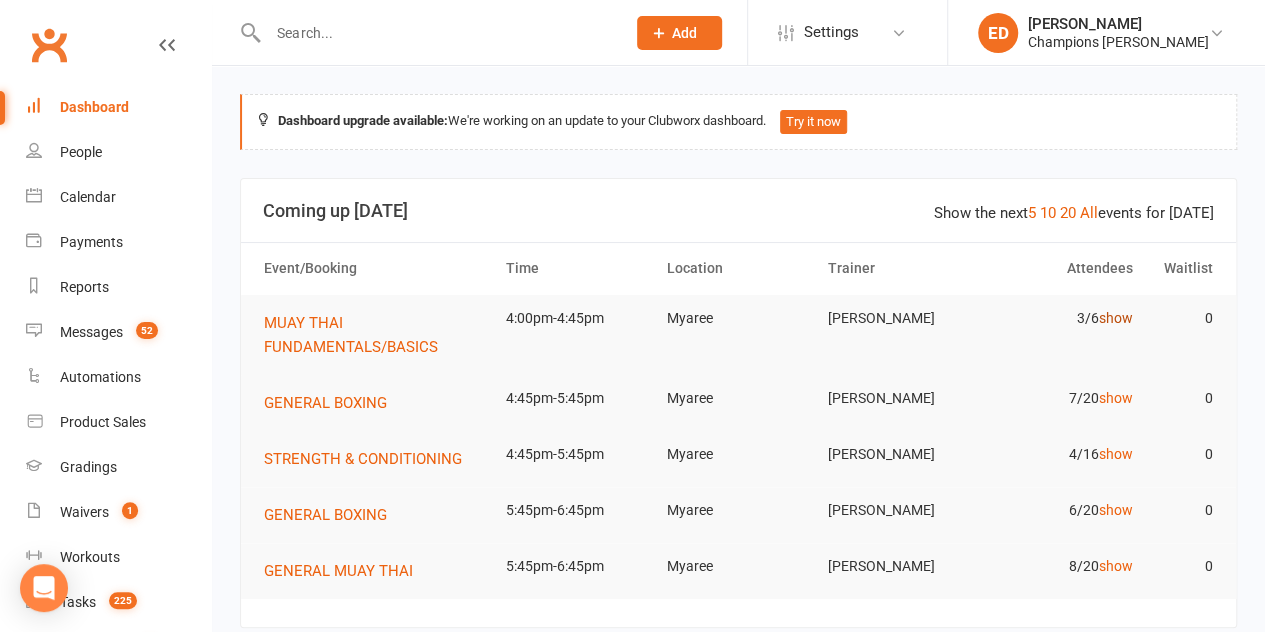 click on "show" at bounding box center [1115, 318] 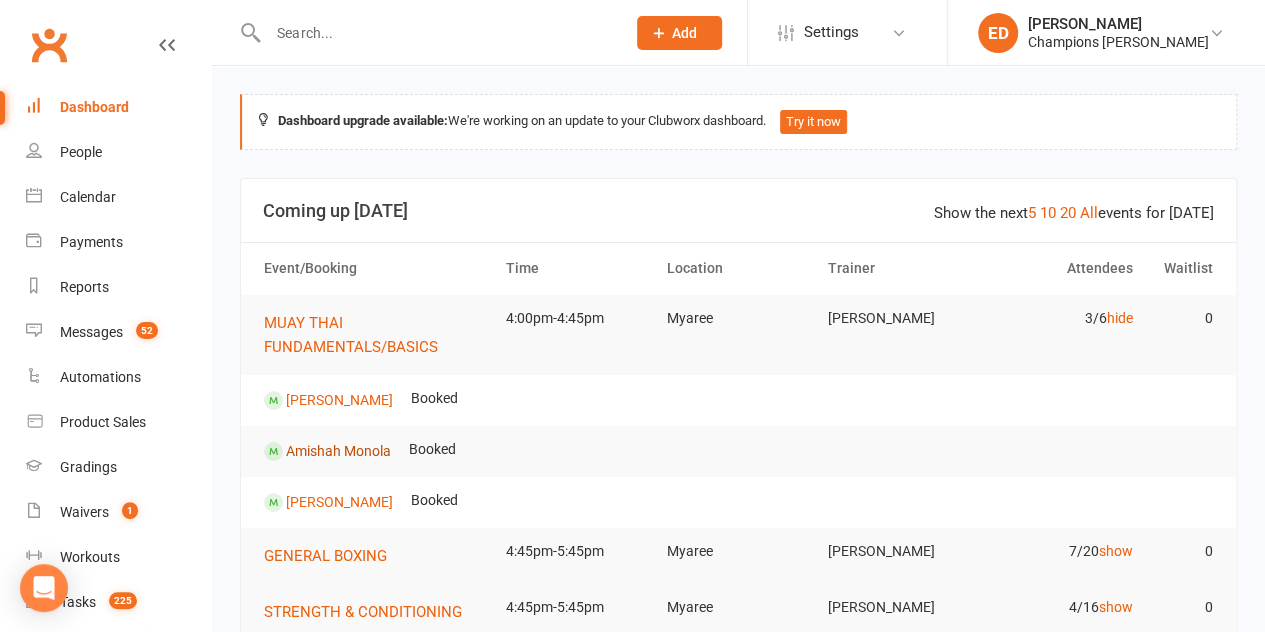 click on "Amishah Monola" at bounding box center (338, 450) 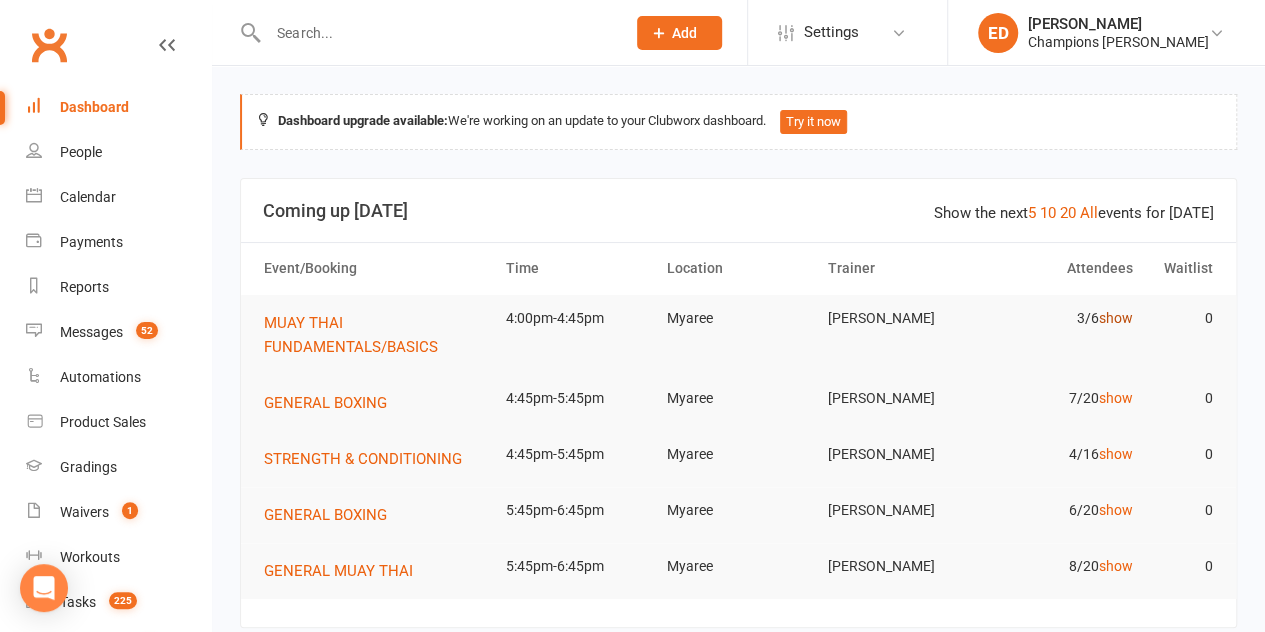 click on "show" at bounding box center [1115, 318] 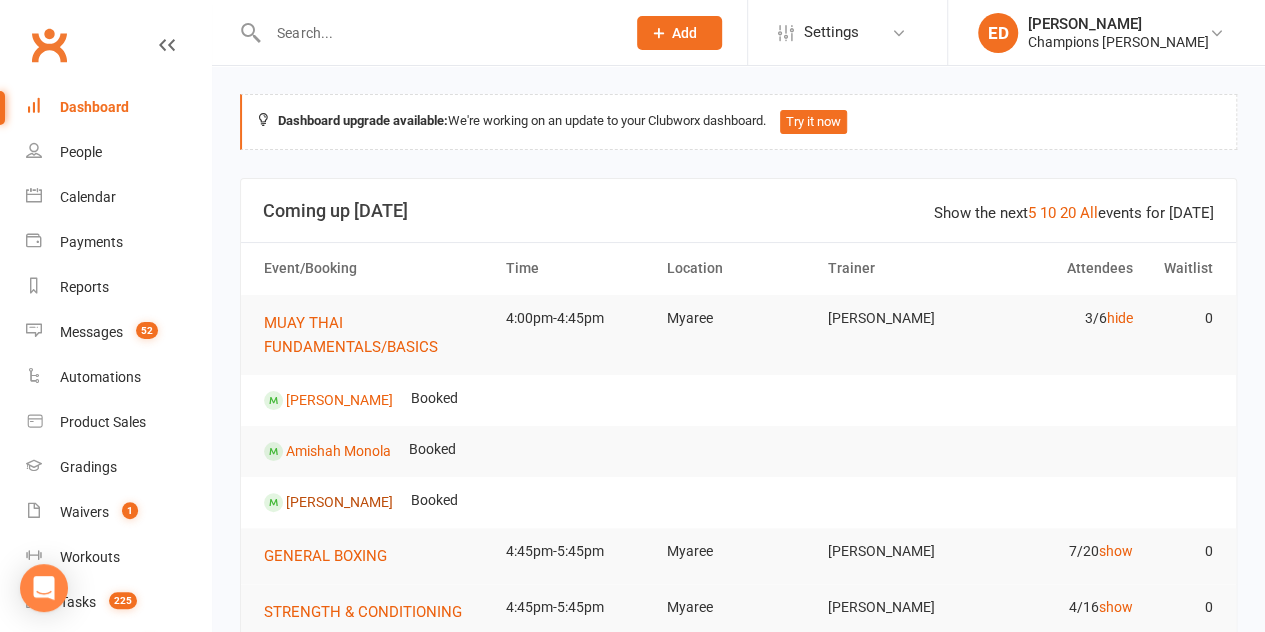 click on "[PERSON_NAME]" at bounding box center (339, 501) 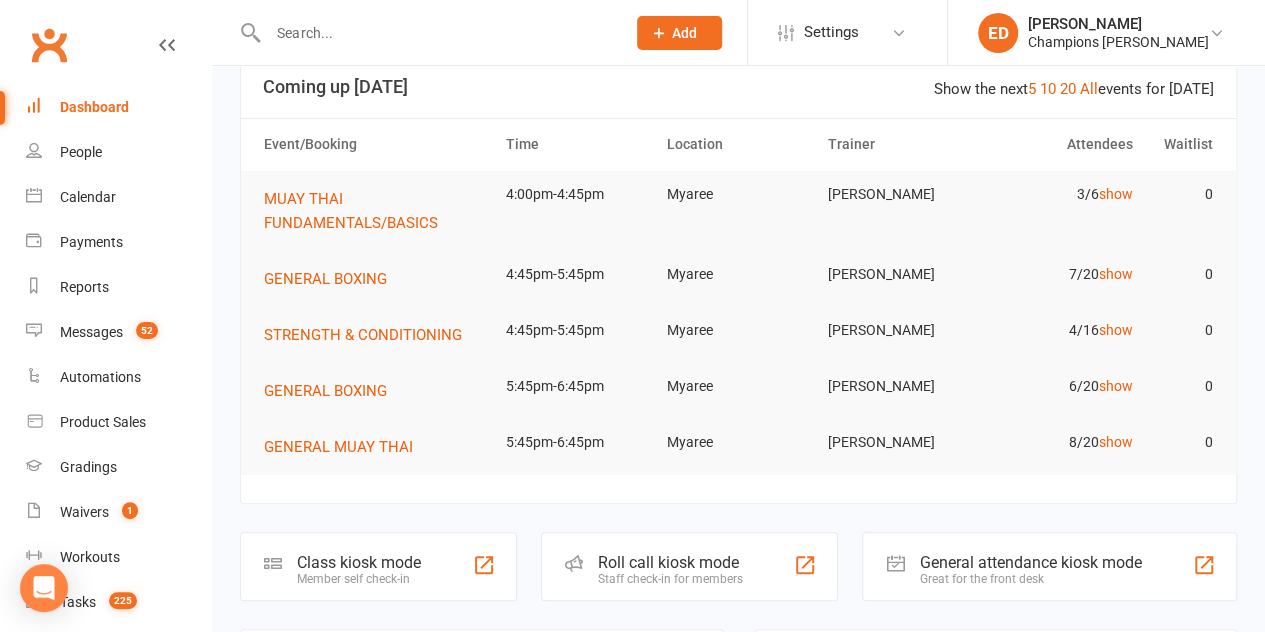 scroll, scrollTop: 132, scrollLeft: 0, axis: vertical 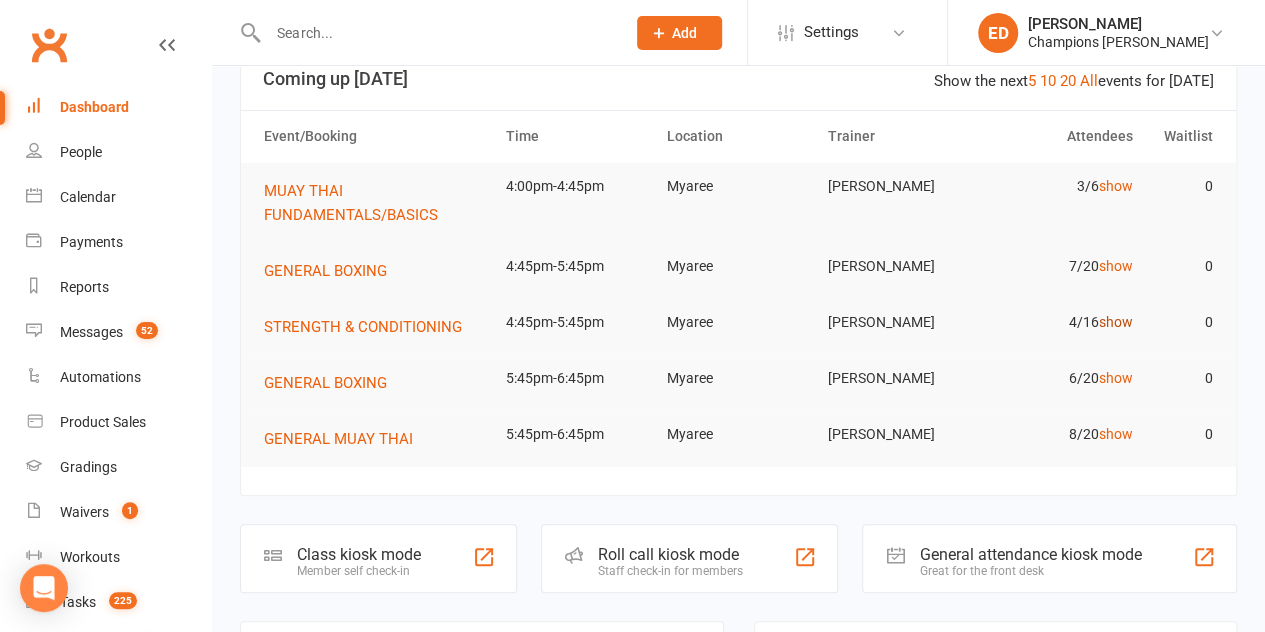 click on "show" at bounding box center (1115, 322) 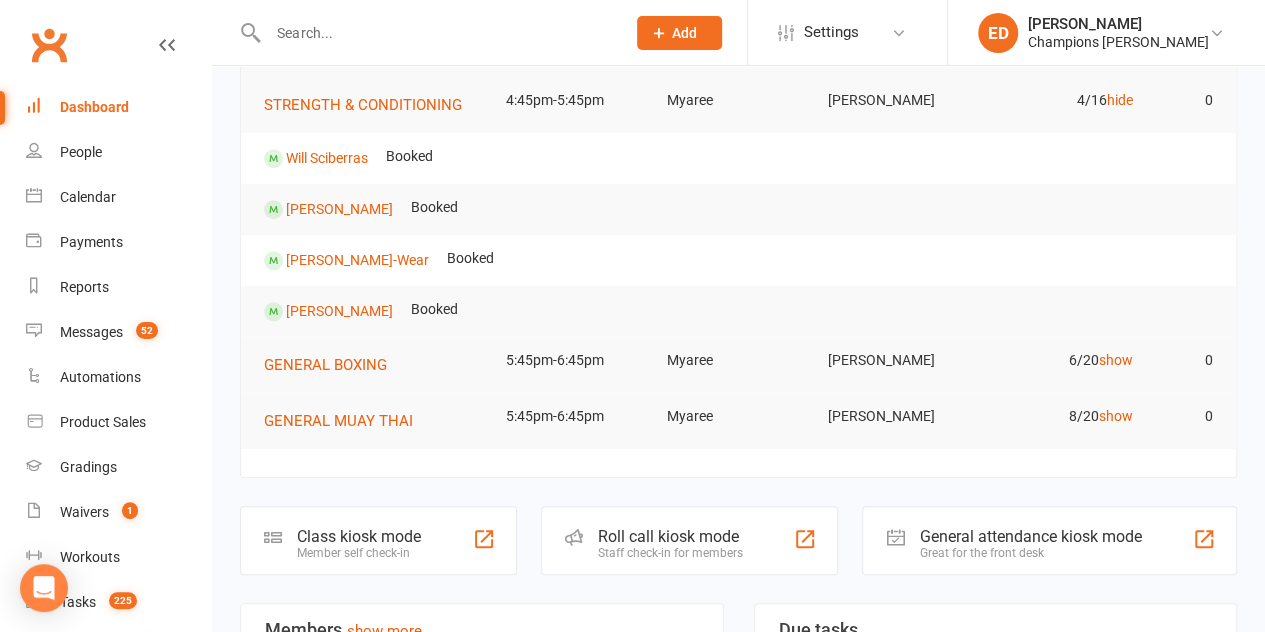 scroll, scrollTop: 366, scrollLeft: 0, axis: vertical 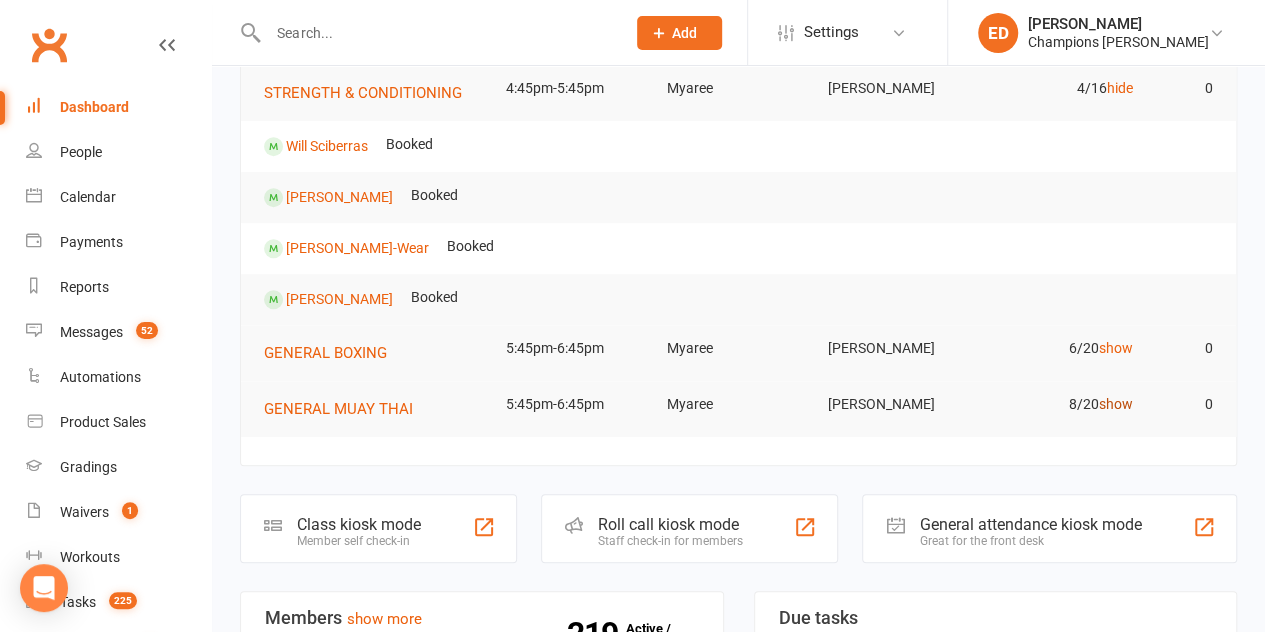 click on "show" at bounding box center [1115, 404] 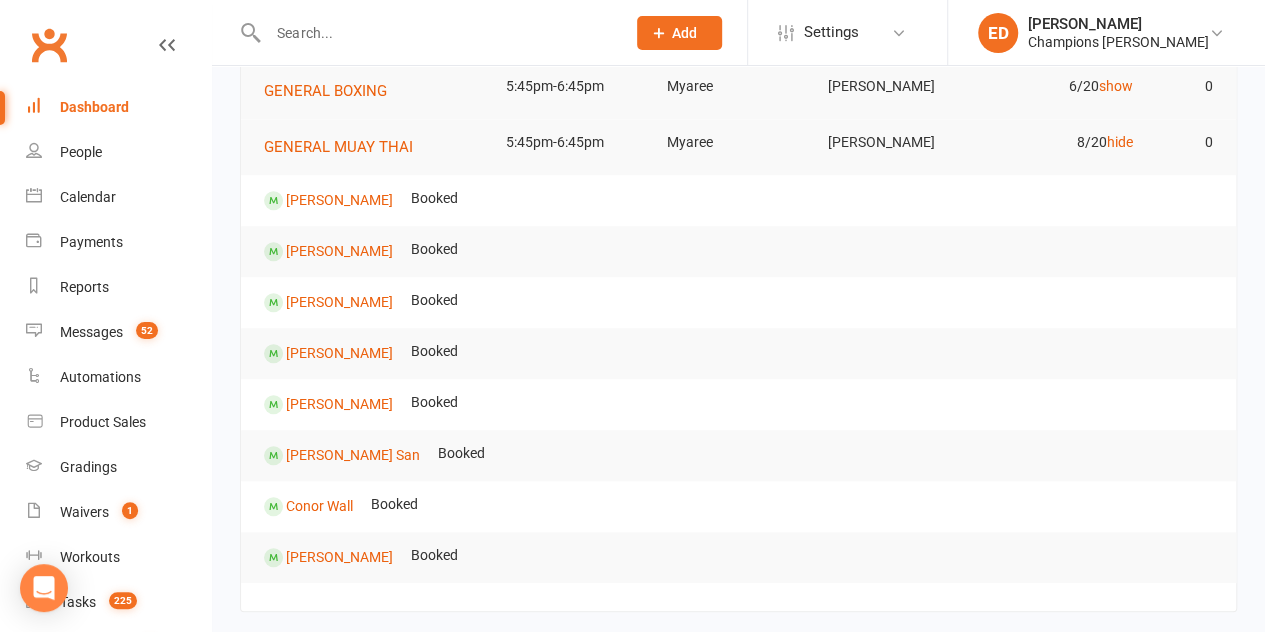 scroll, scrollTop: 0, scrollLeft: 0, axis: both 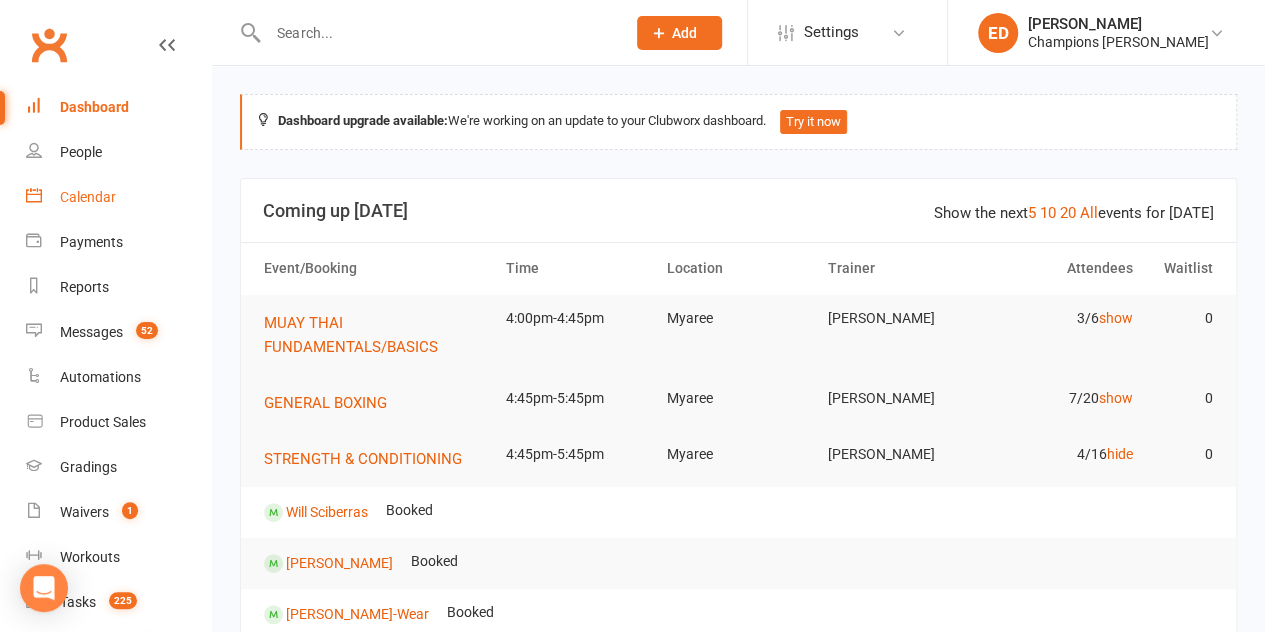 click on "Calendar" at bounding box center (88, 197) 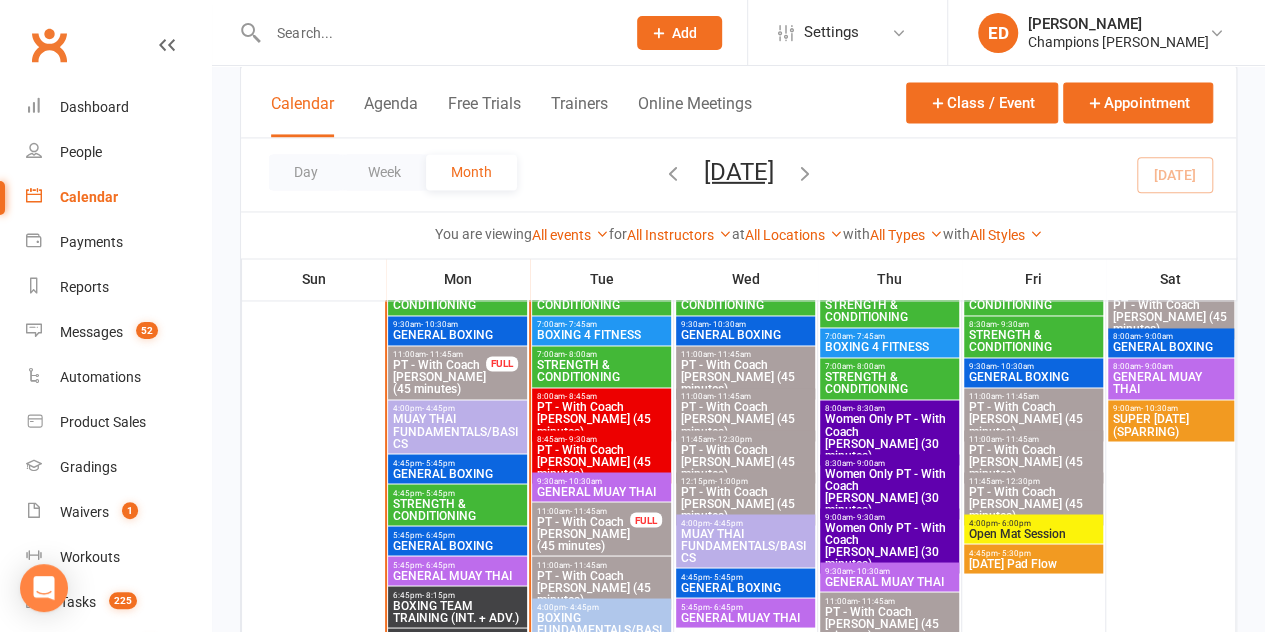 scroll, scrollTop: 1502, scrollLeft: 0, axis: vertical 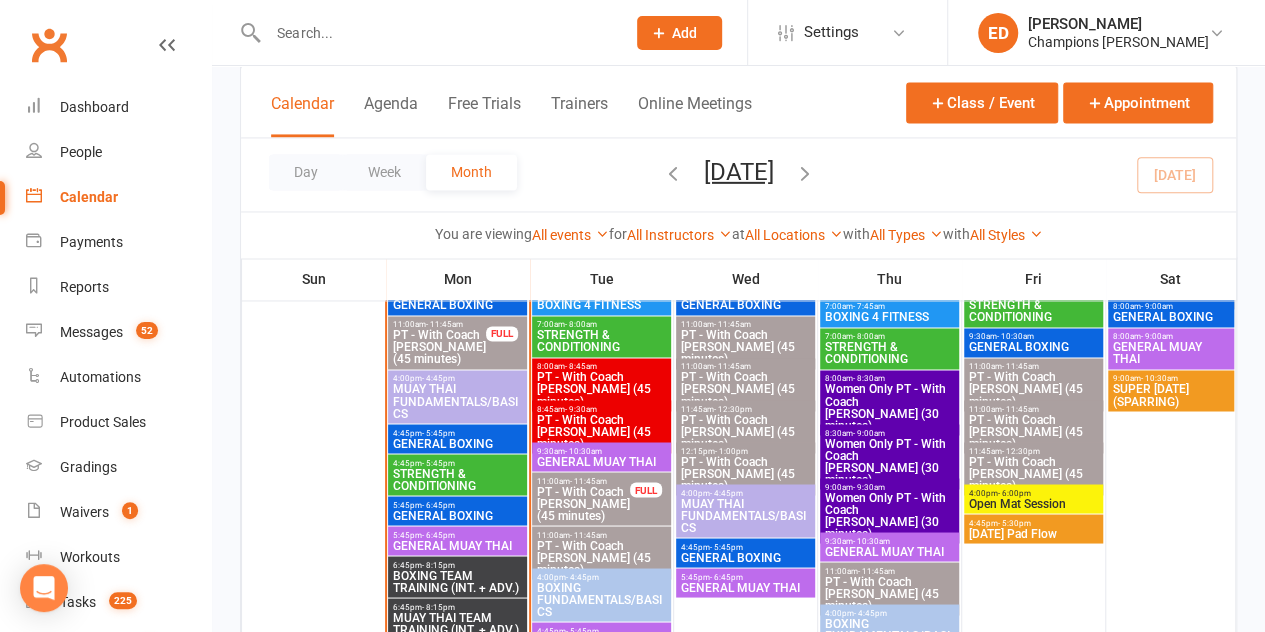 click on "MUAY THAI TEAM TRAINING (INT. + ADV.)" at bounding box center [457, 623] 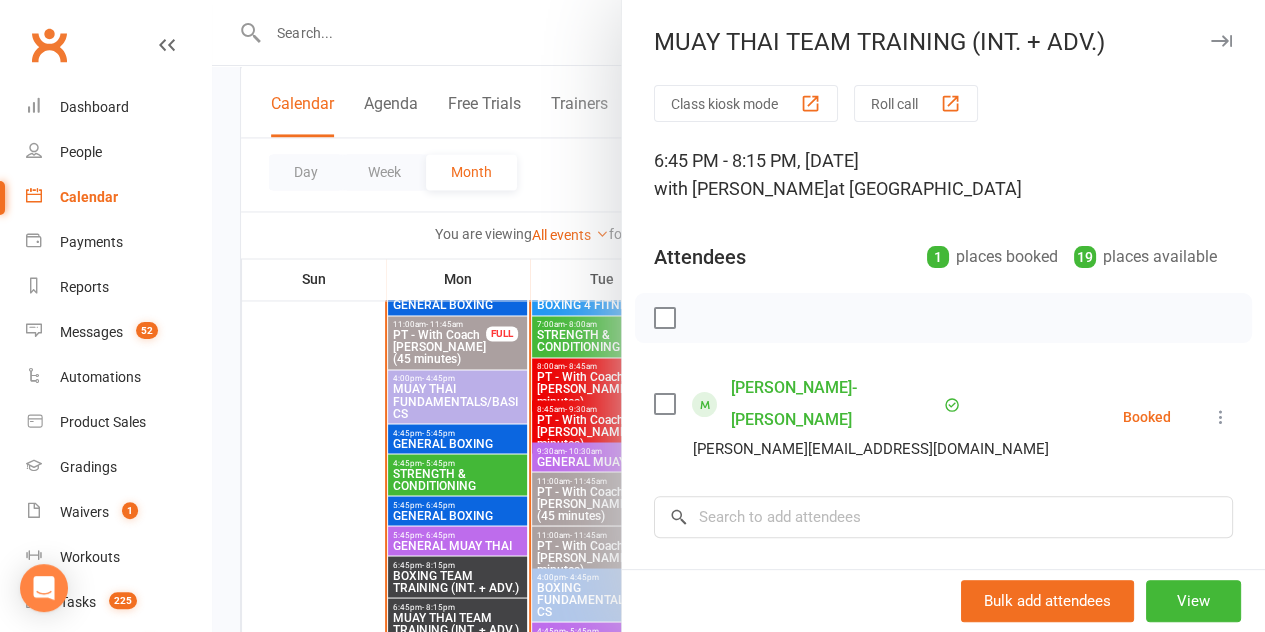click at bounding box center [738, 316] 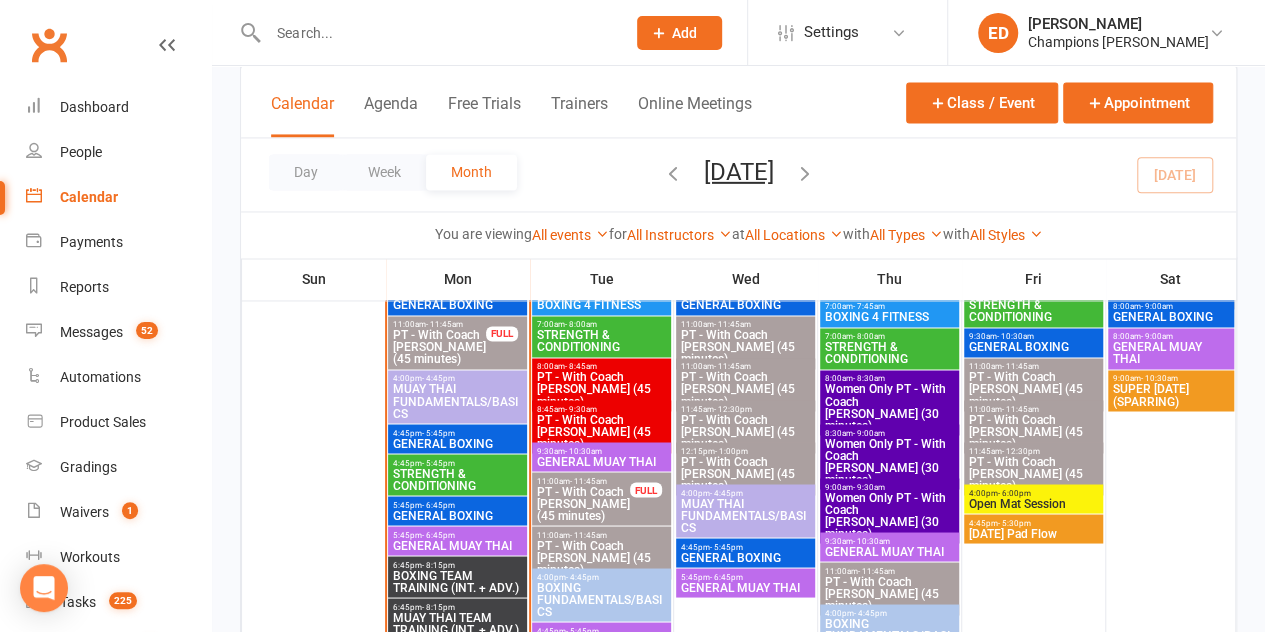 click at bounding box center [436, 33] 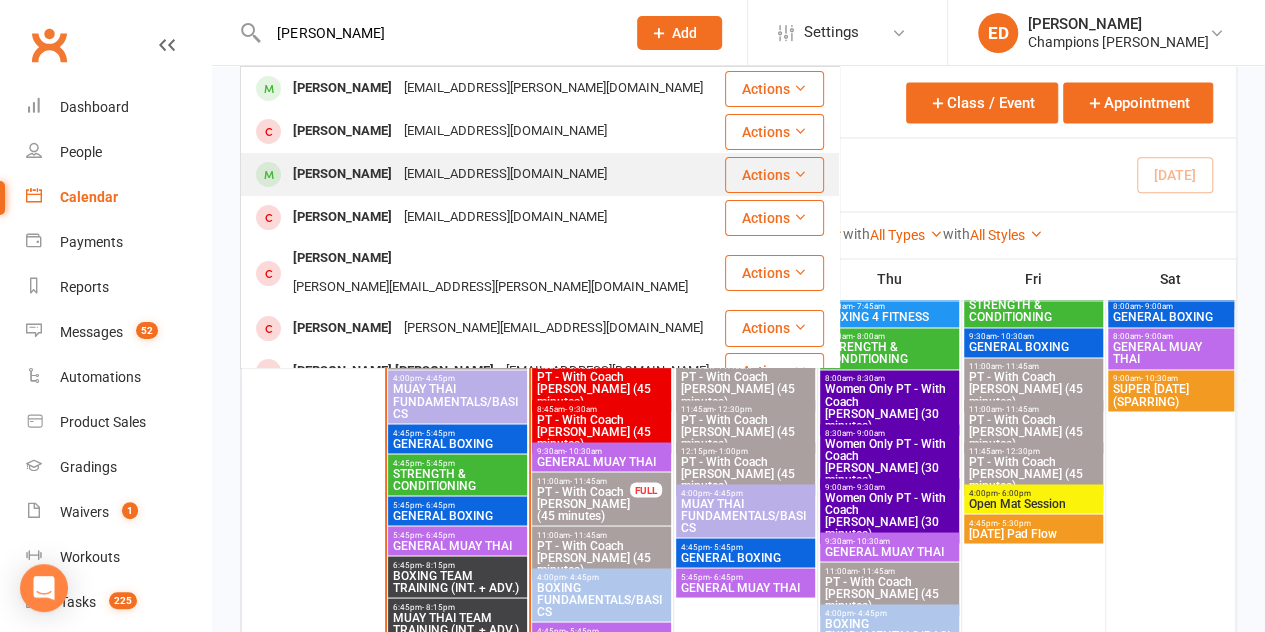 type on "[PERSON_NAME]" 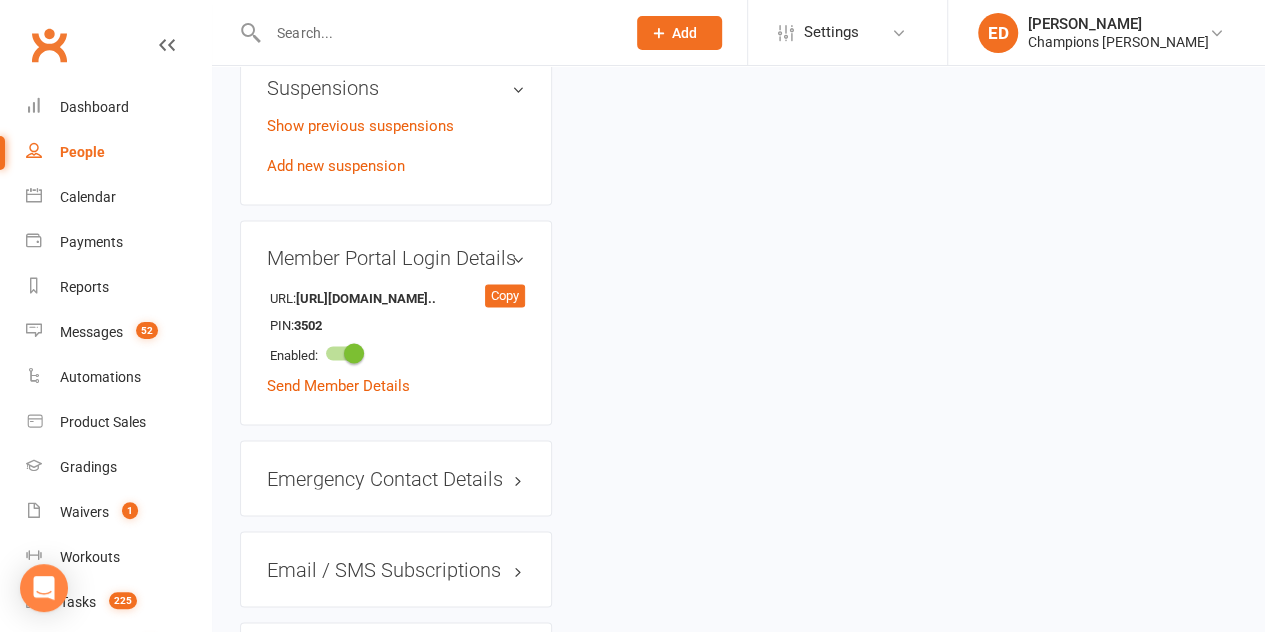 scroll, scrollTop: 0, scrollLeft: 0, axis: both 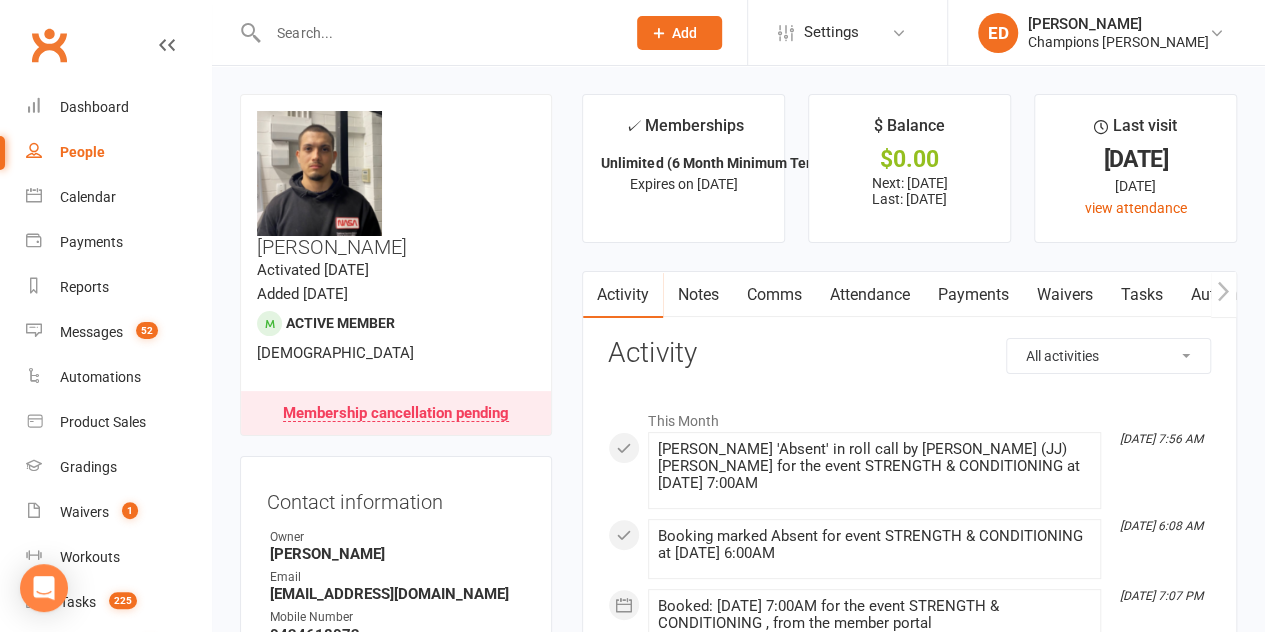 click at bounding box center (436, 33) 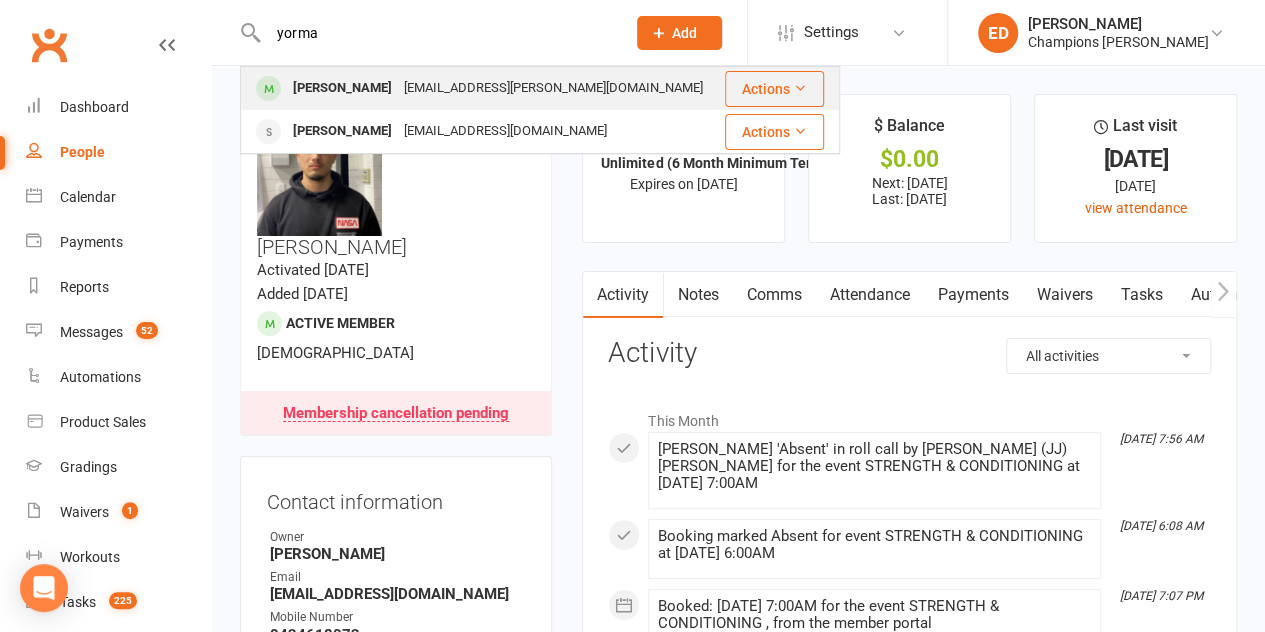 type on "yorma" 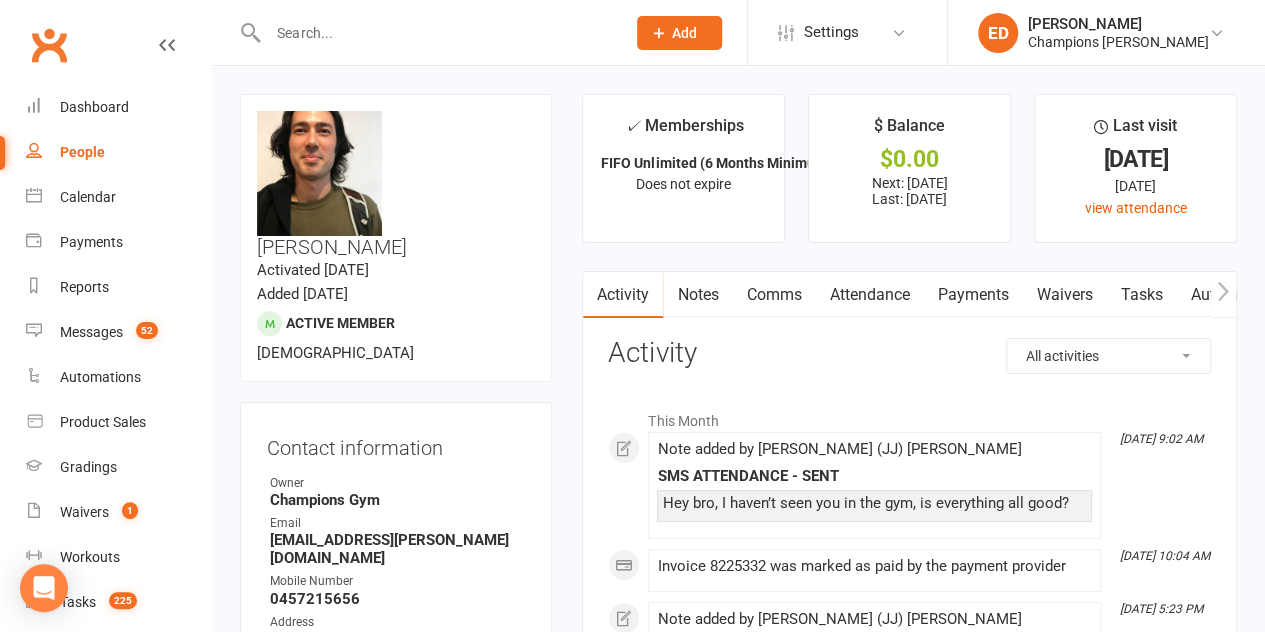 click at bounding box center [436, 33] 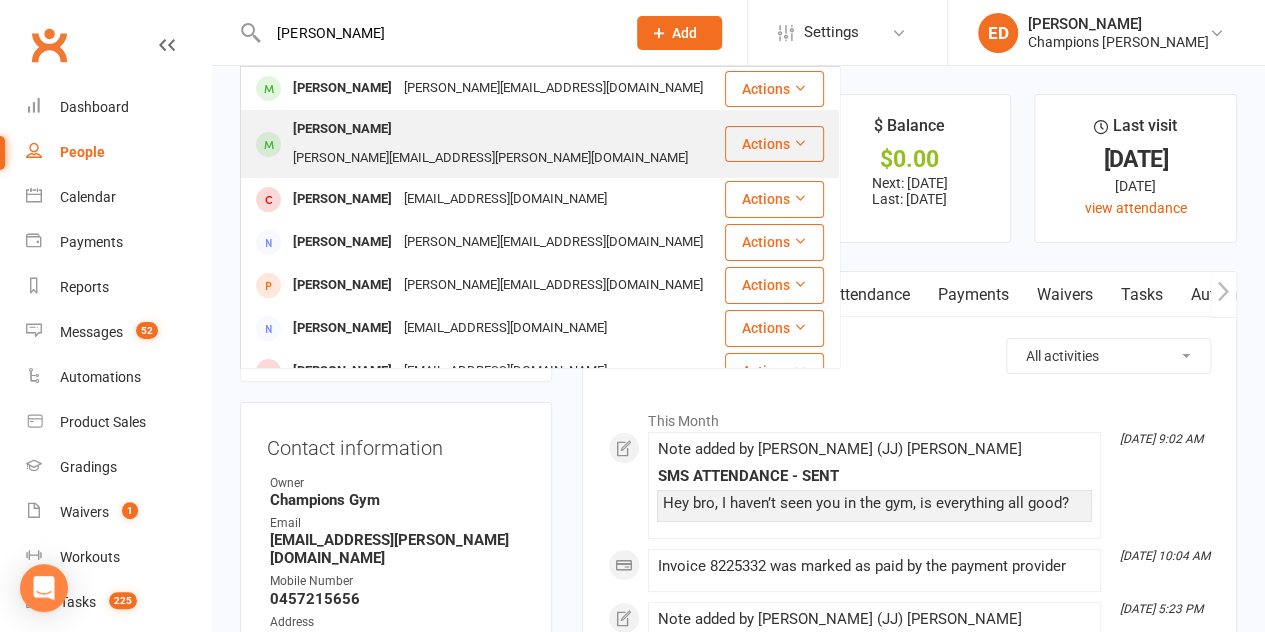 type on "[PERSON_NAME]" 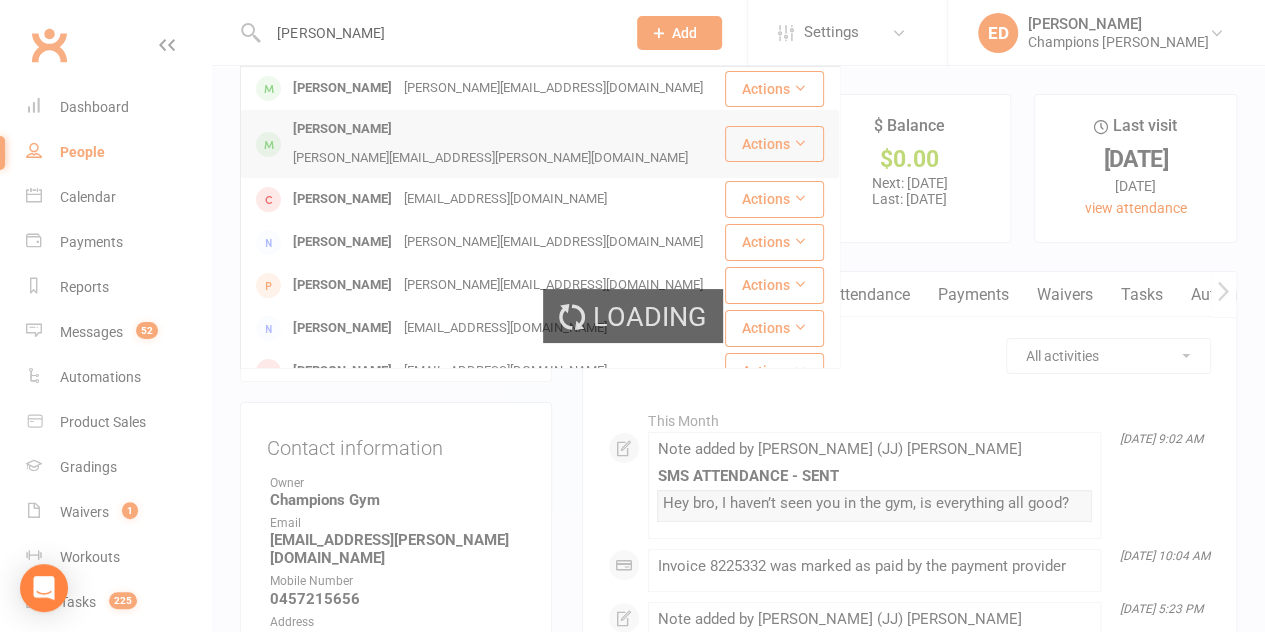 type 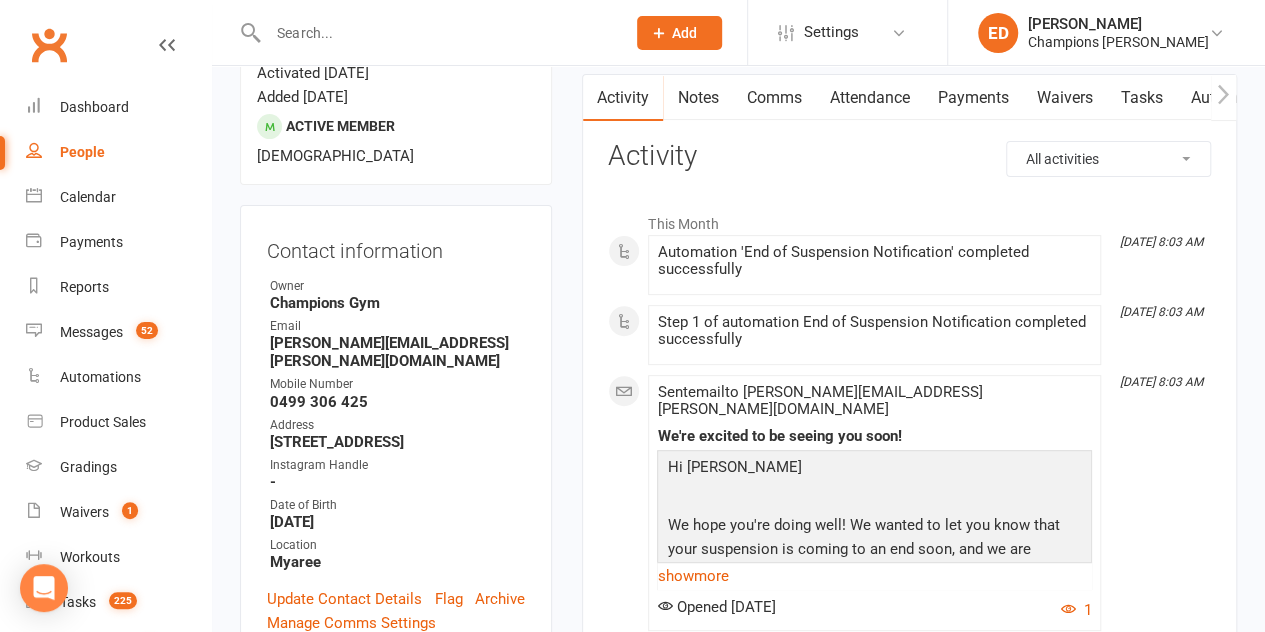 scroll, scrollTop: 0, scrollLeft: 0, axis: both 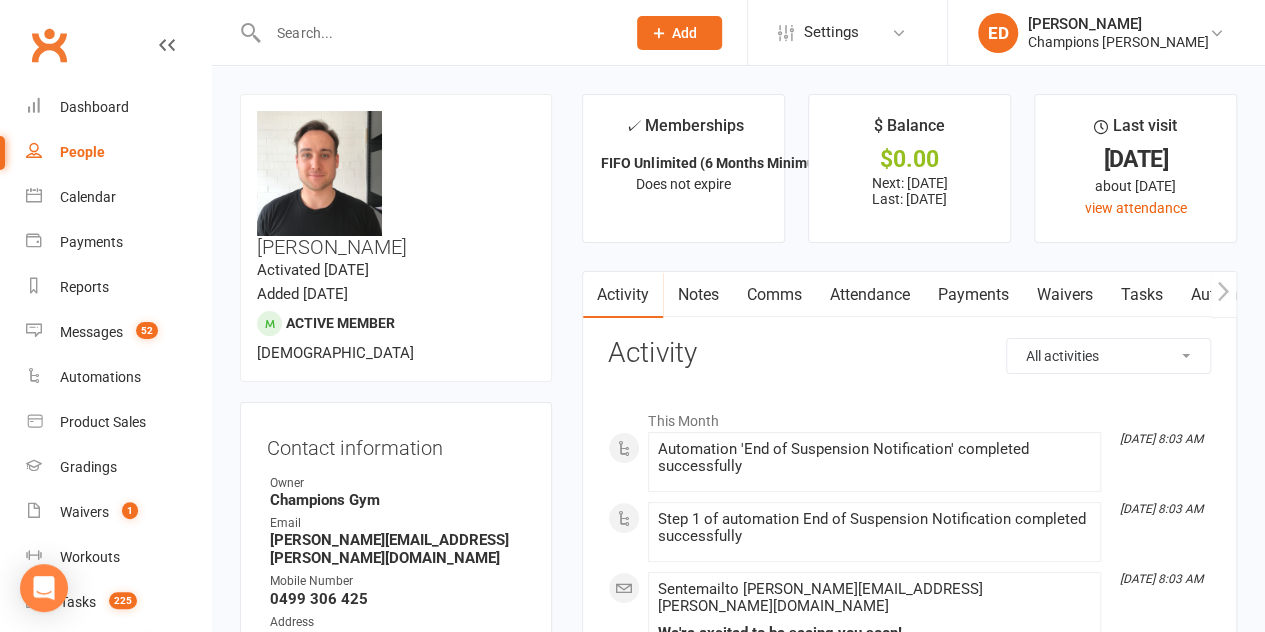 click on "Notes" at bounding box center (697, 295) 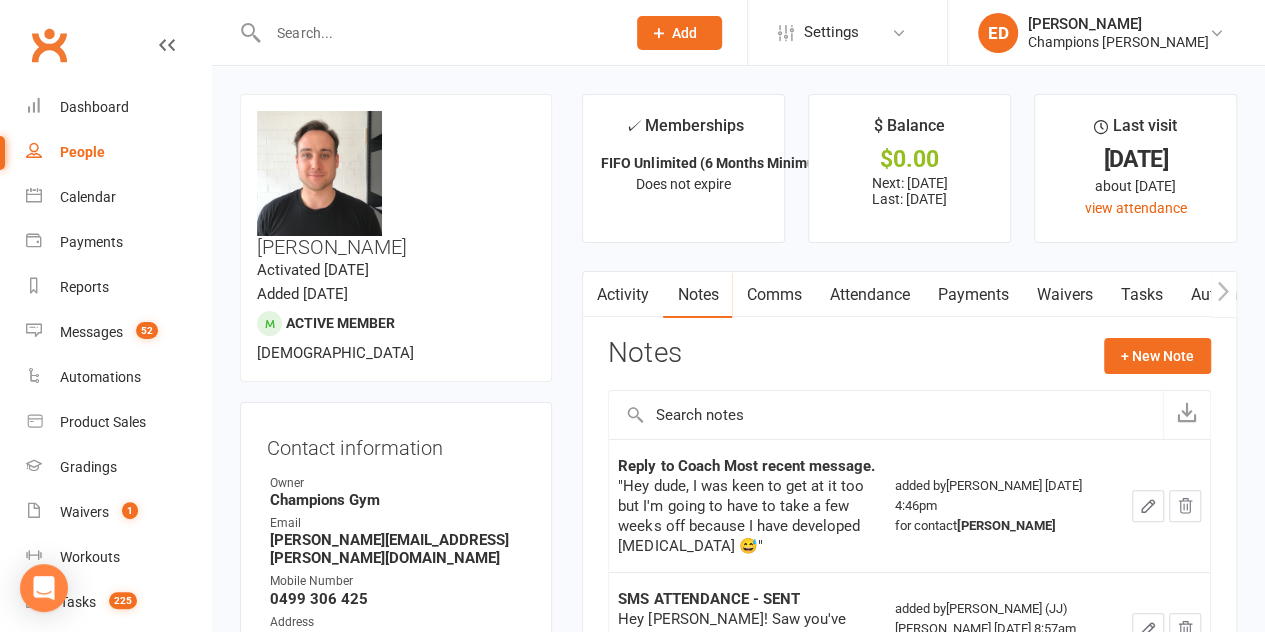 click on "Activity" at bounding box center [623, 295] 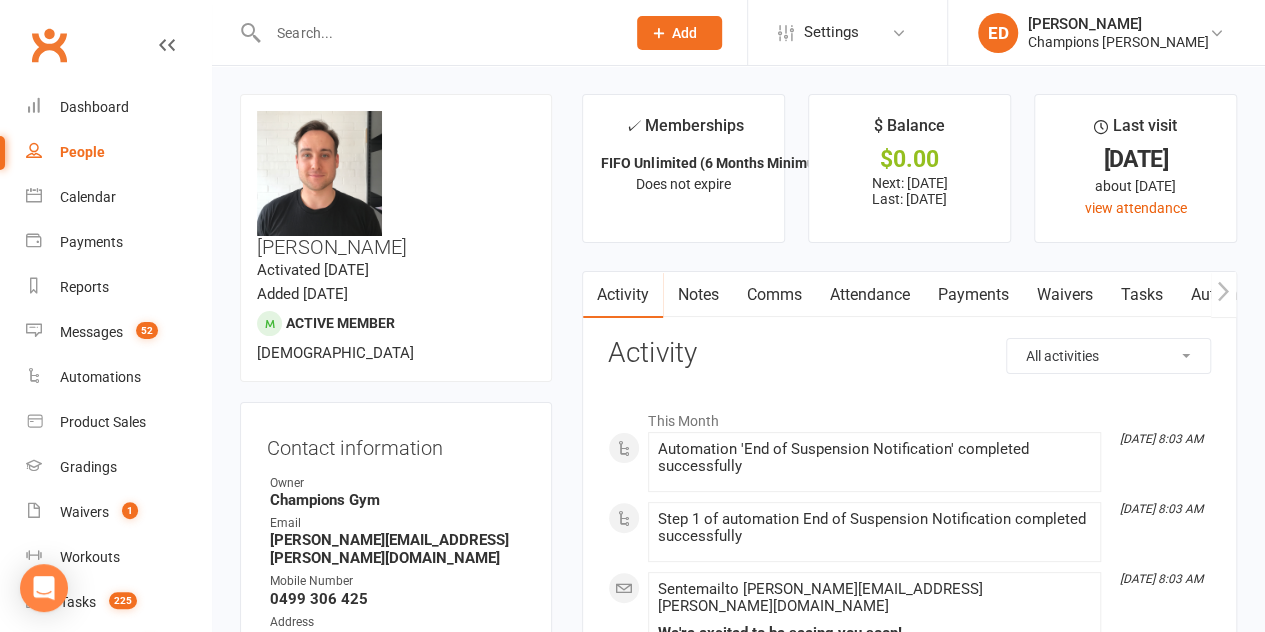 click on "Attendance" at bounding box center [869, 295] 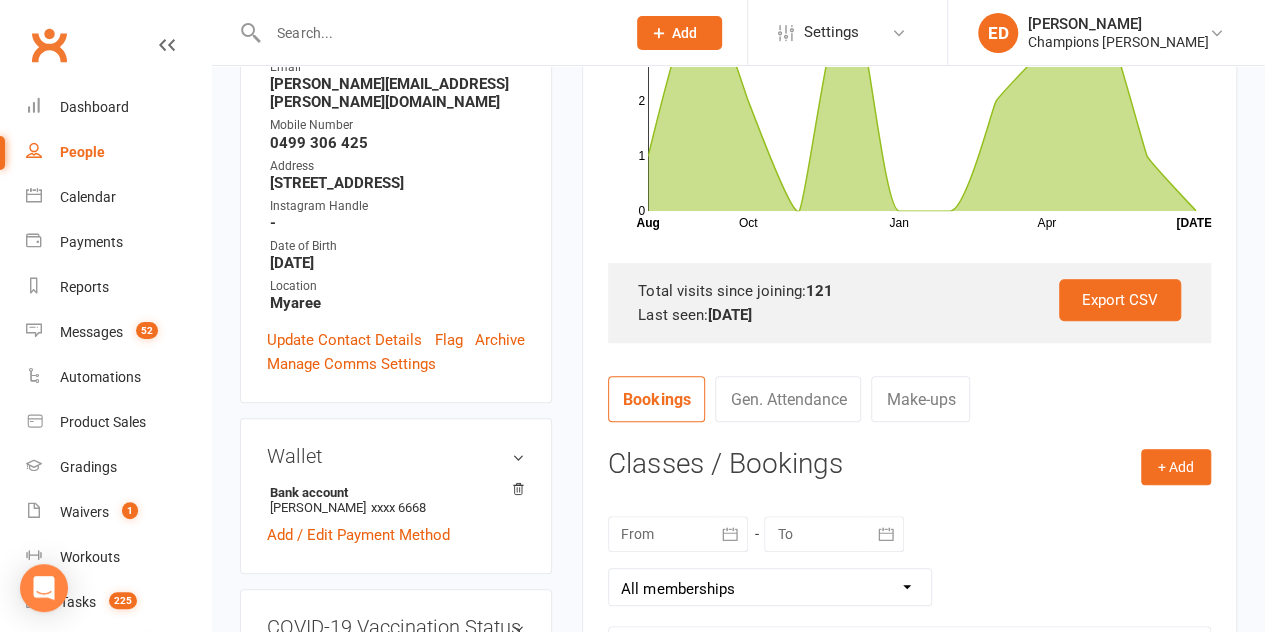 scroll, scrollTop: 527, scrollLeft: 0, axis: vertical 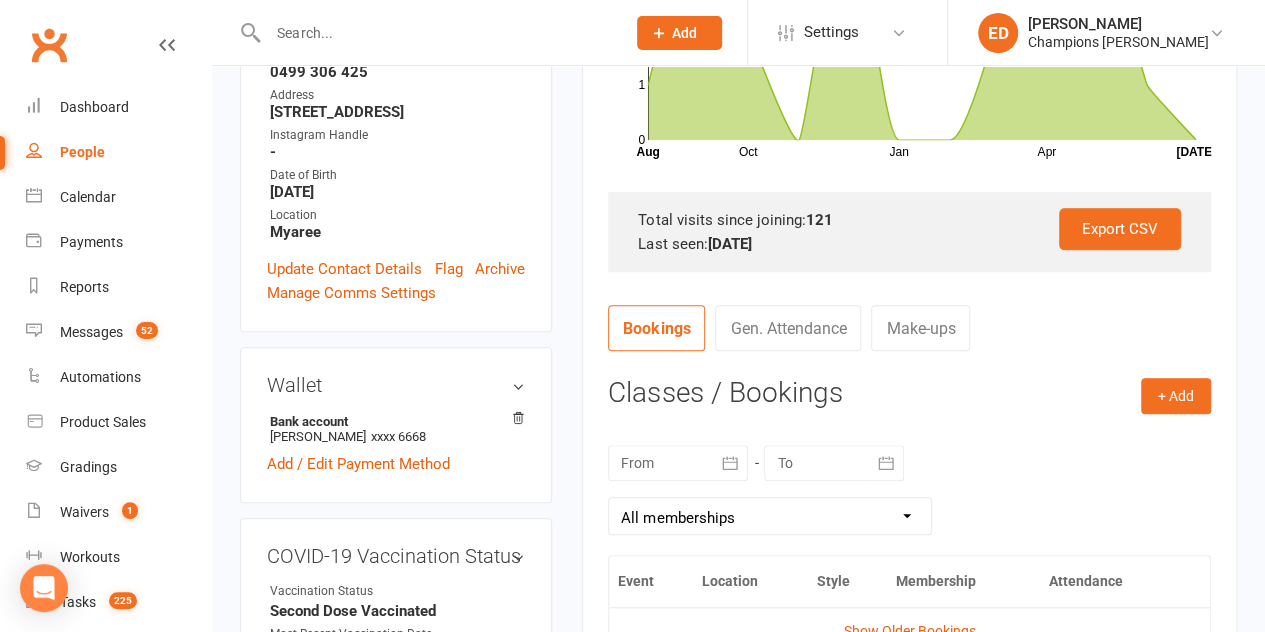 click at bounding box center (678, 463) 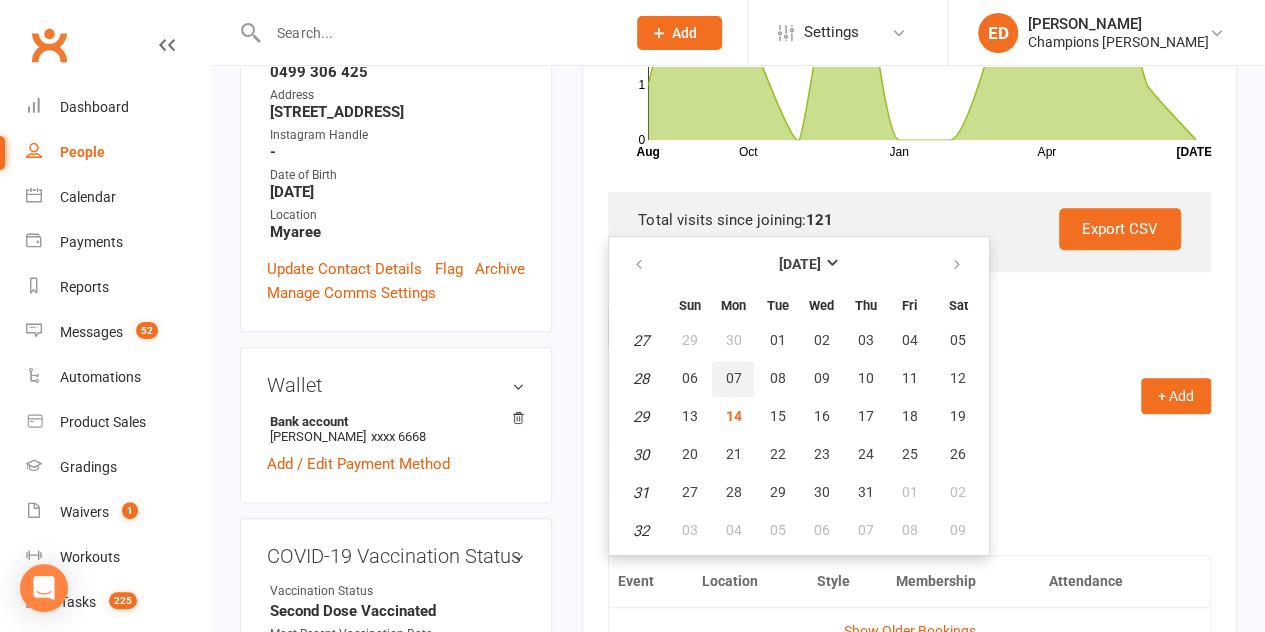 click on "07" at bounding box center [733, 378] 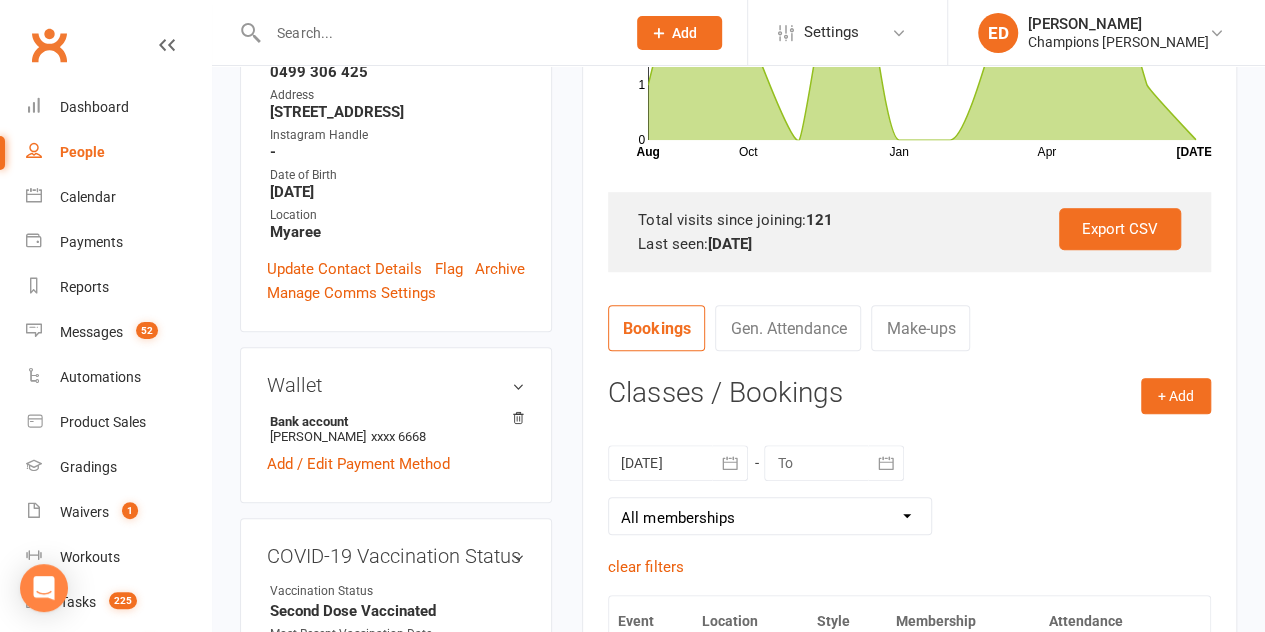 click at bounding box center (834, 463) 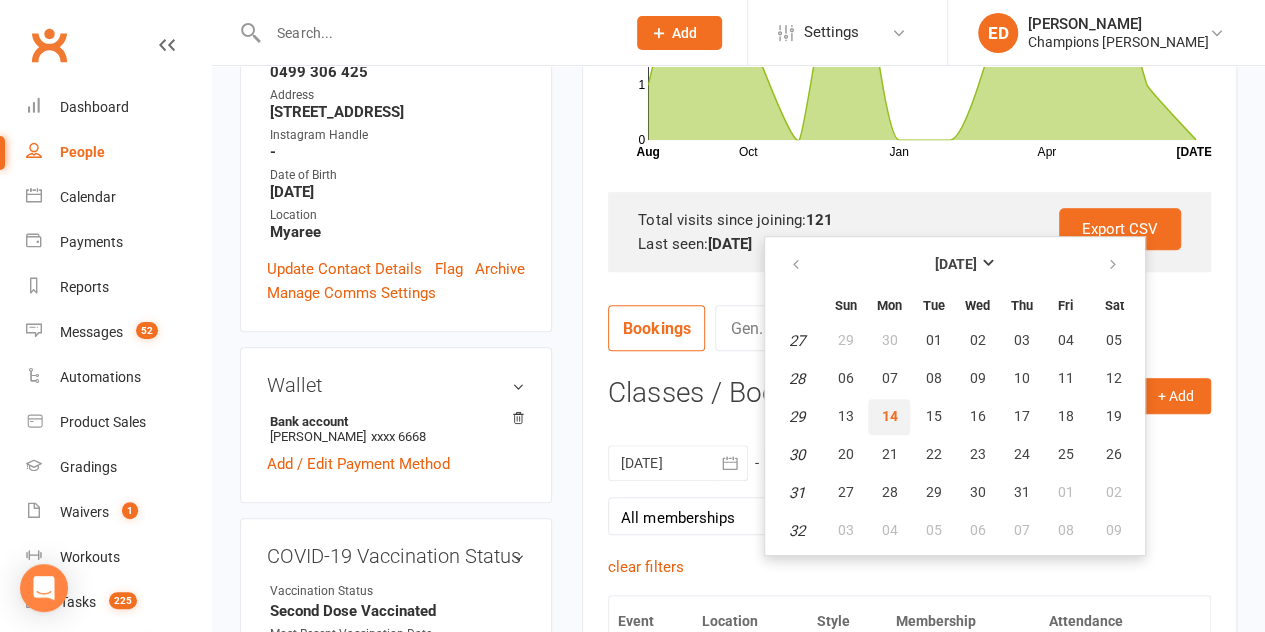 click on "14" at bounding box center (889, 416) 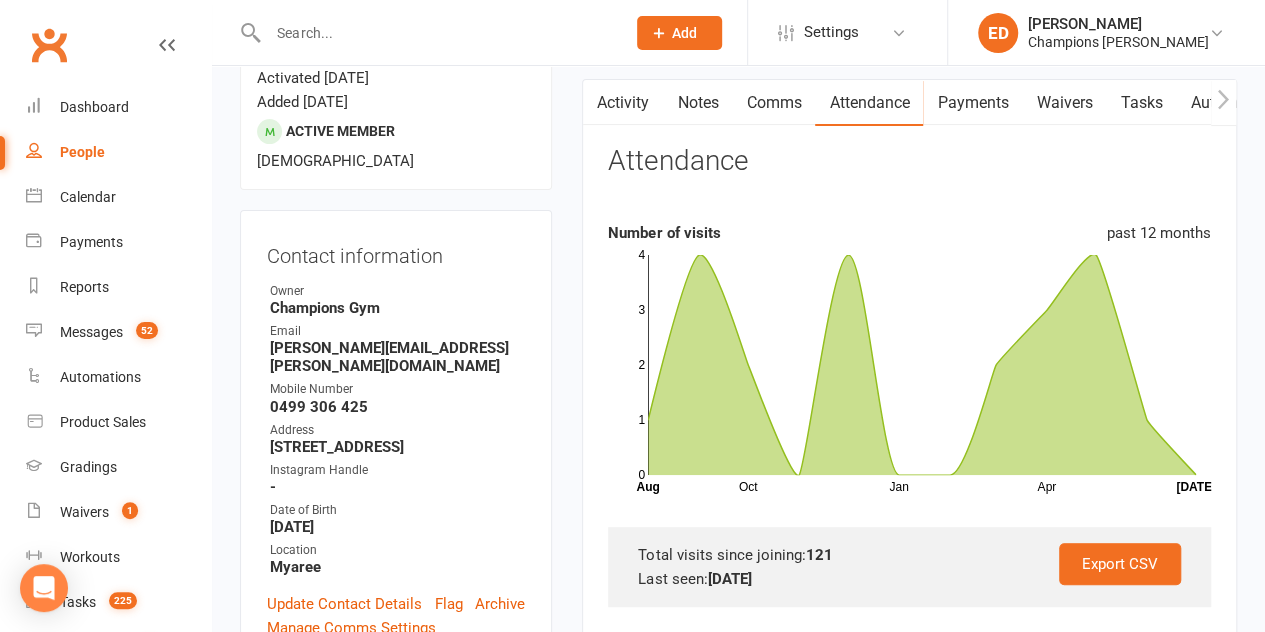 scroll, scrollTop: 0, scrollLeft: 0, axis: both 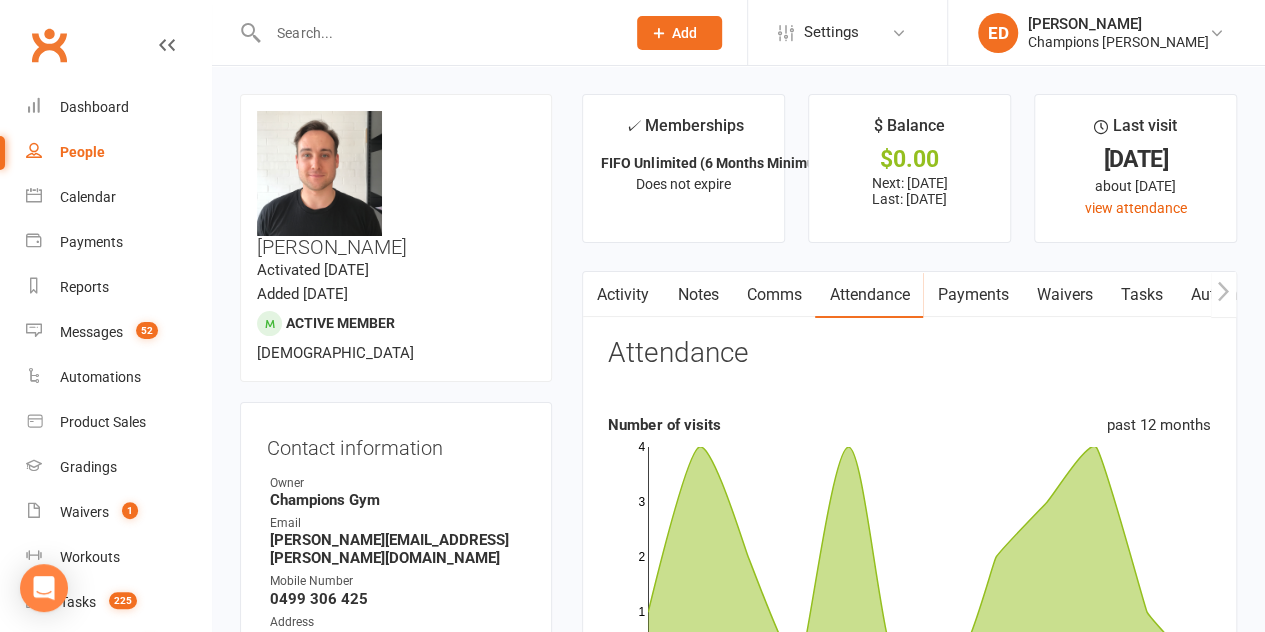 click on "Comms" at bounding box center [773, 295] 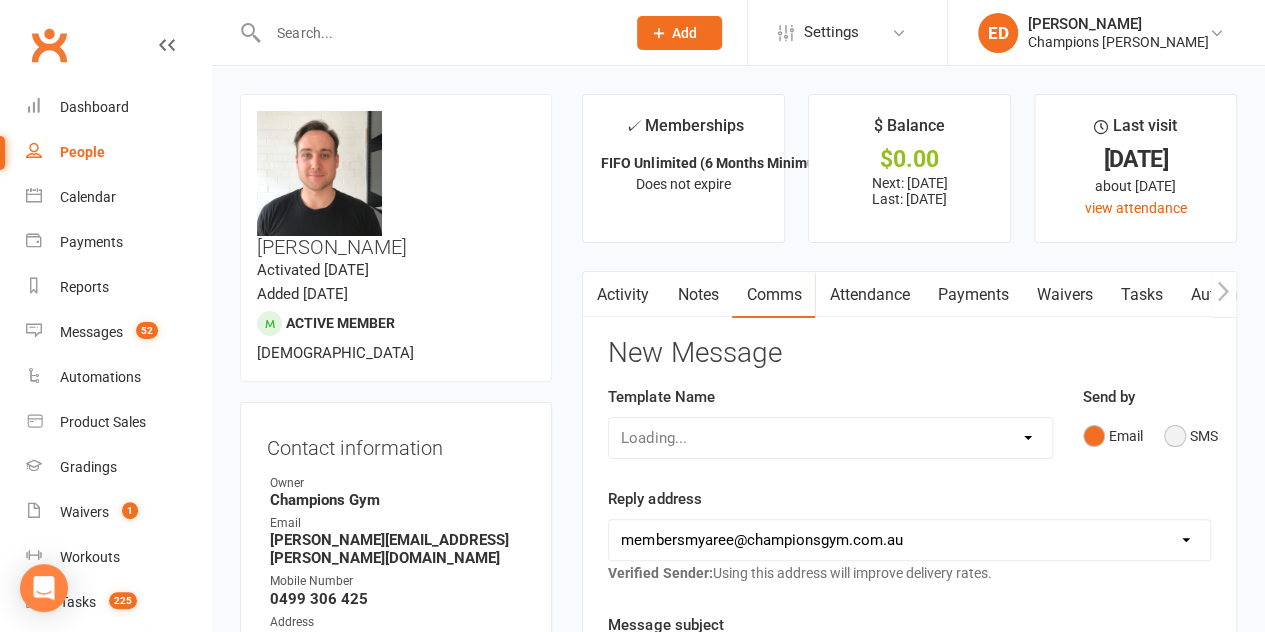 click on "SMS" at bounding box center [1191, 436] 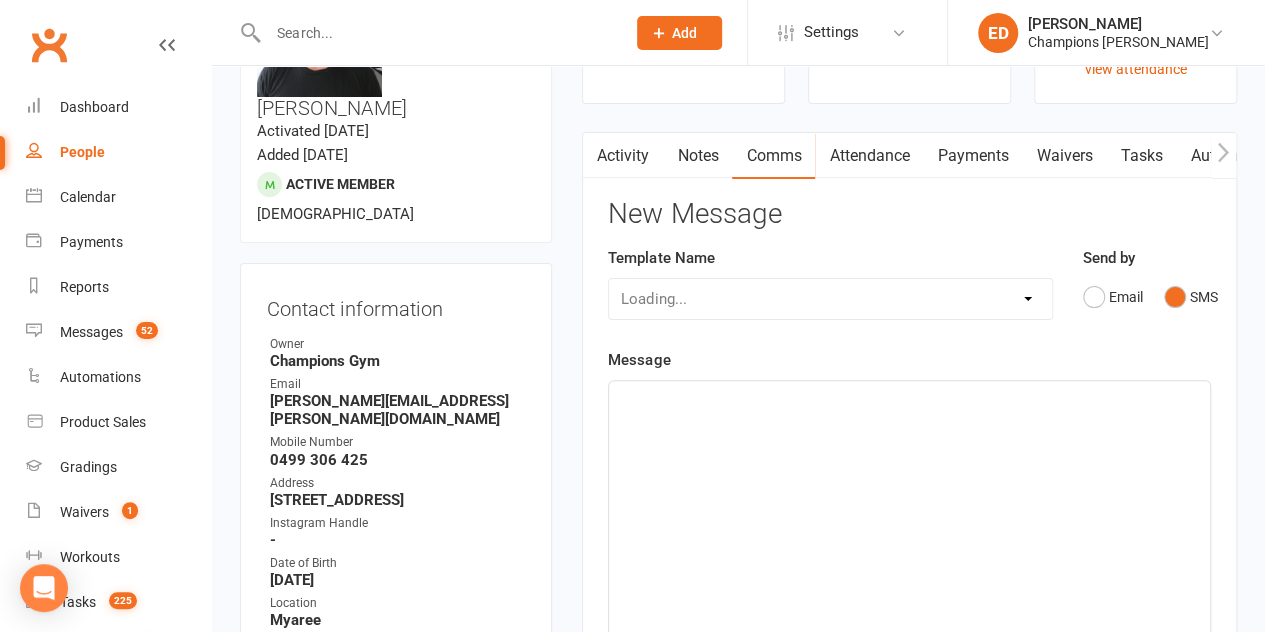 scroll, scrollTop: 206, scrollLeft: 0, axis: vertical 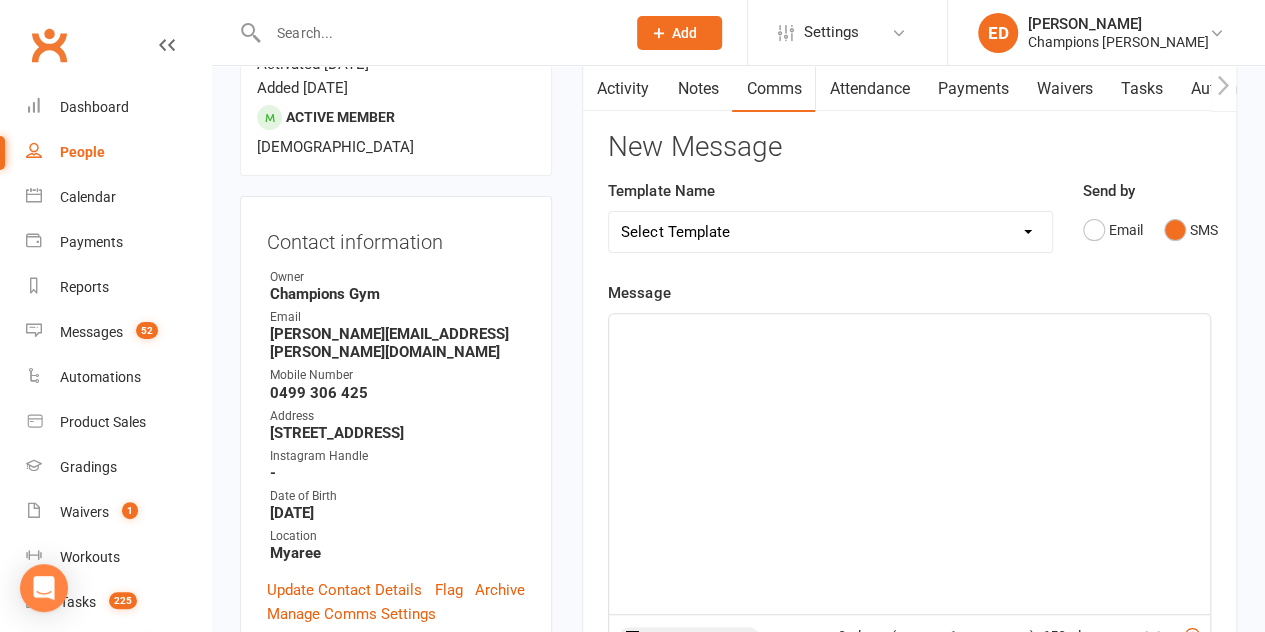 click on "﻿" 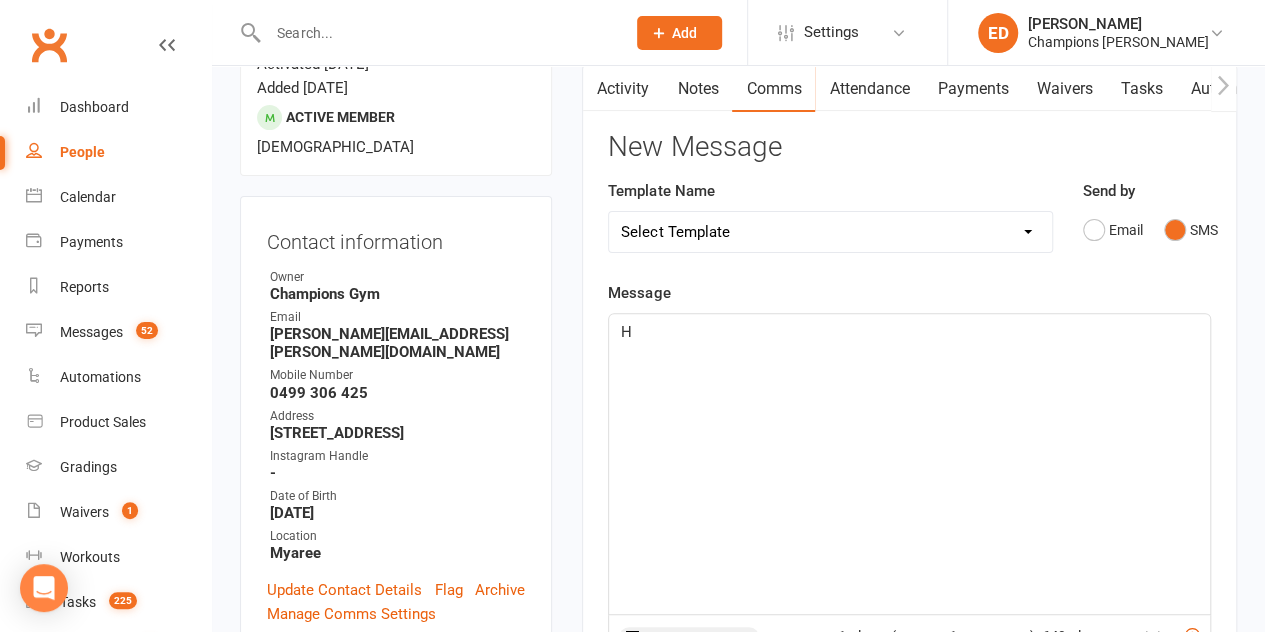 type 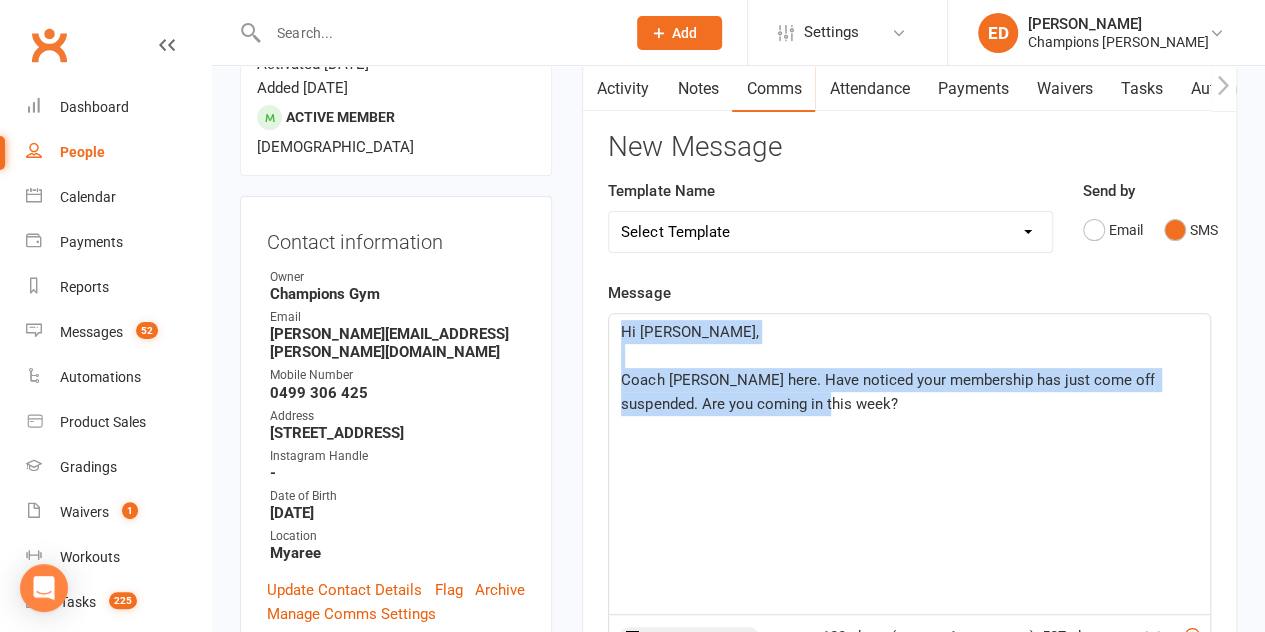 drag, startPoint x: 830, startPoint y: 403, endPoint x: 604, endPoint y: 325, distance: 239.08157 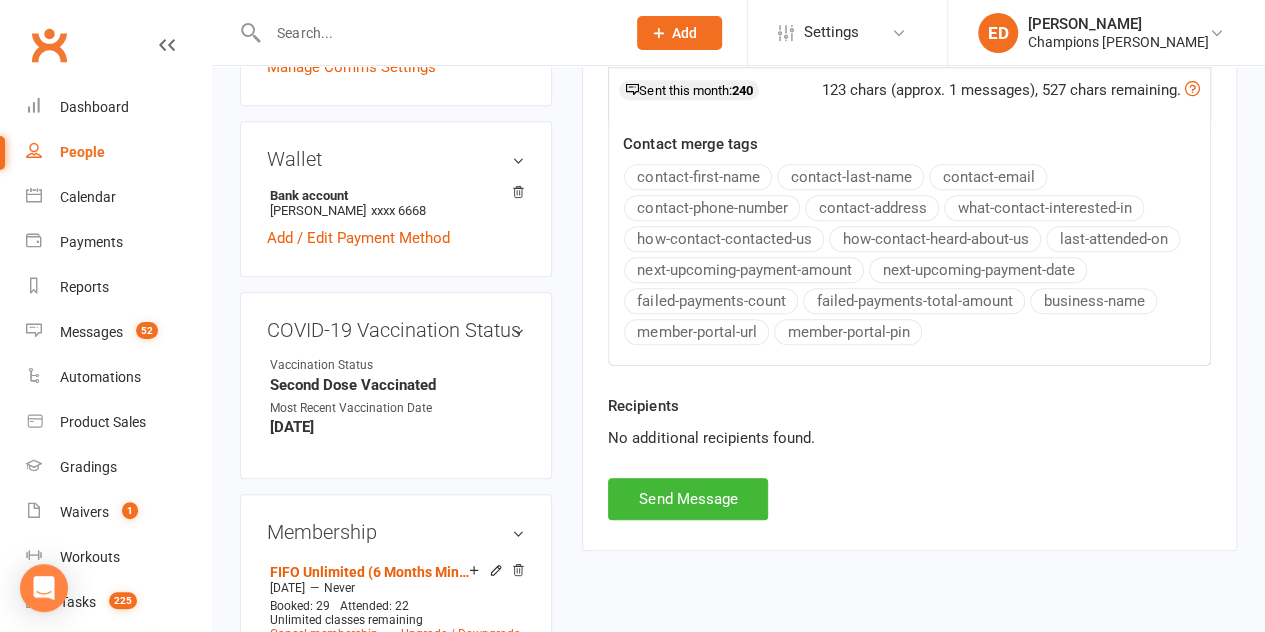 scroll, scrollTop: 756, scrollLeft: 0, axis: vertical 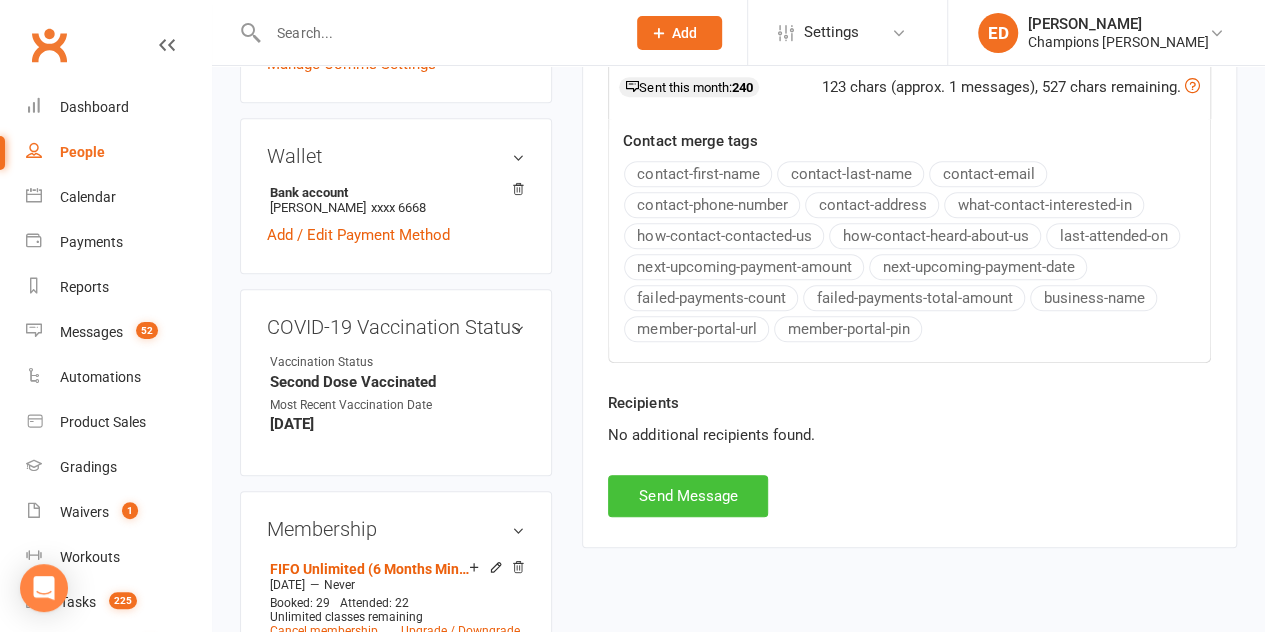 click on "Send Message" at bounding box center [688, 496] 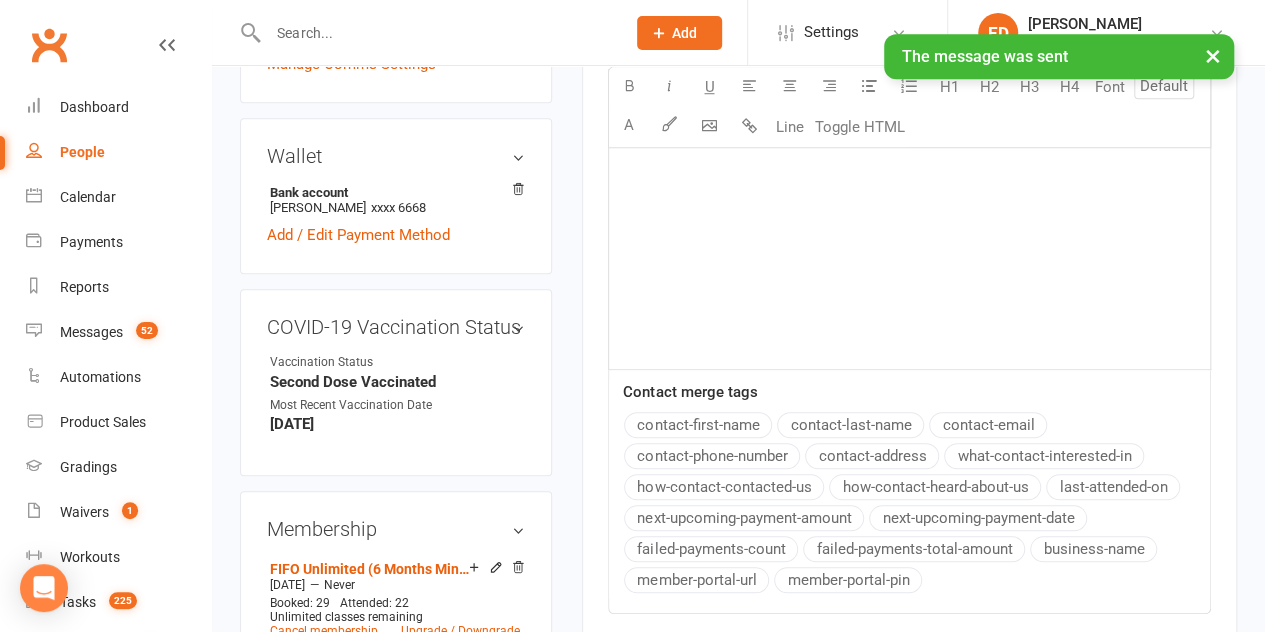 scroll, scrollTop: 0, scrollLeft: 0, axis: both 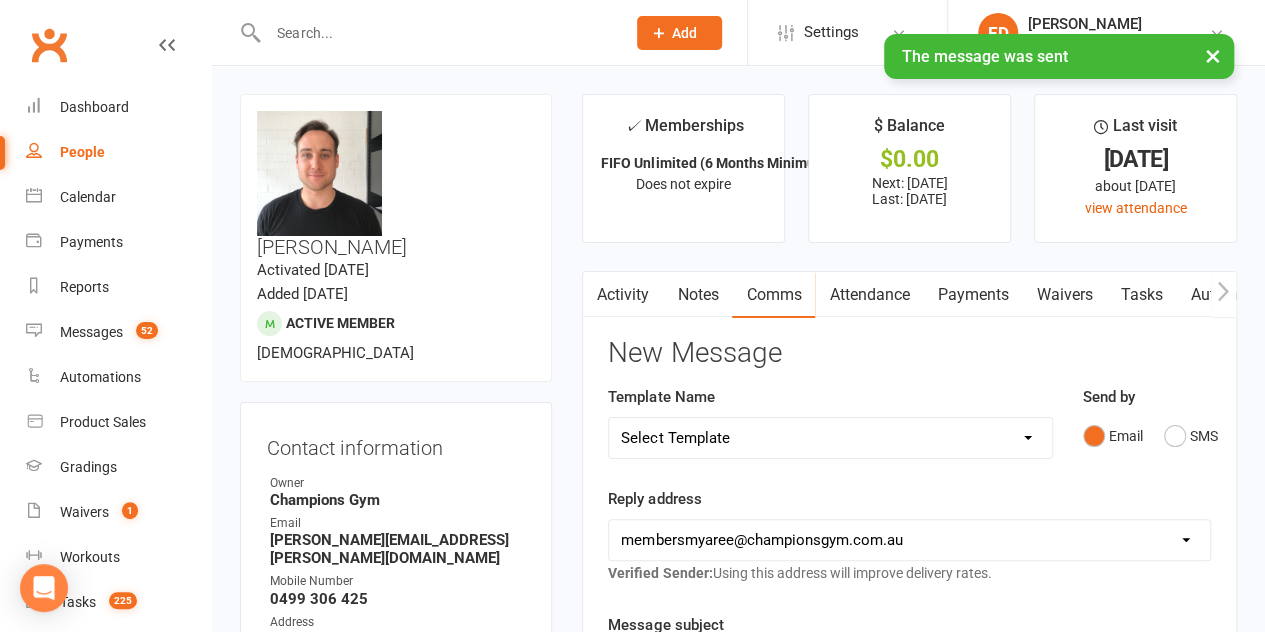 click on "Notes" at bounding box center (697, 295) 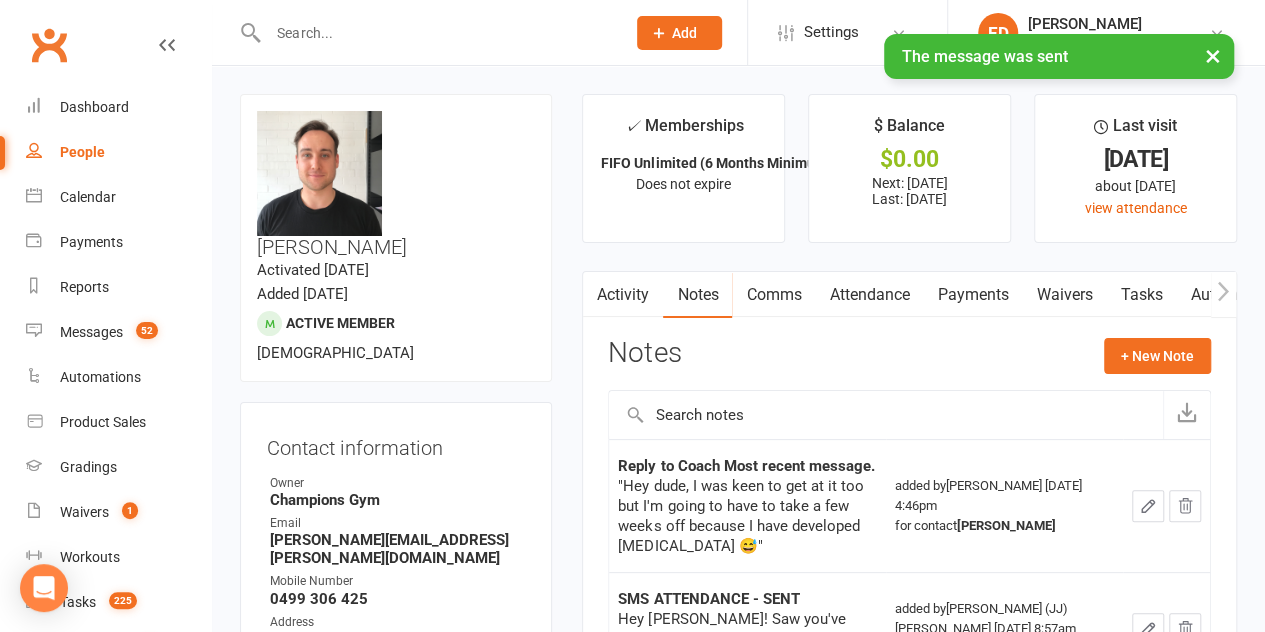 click on "Activity" at bounding box center [623, 295] 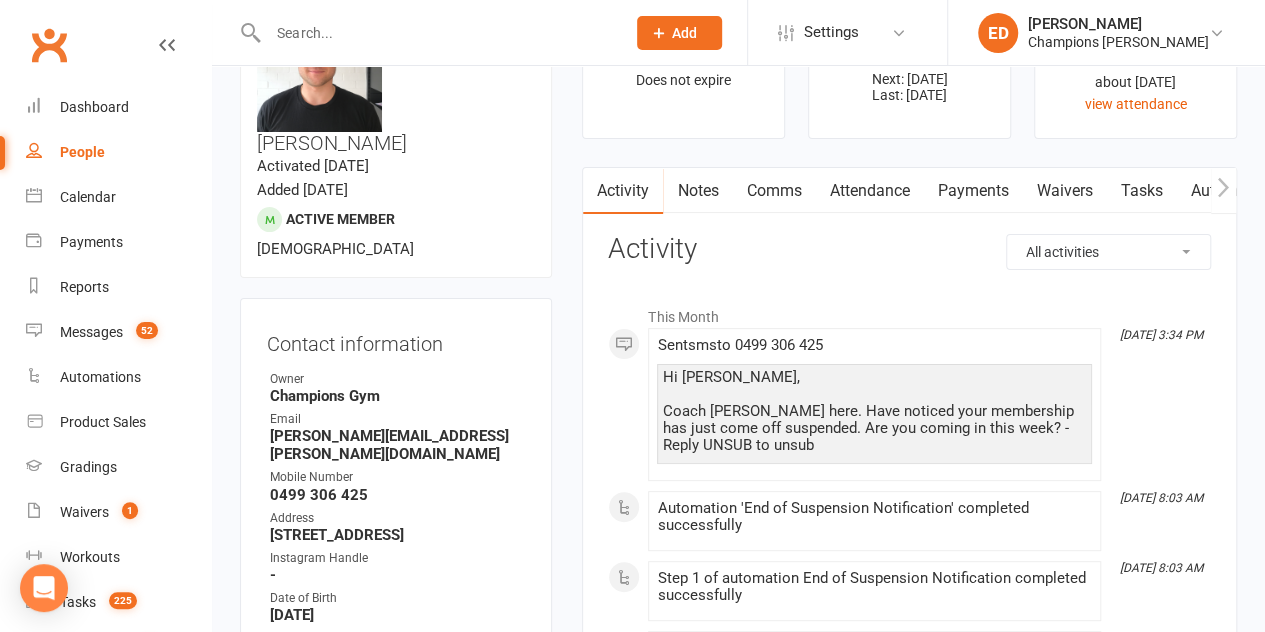 scroll, scrollTop: 0, scrollLeft: 0, axis: both 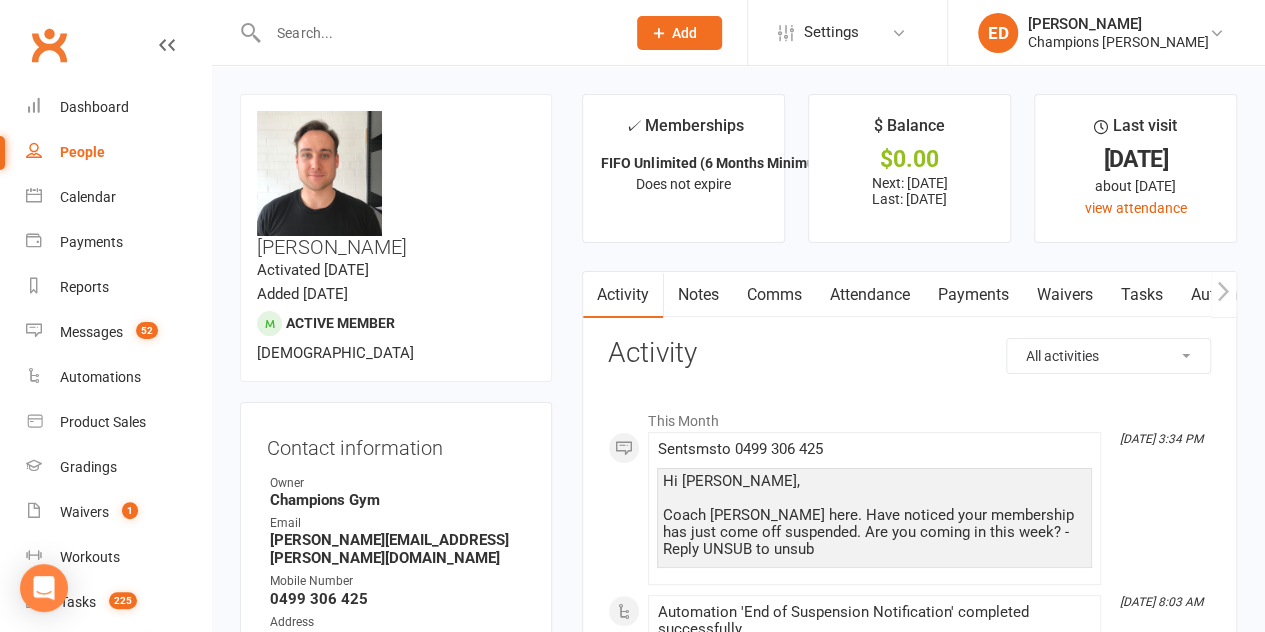 click on "Notes" at bounding box center [697, 295] 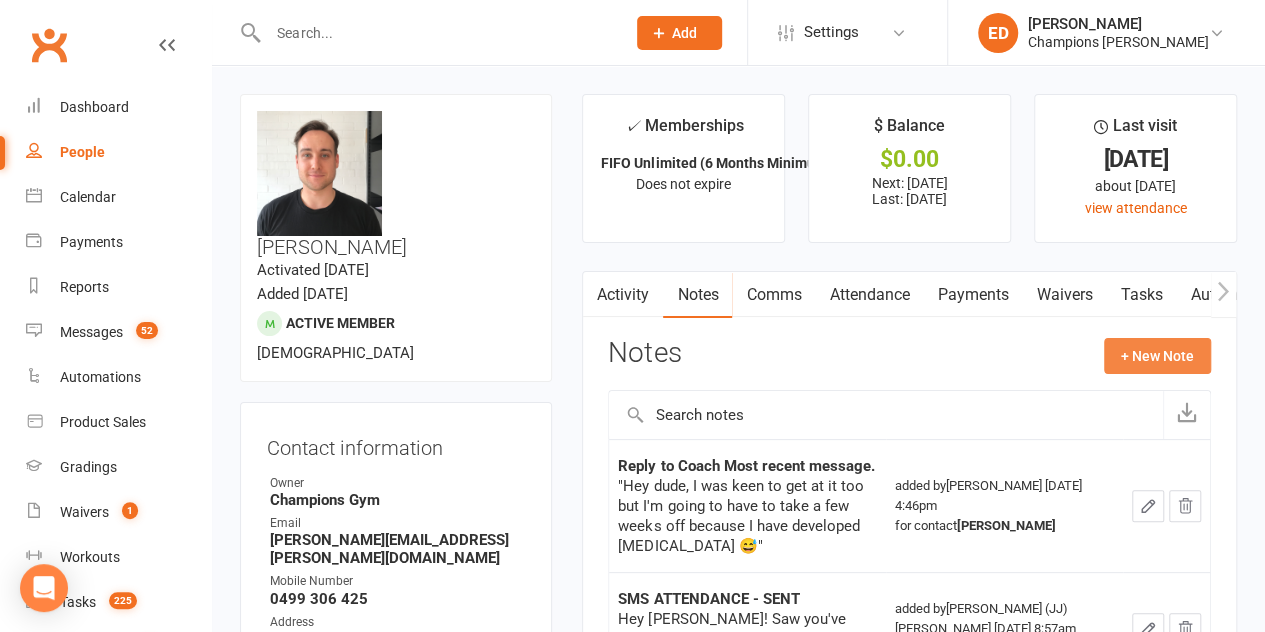 click on "+ New Note" at bounding box center [1157, 356] 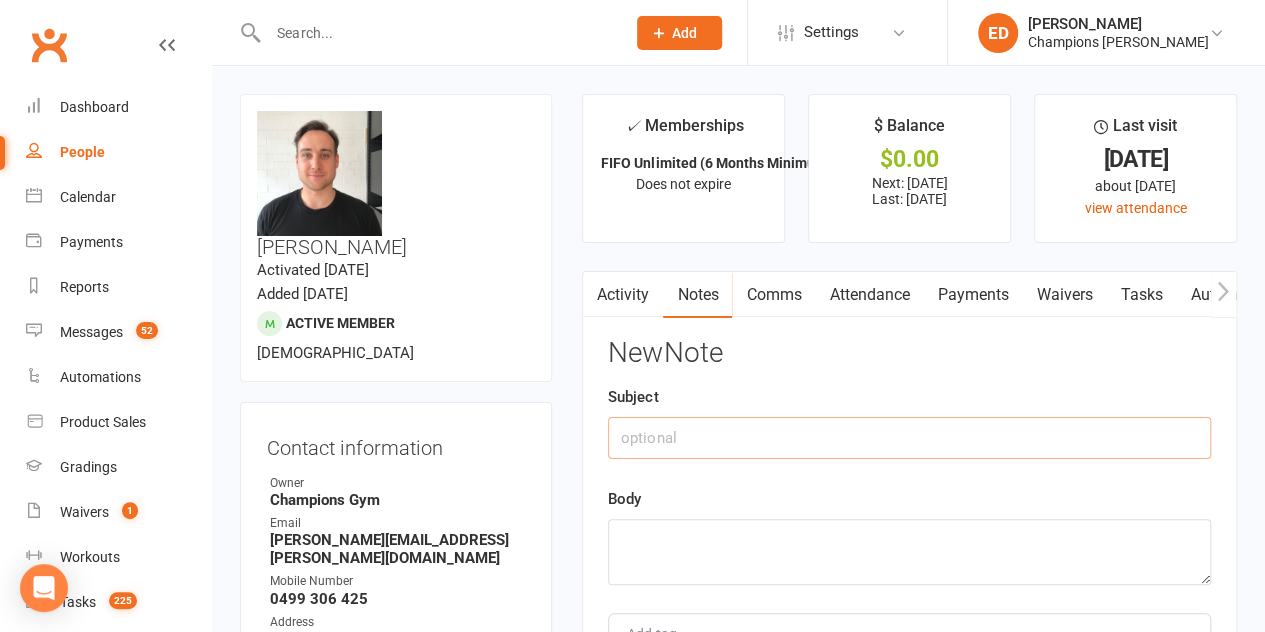 click at bounding box center (909, 438) 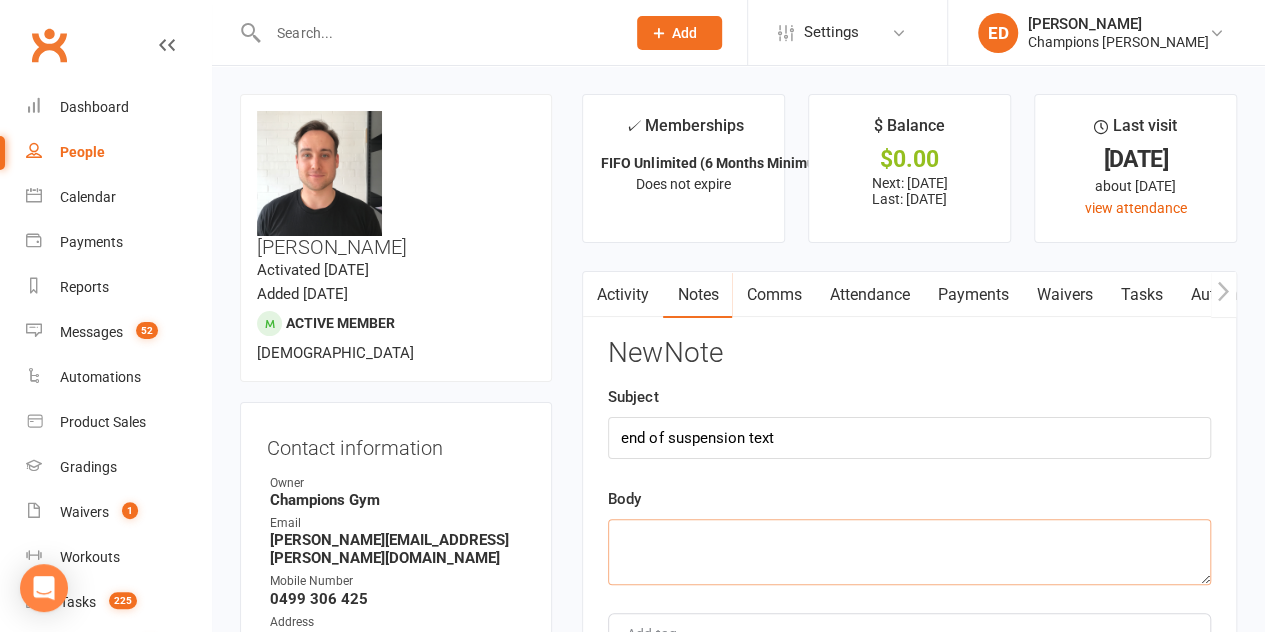 click at bounding box center [909, 552] 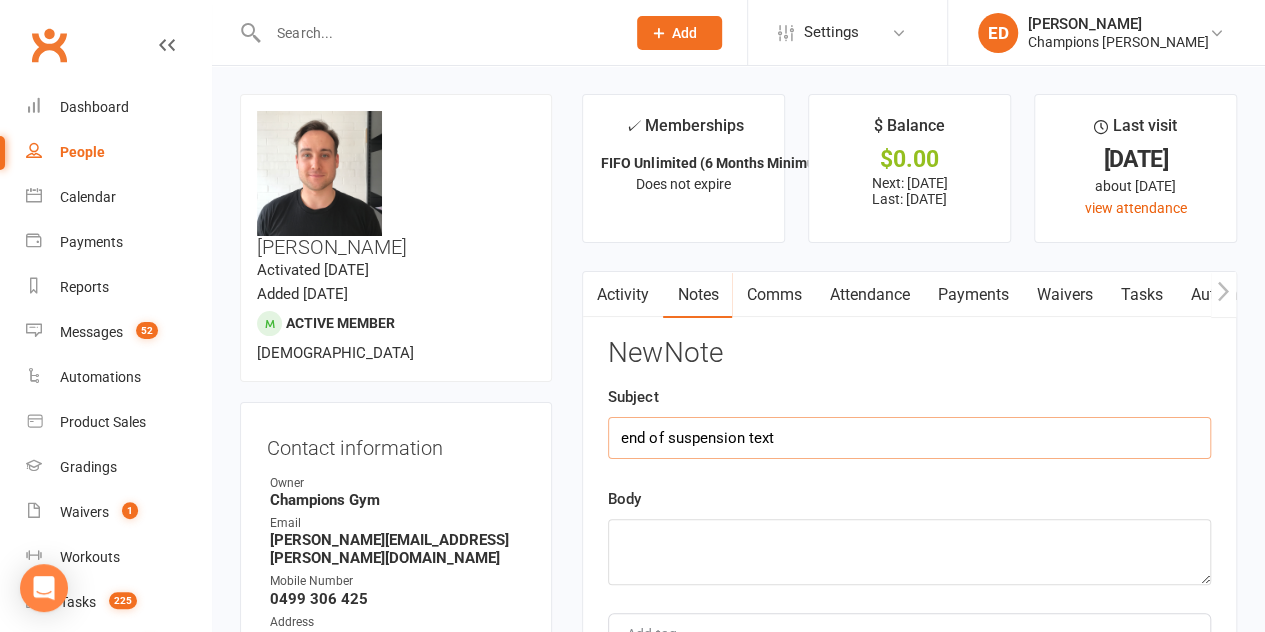 click on "end of suspension text" at bounding box center [909, 438] 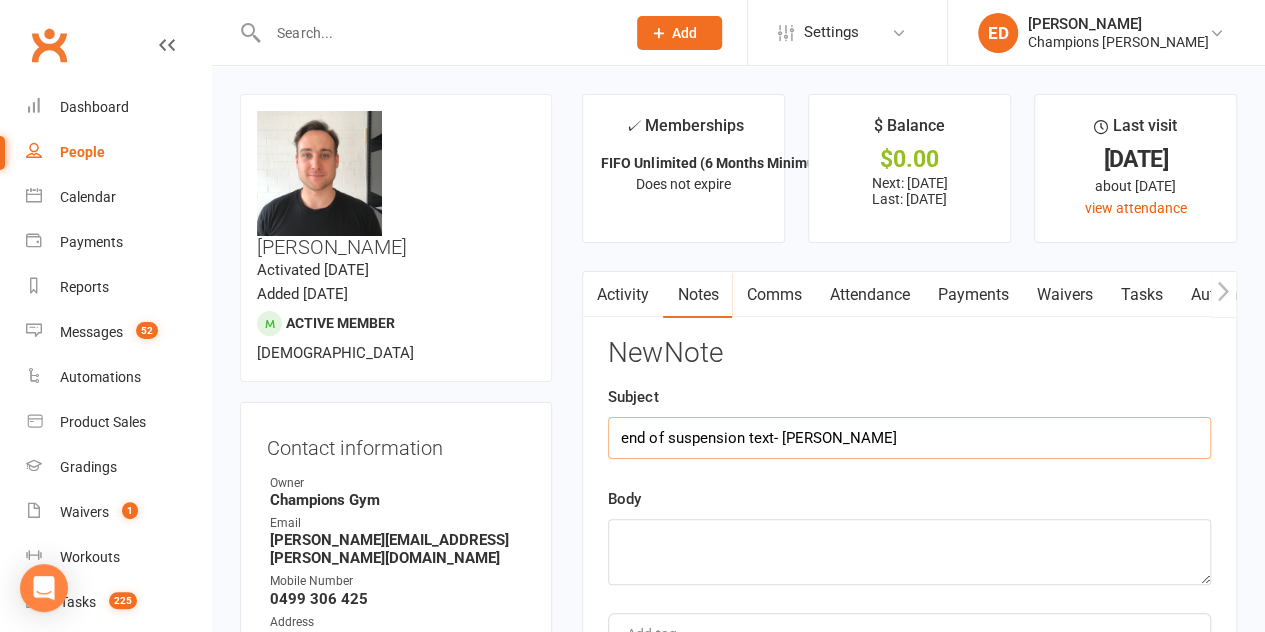 type on "end of suspension text- [PERSON_NAME]" 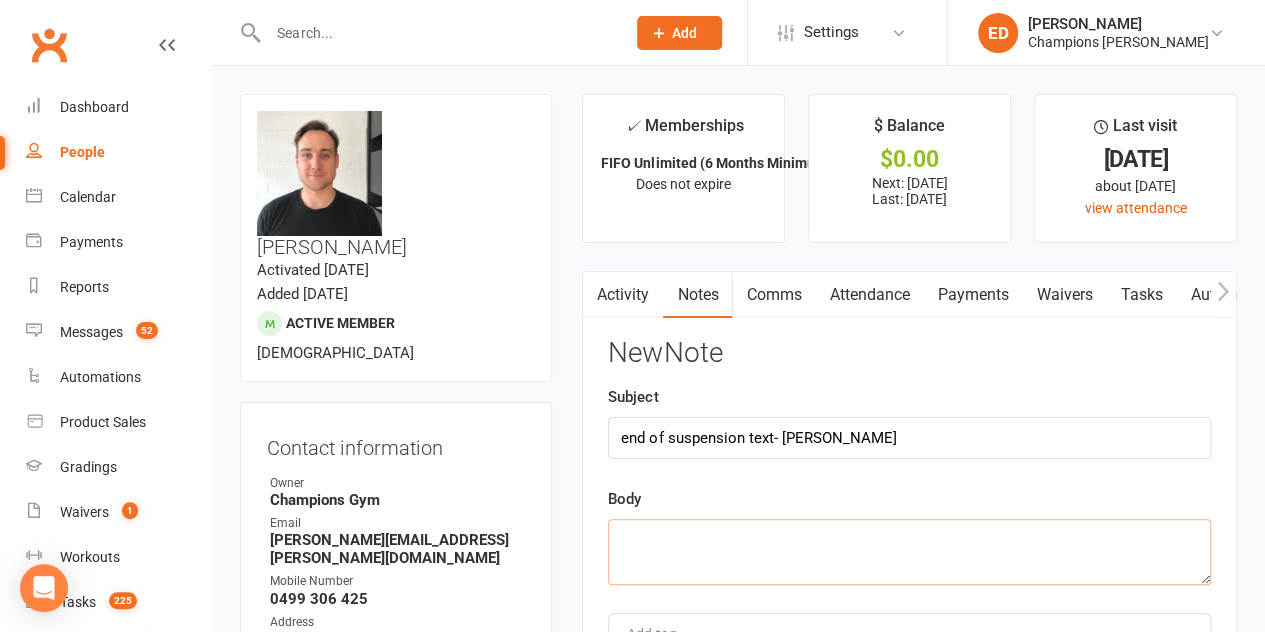 click at bounding box center [909, 552] 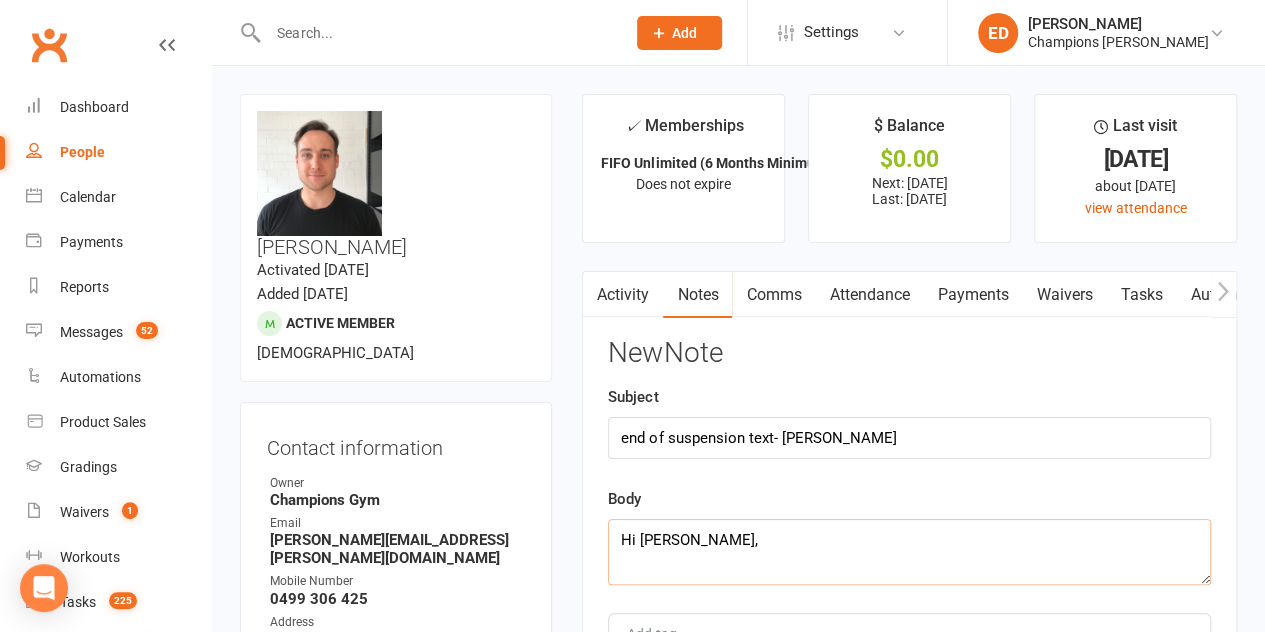 scroll, scrollTop: 84, scrollLeft: 0, axis: vertical 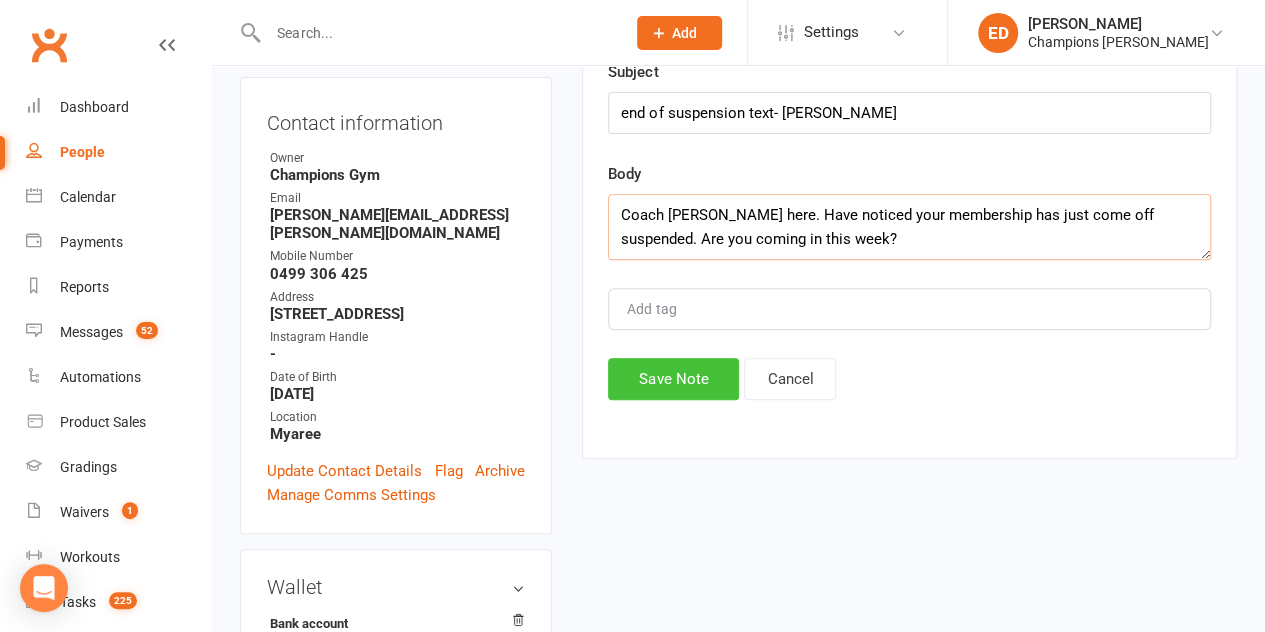 type on "Hi [PERSON_NAME],
Coach [PERSON_NAME] here. Have noticed your membership has just come off suspended. Are you coming in this week?" 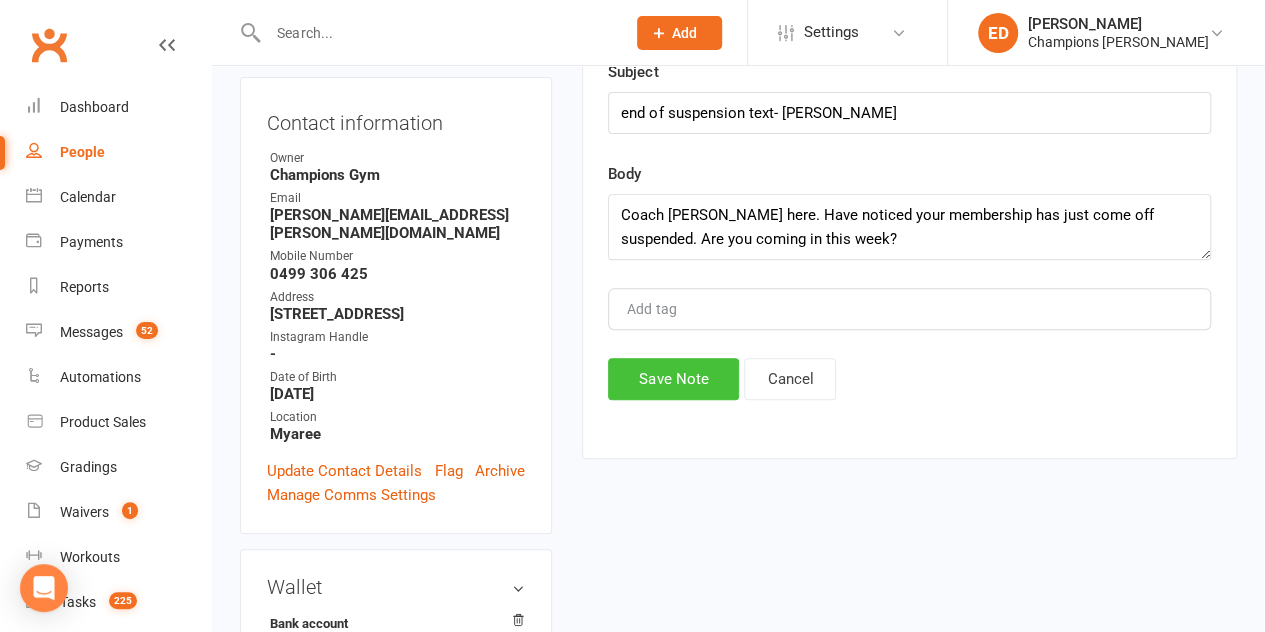 click on "Save Note" at bounding box center (673, 379) 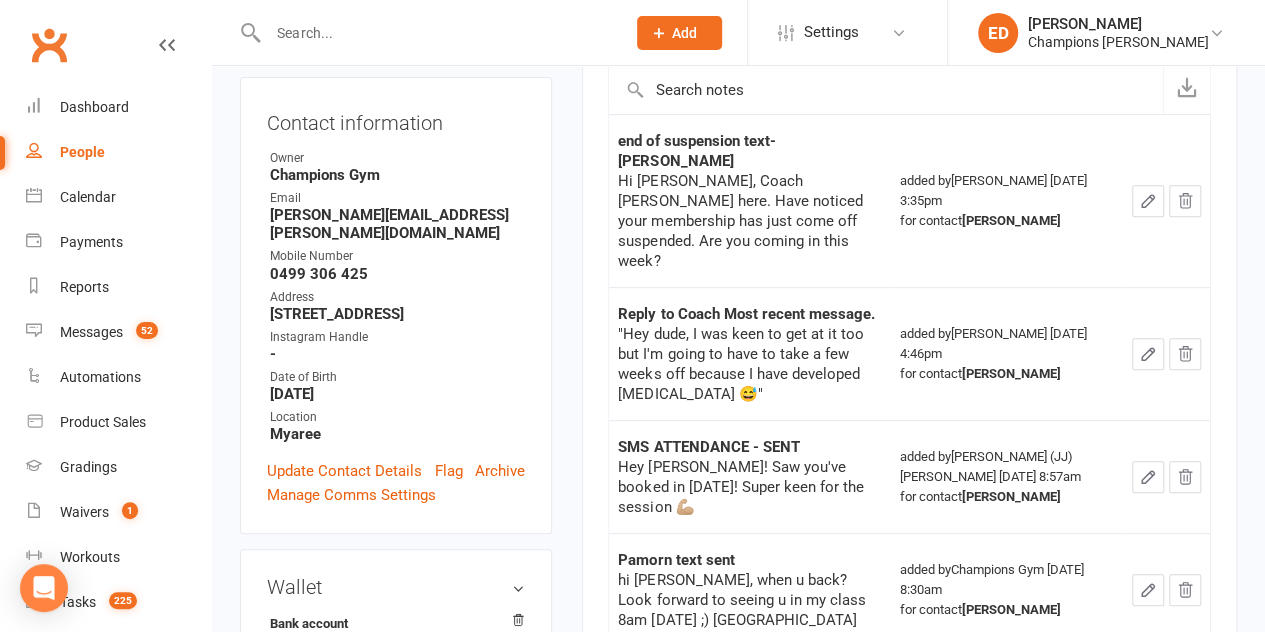 drag, startPoint x: 478, startPoint y: 26, endPoint x: 477, endPoint y: 37, distance: 11.045361 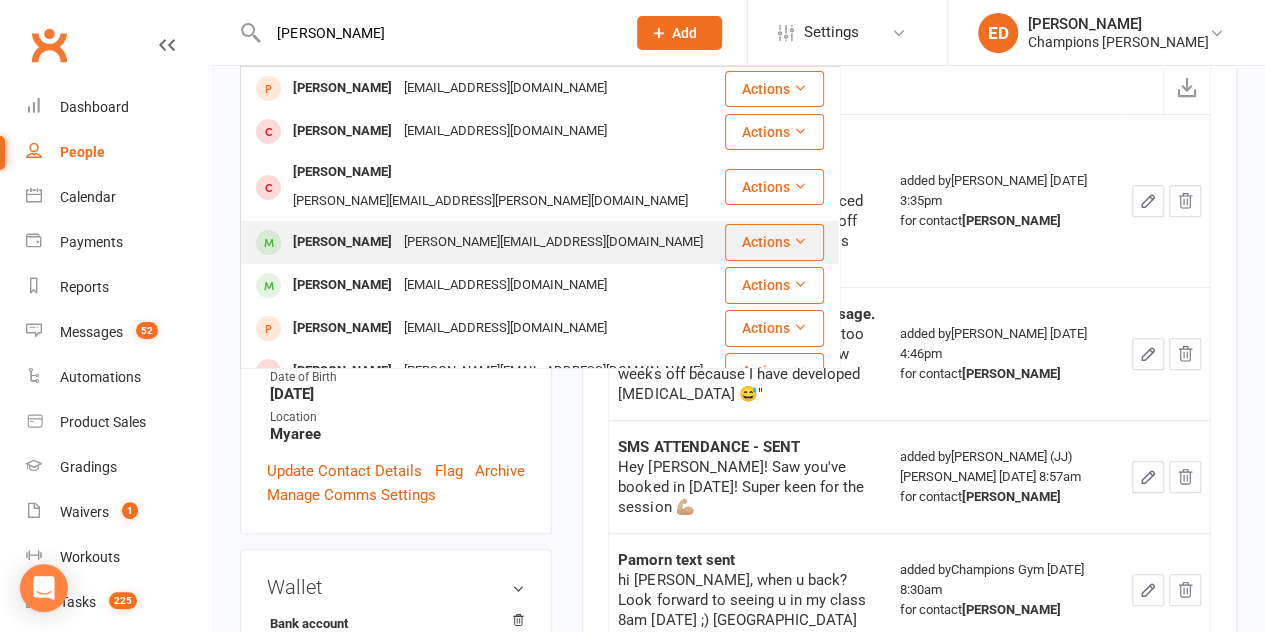 type on "[PERSON_NAME]" 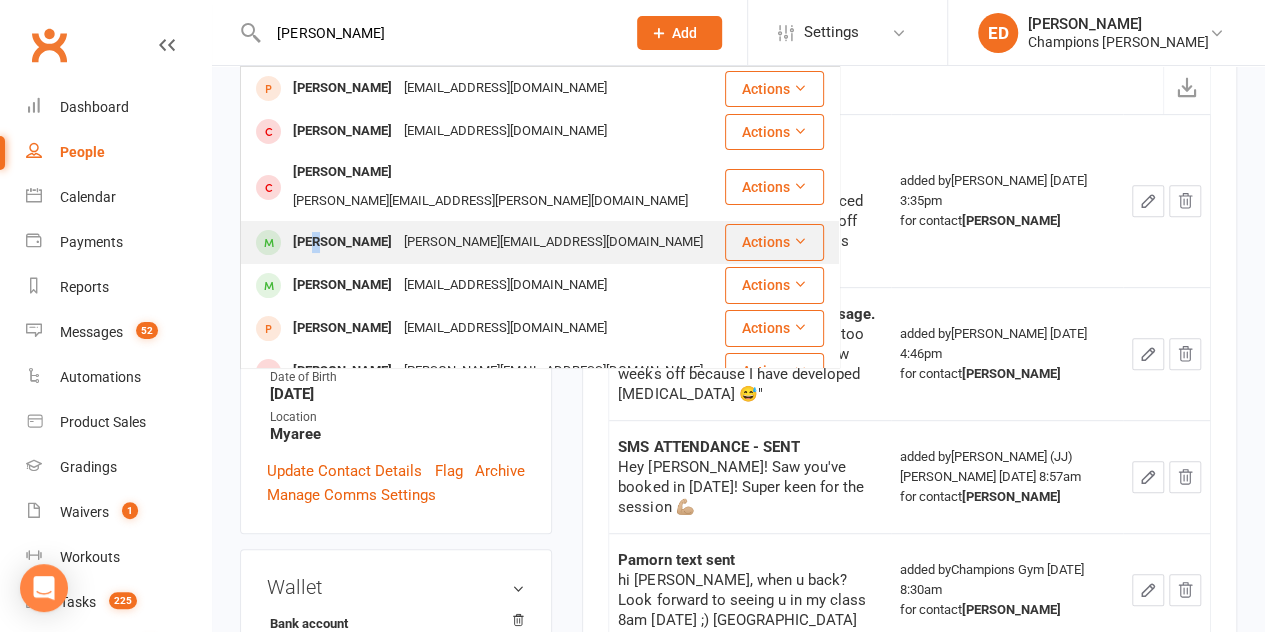 drag, startPoint x: 398, startPoint y: 213, endPoint x: 318, endPoint y: 204, distance: 80.50466 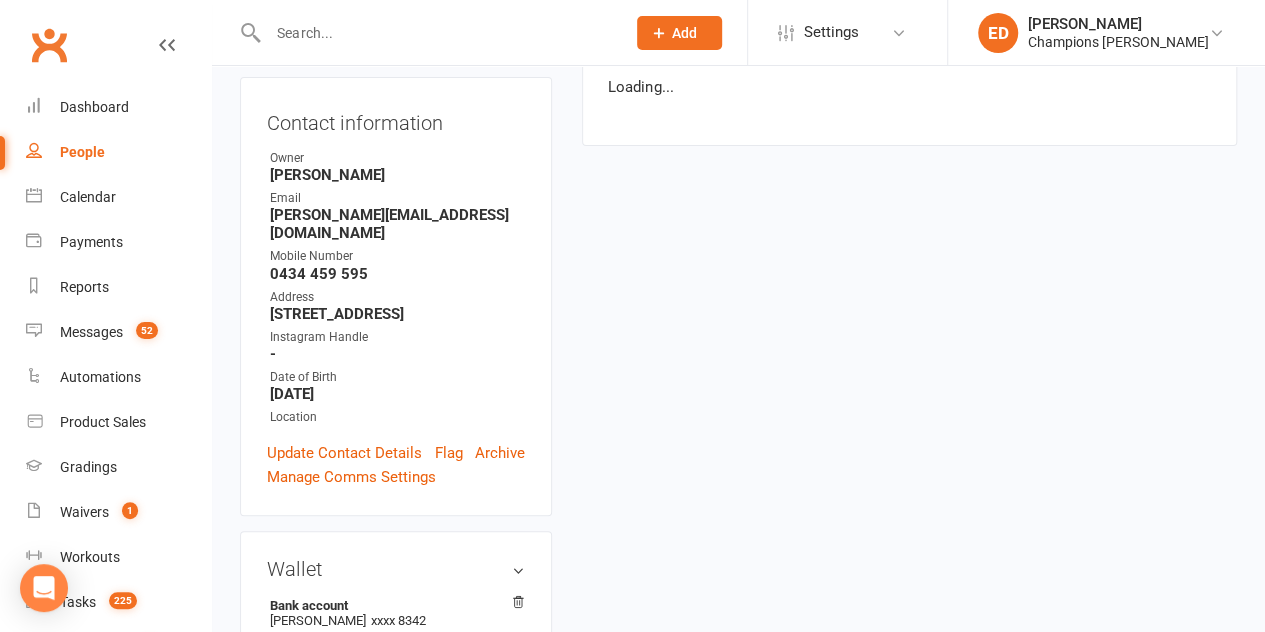 scroll, scrollTop: 0, scrollLeft: 0, axis: both 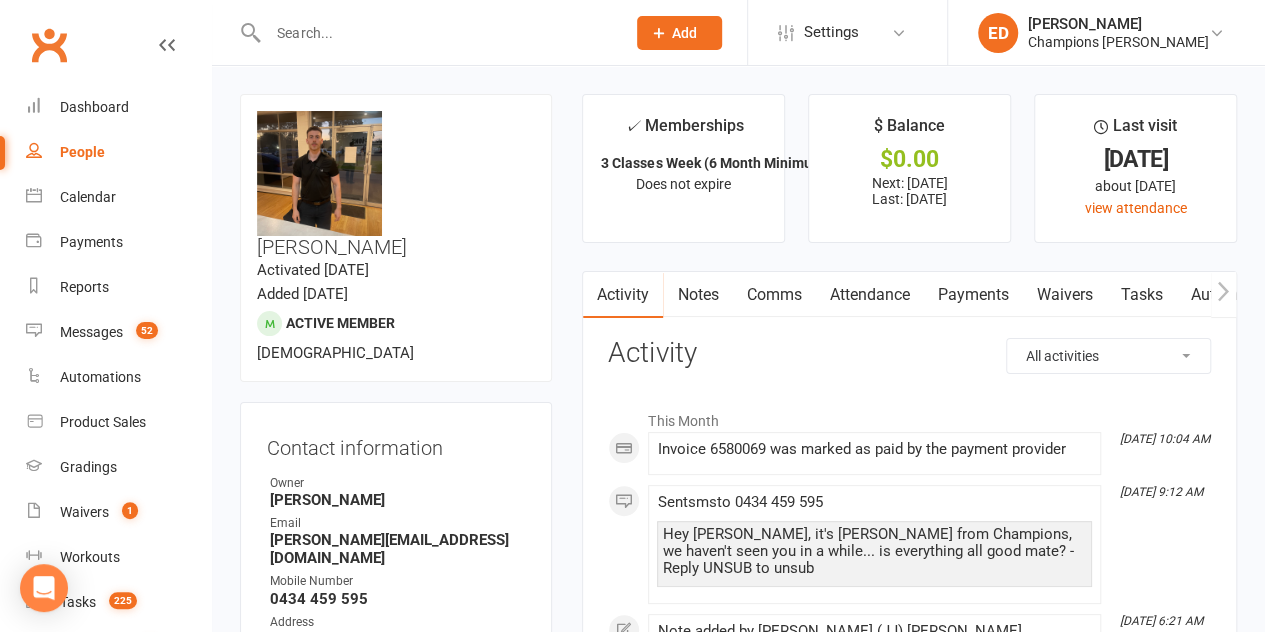 click at bounding box center (425, 32) 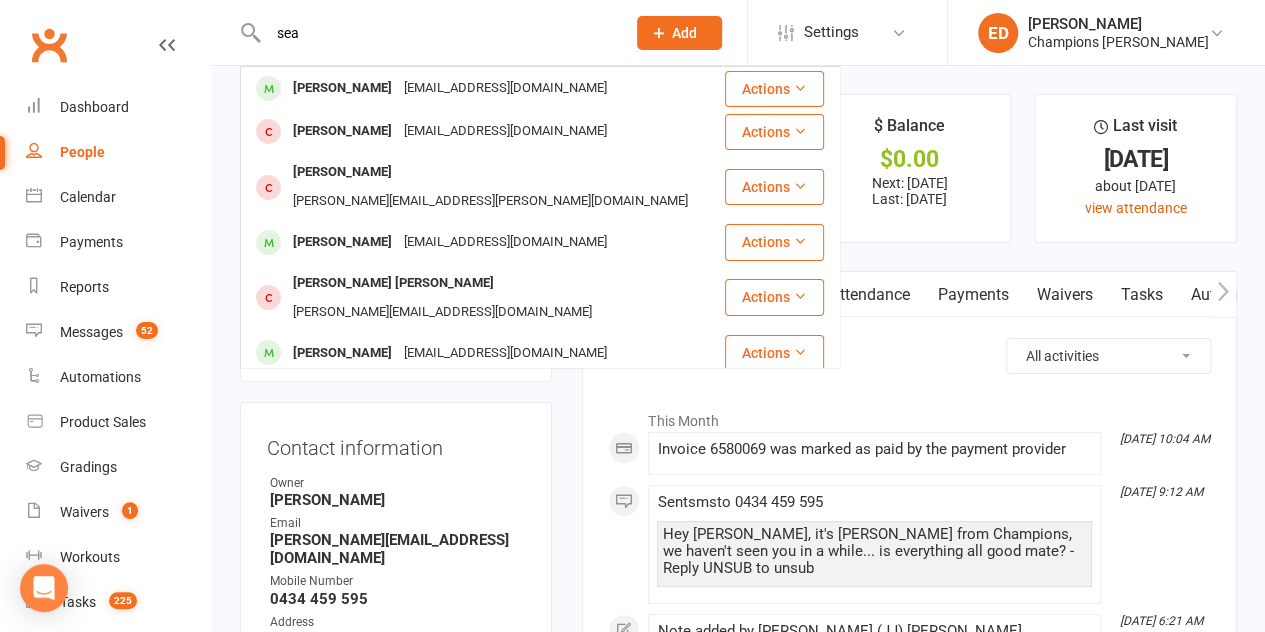 type on "sea" 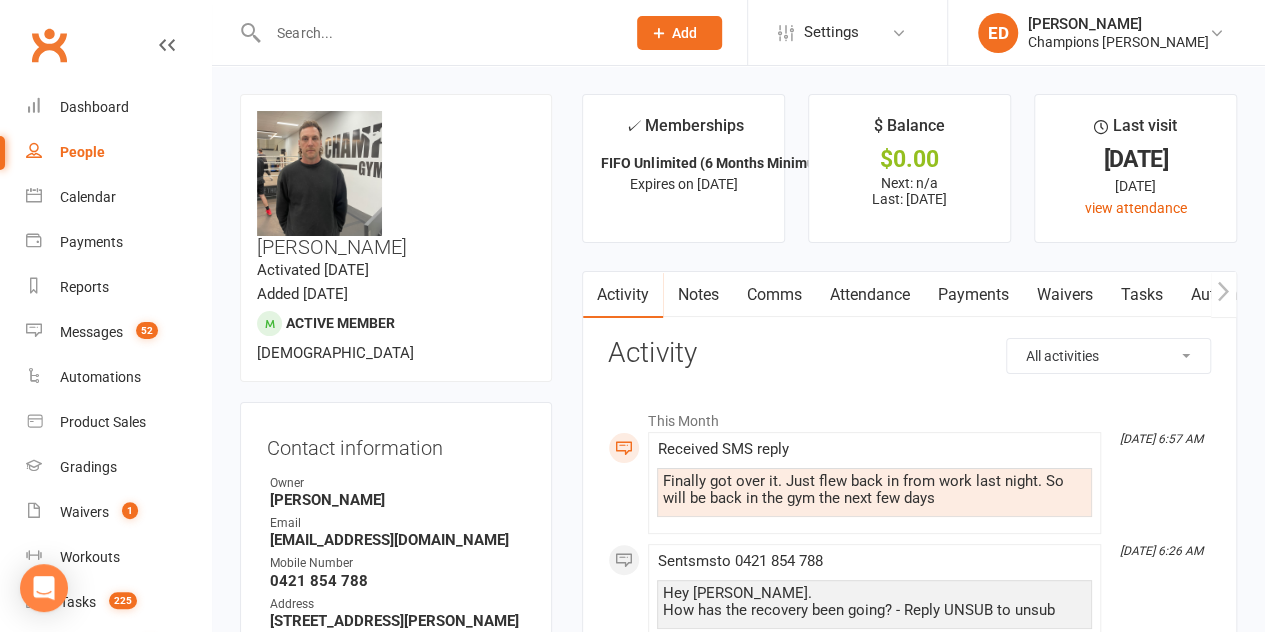 click on "Notes" at bounding box center [697, 295] 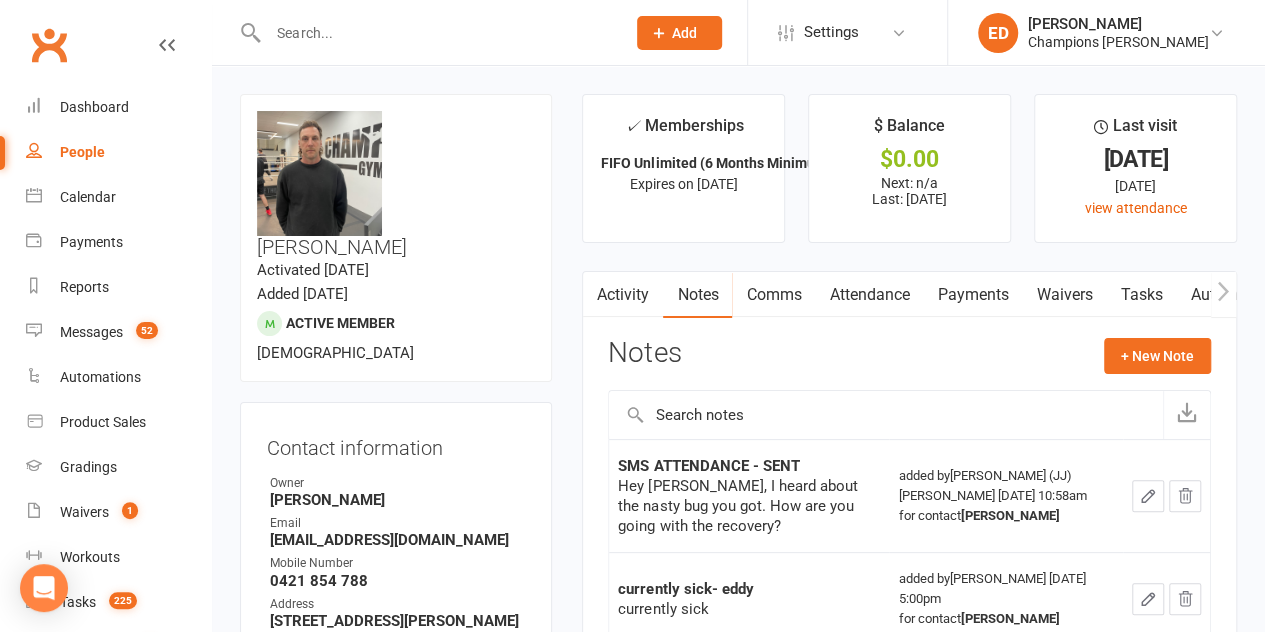 click on "Attendance" at bounding box center (869, 295) 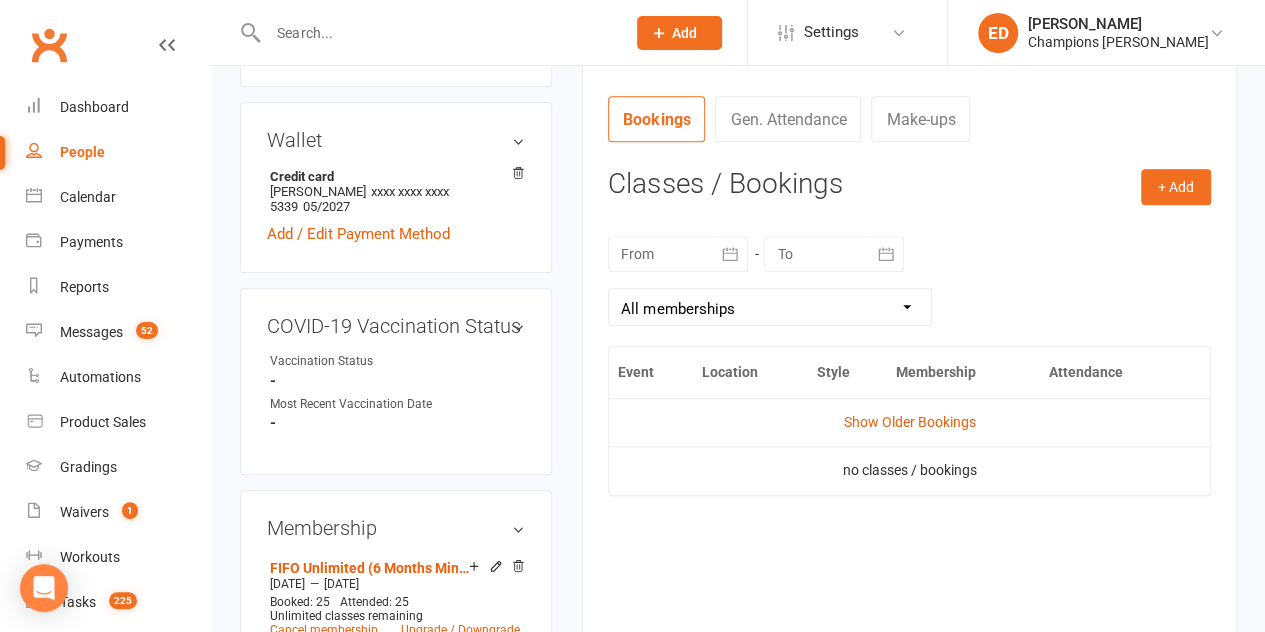 scroll, scrollTop: 769, scrollLeft: 0, axis: vertical 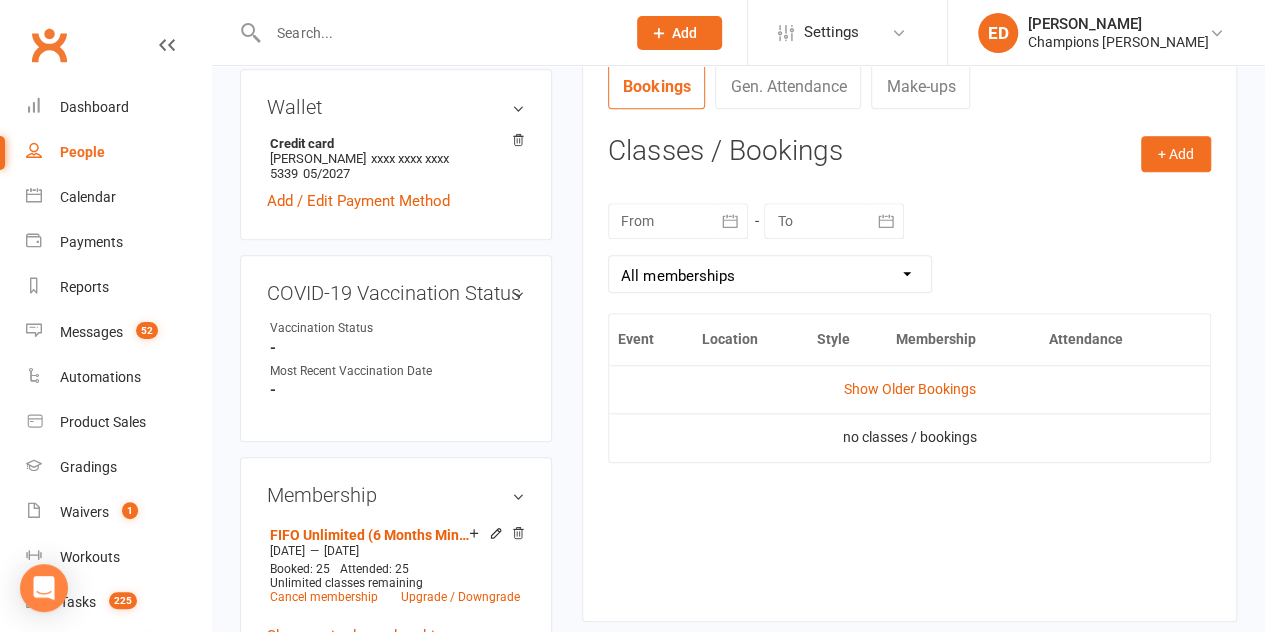 click 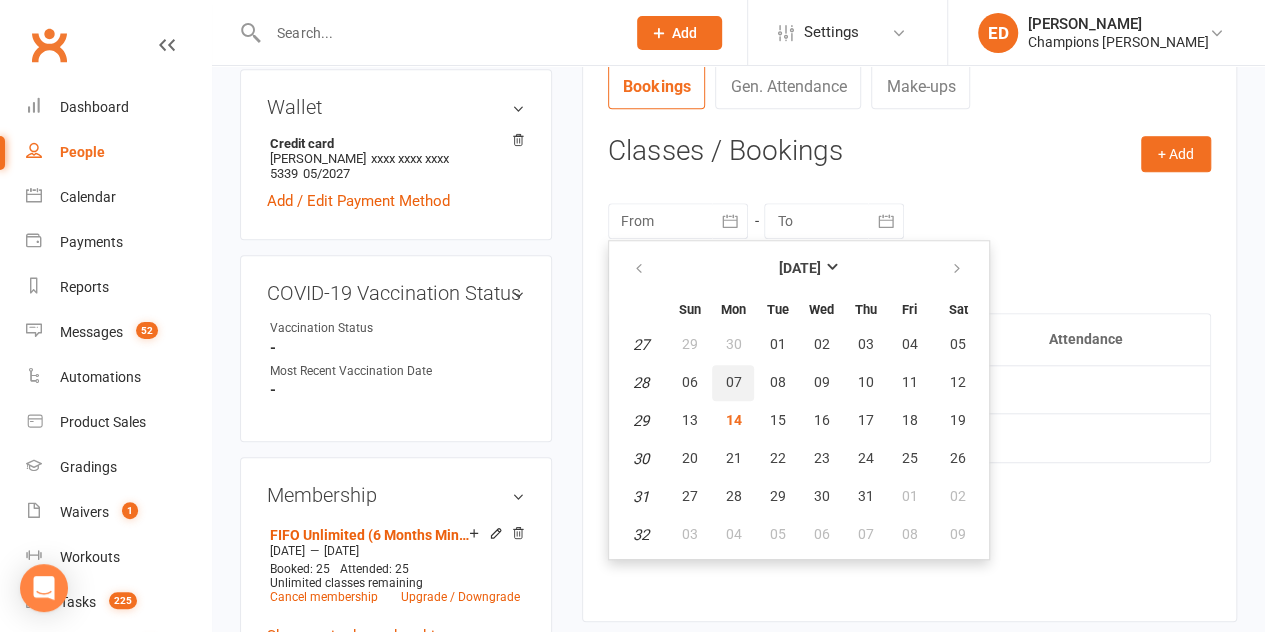 click on "07" at bounding box center [733, 383] 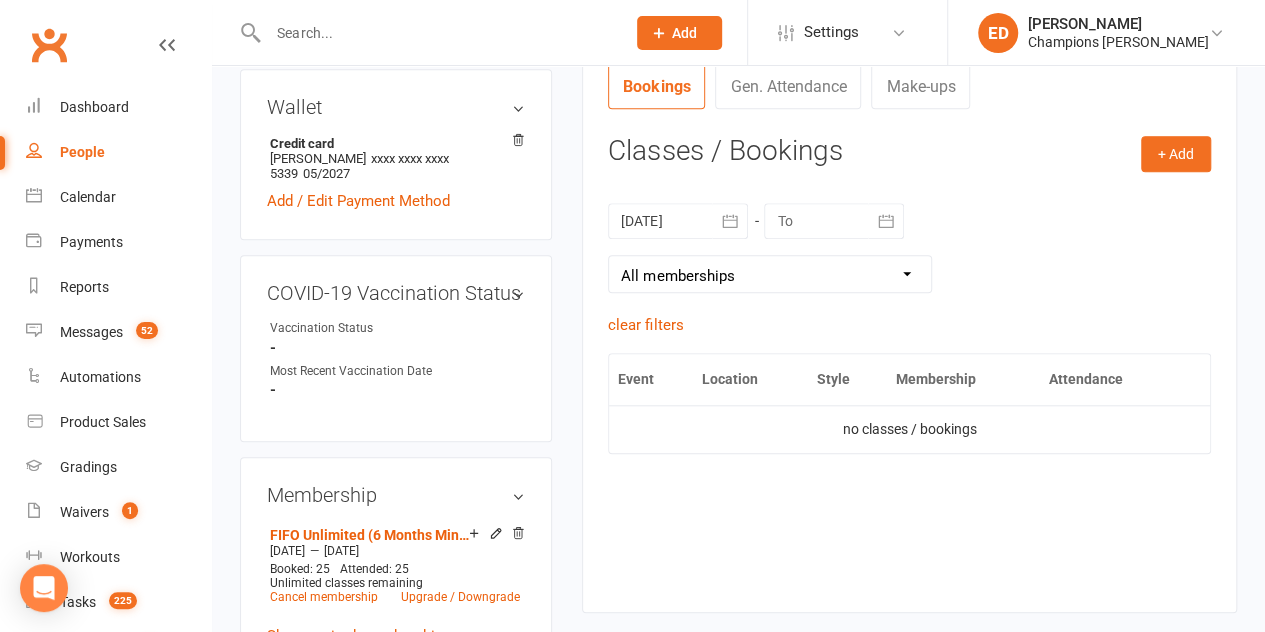 click at bounding box center (886, 221) 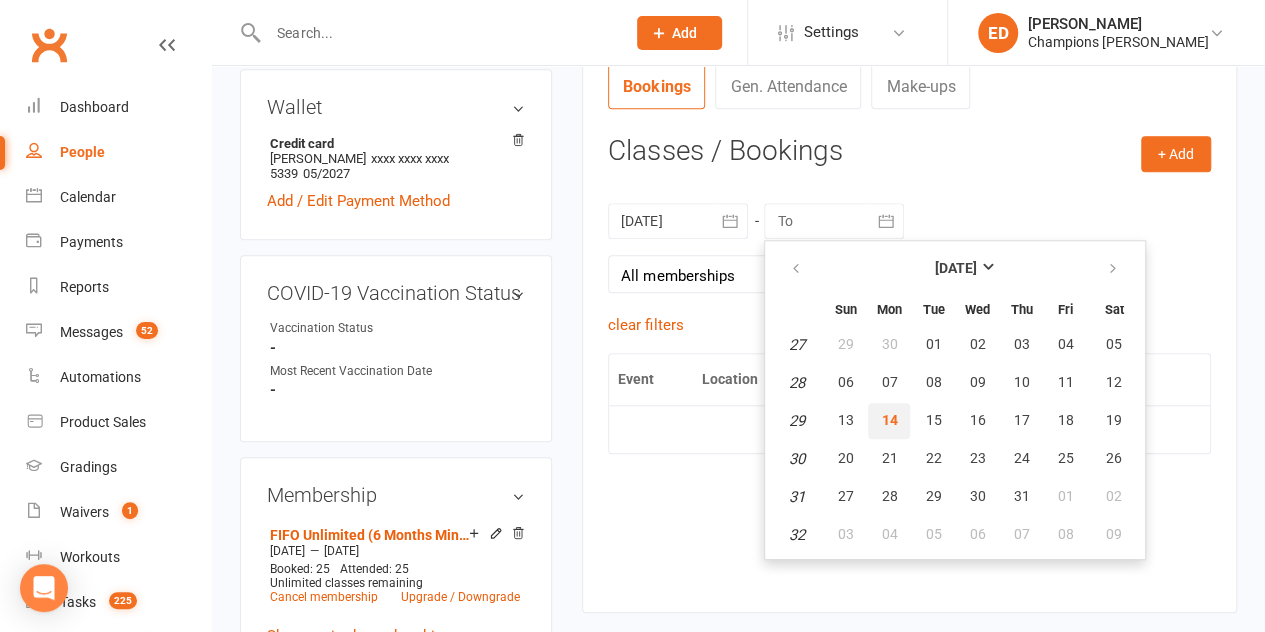 click on "14" at bounding box center (889, 420) 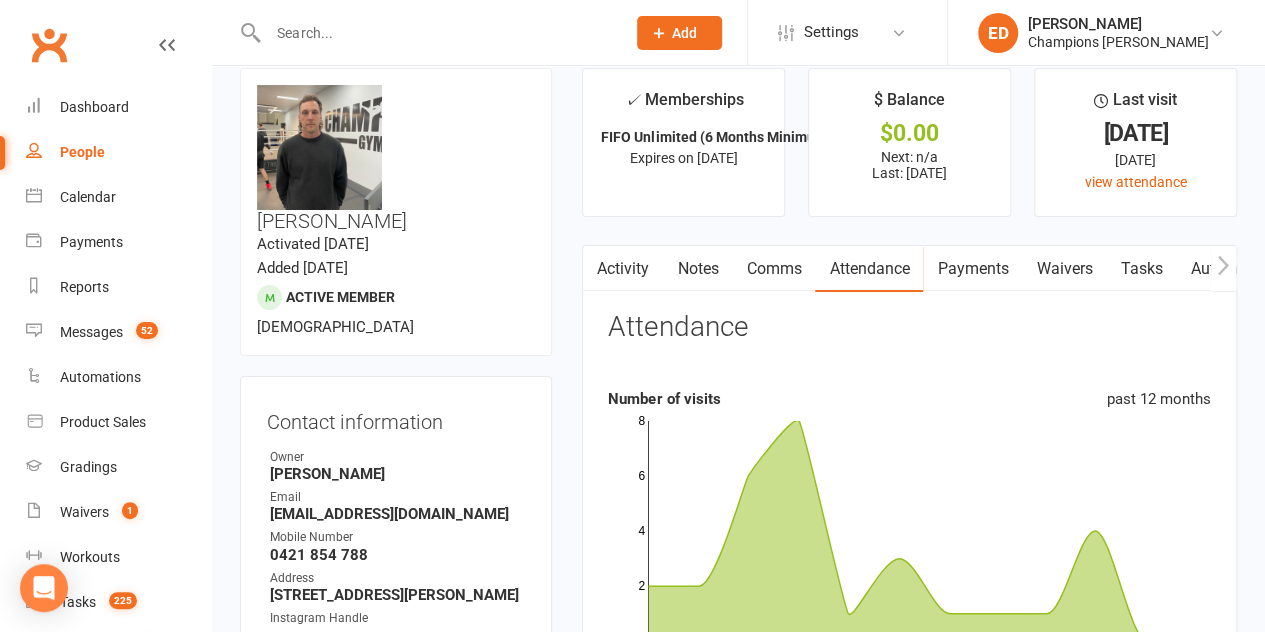 scroll, scrollTop: 22, scrollLeft: 0, axis: vertical 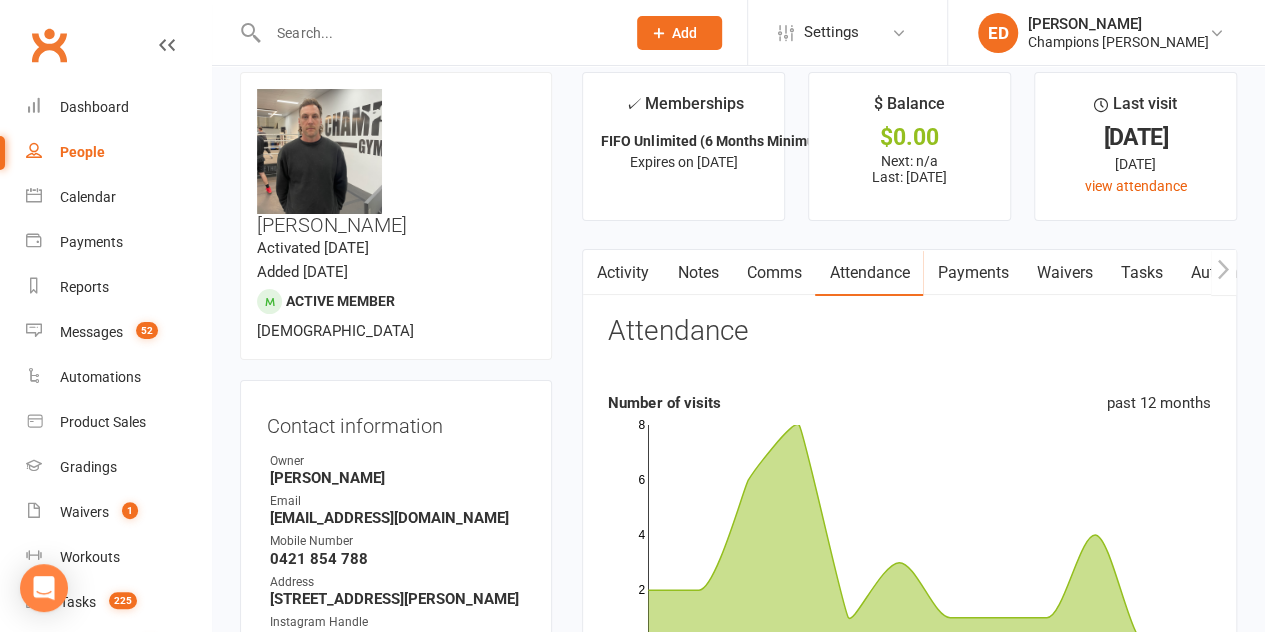 click on "Comms" at bounding box center (773, 273) 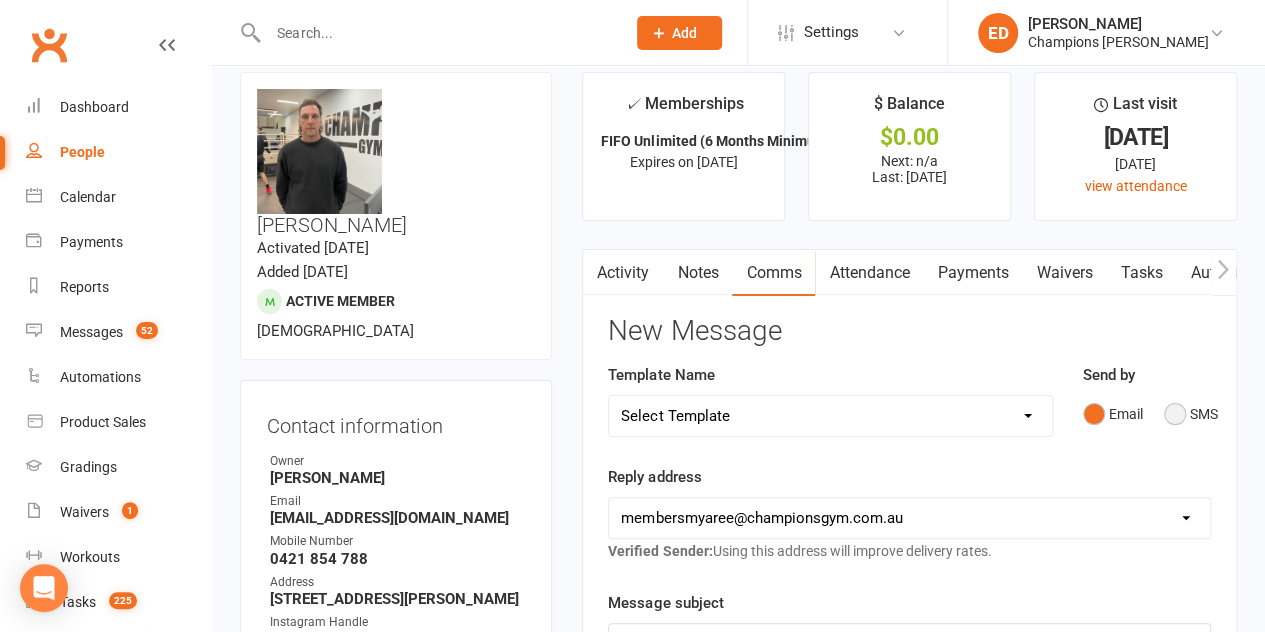click on "SMS" at bounding box center (1191, 414) 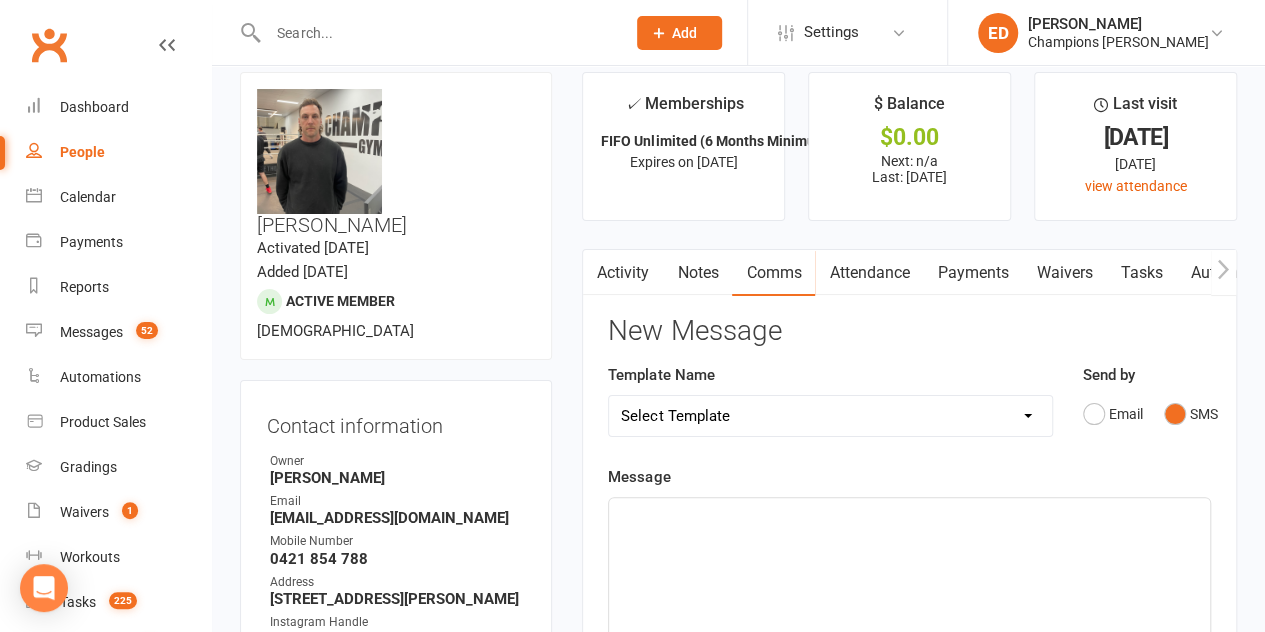 scroll, scrollTop: 272, scrollLeft: 0, axis: vertical 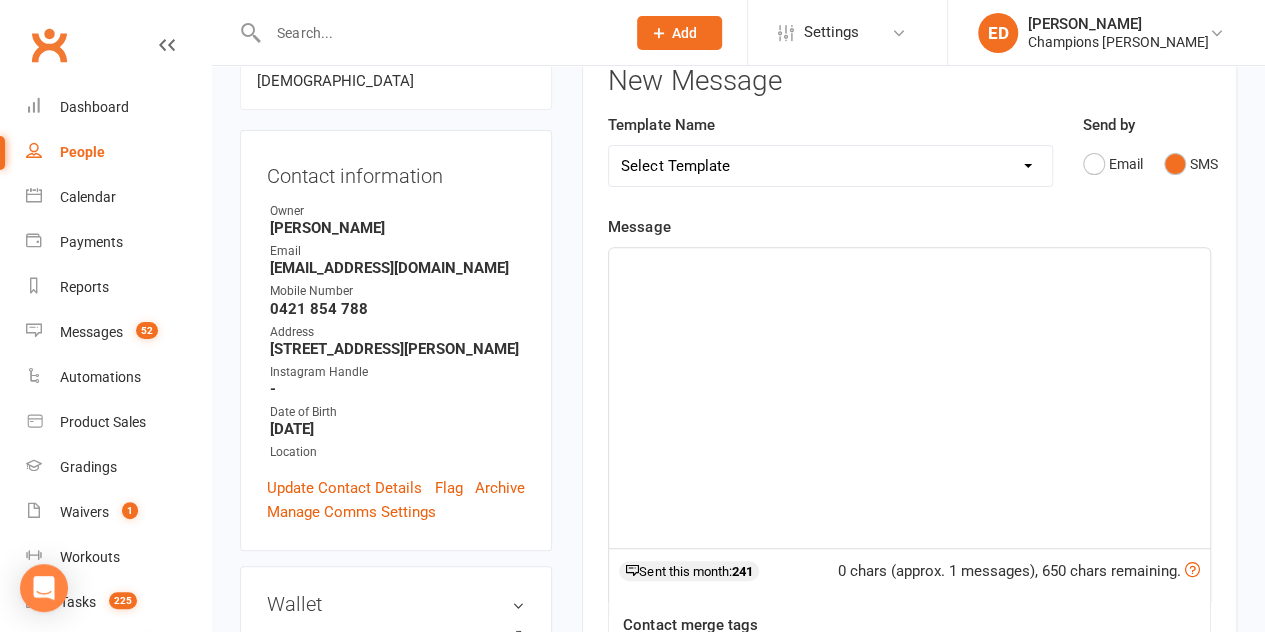 click on "﻿" 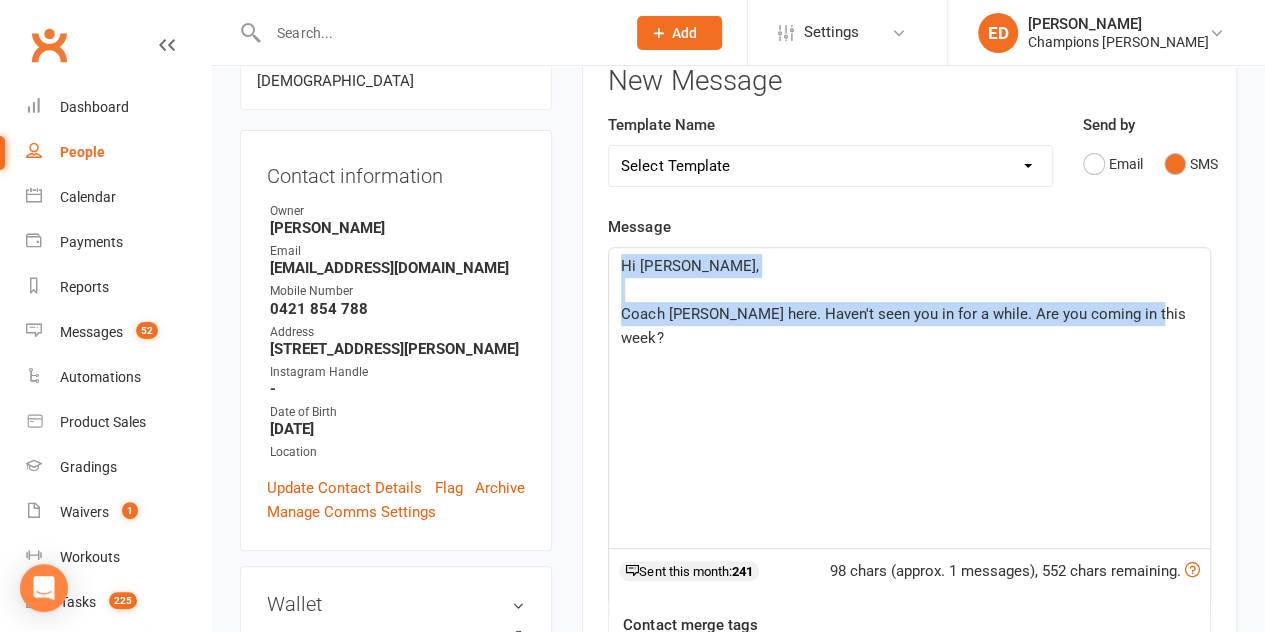 drag, startPoint x: 1160, startPoint y: 309, endPoint x: 608, endPoint y: 262, distance: 553.9973 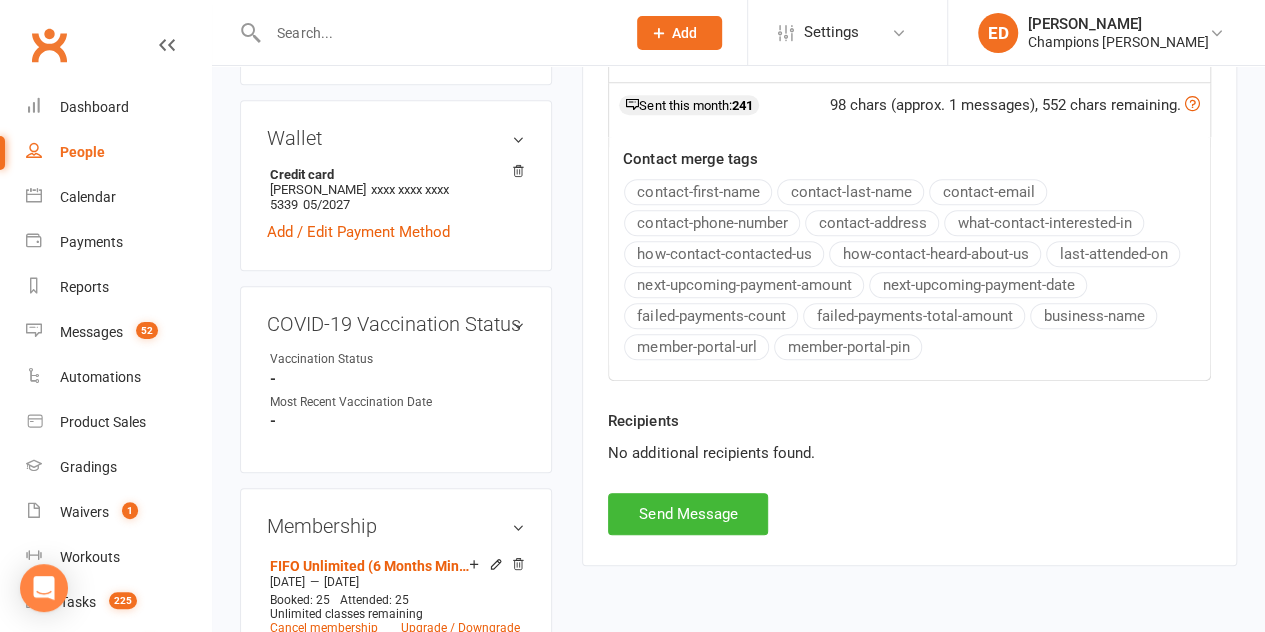scroll, scrollTop: 906, scrollLeft: 0, axis: vertical 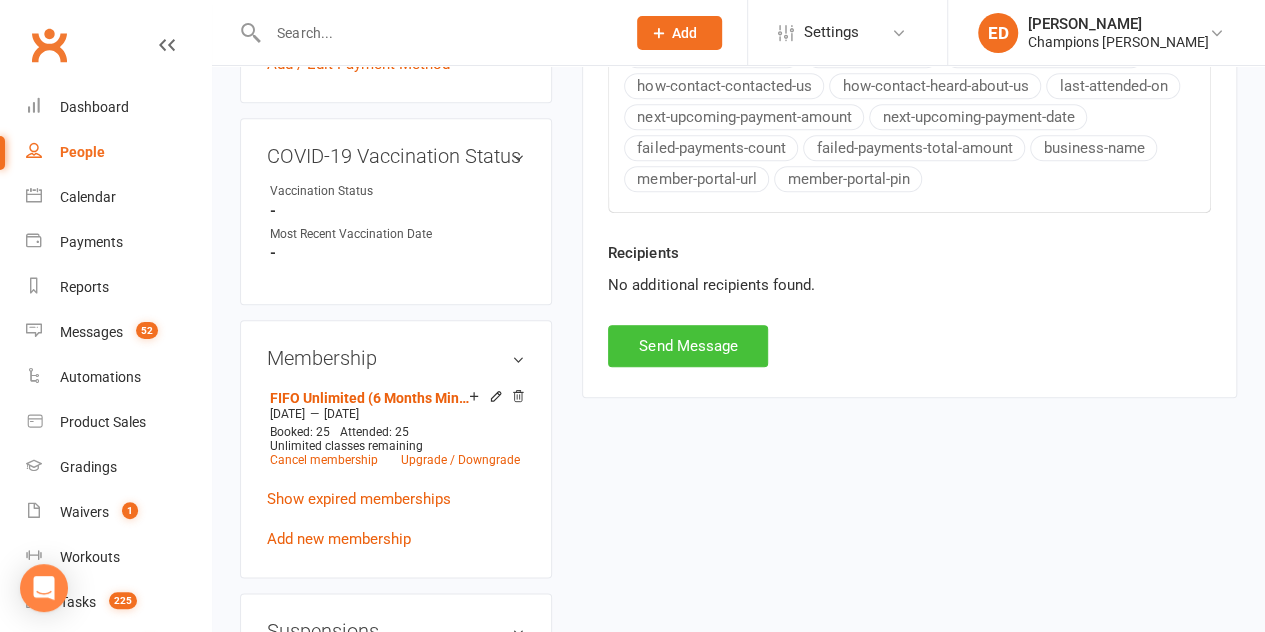 click on "Send Message" at bounding box center (688, 346) 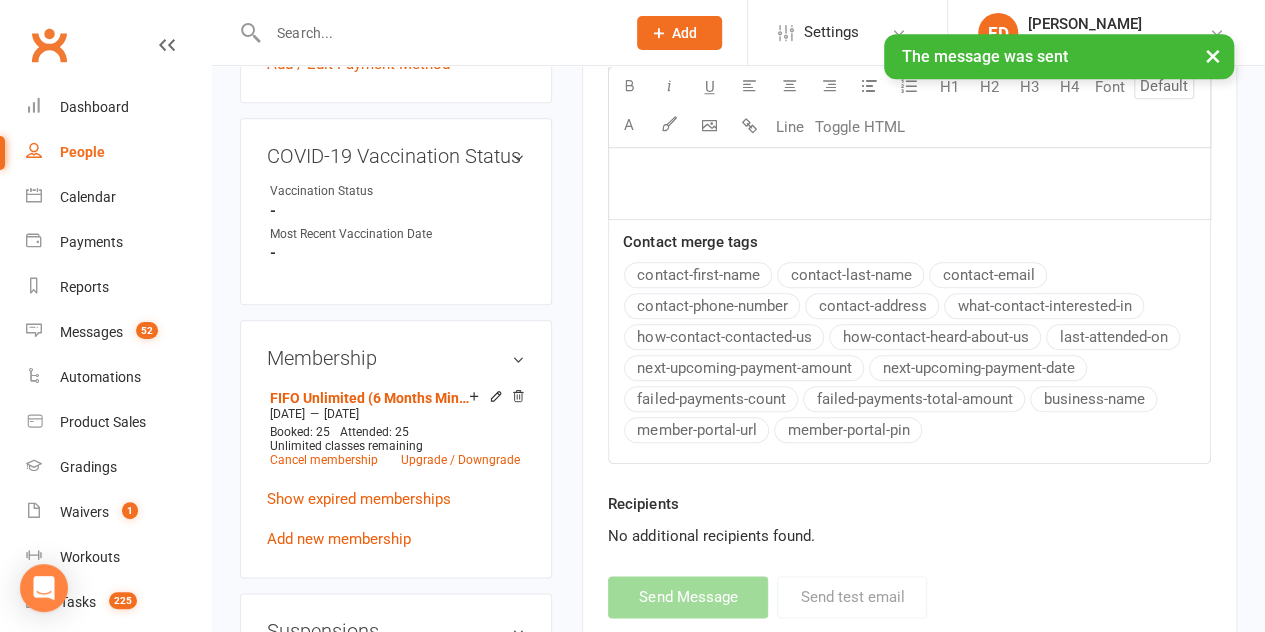 scroll, scrollTop: 0, scrollLeft: 0, axis: both 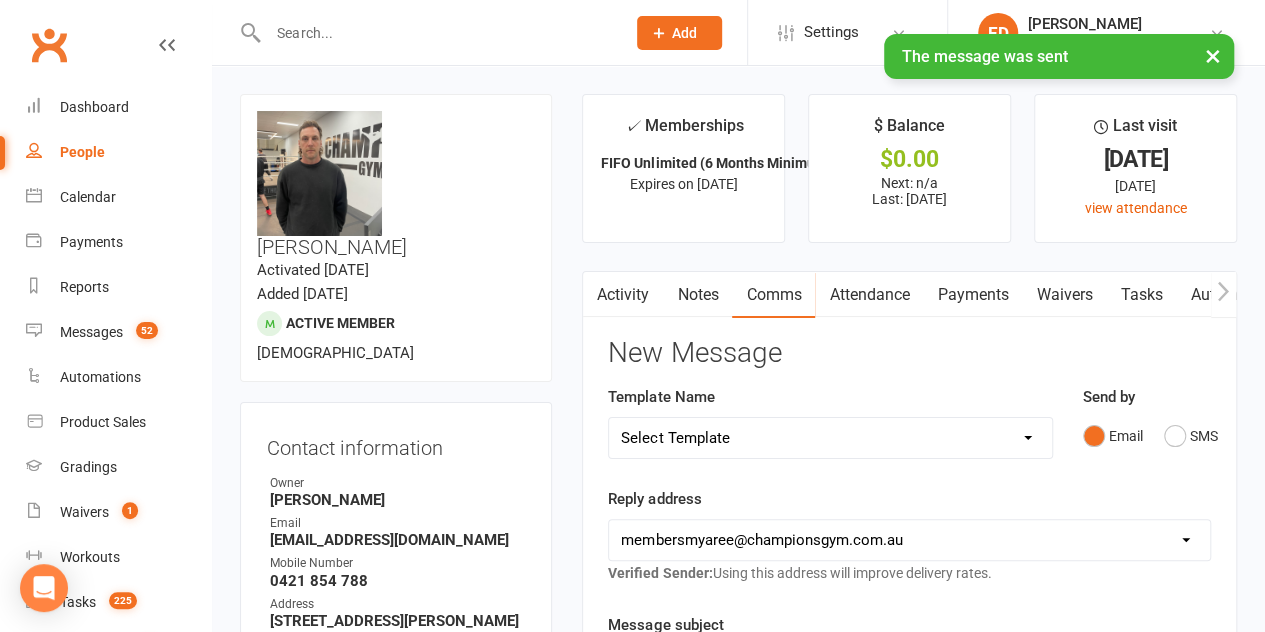 click on "Notes" at bounding box center (697, 295) 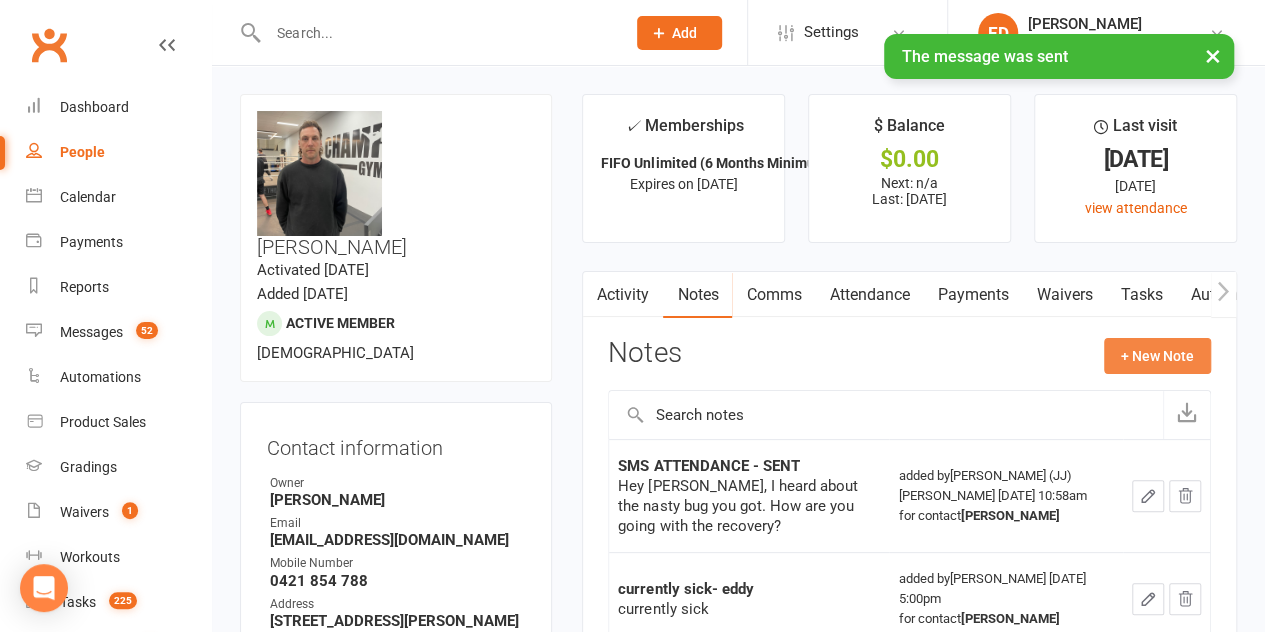 click on "+ New Note" at bounding box center [1157, 356] 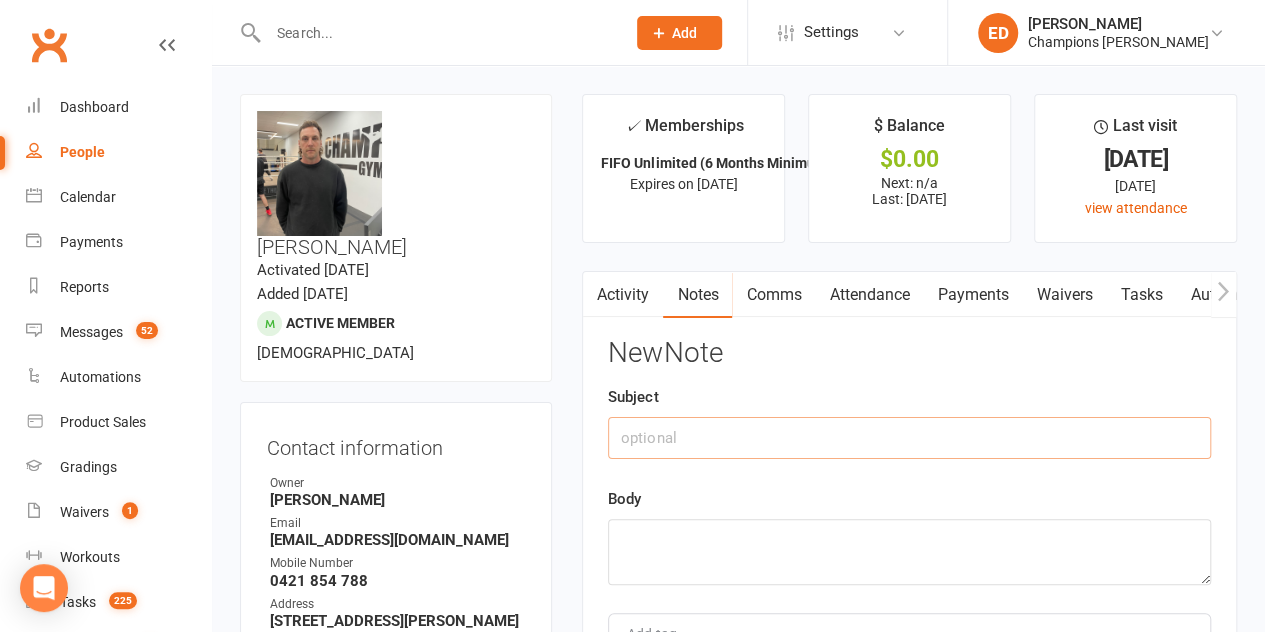 click at bounding box center (909, 438) 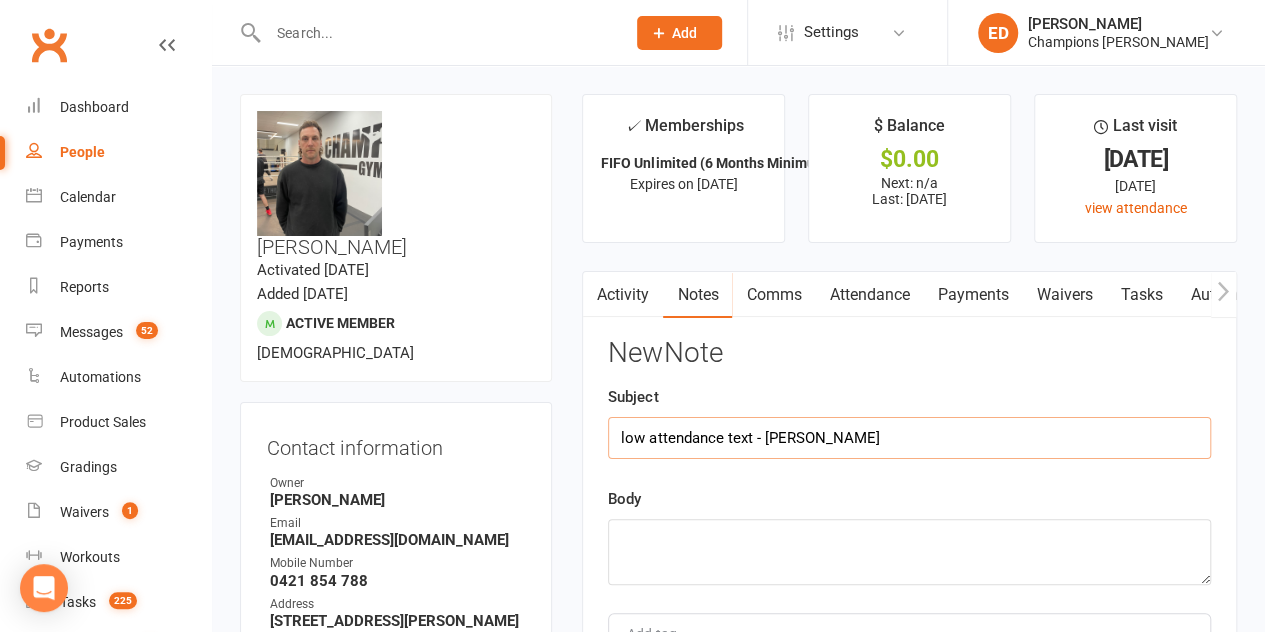 type on "low attendance text - [PERSON_NAME]" 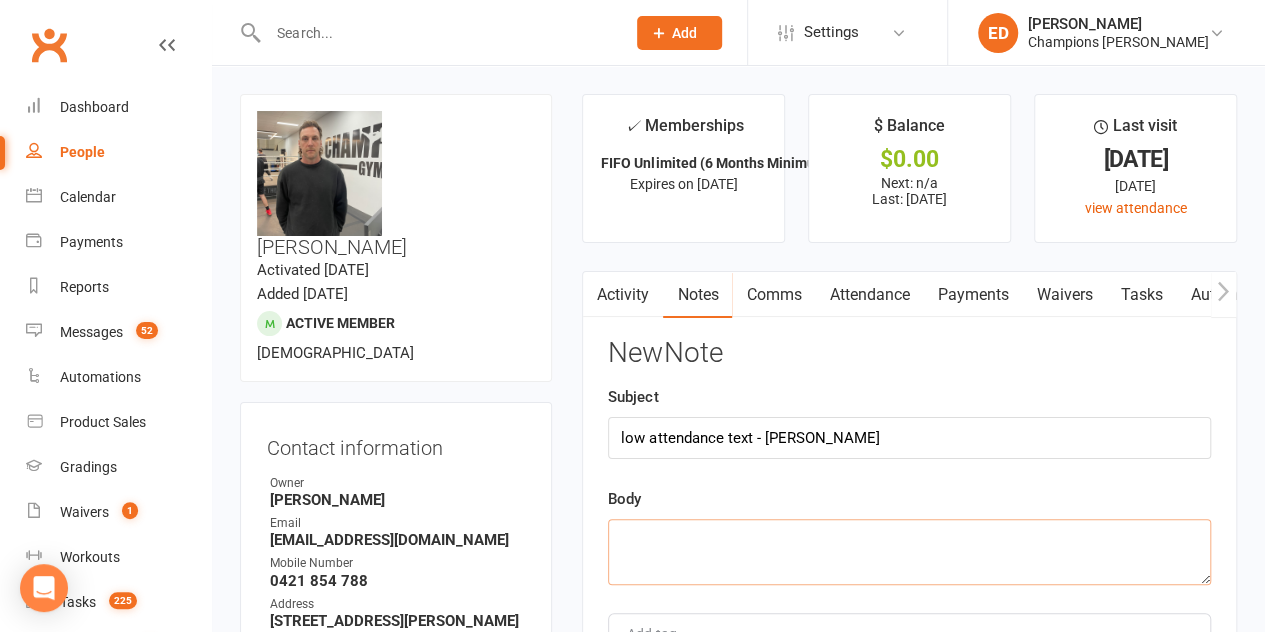 click at bounding box center (909, 552) 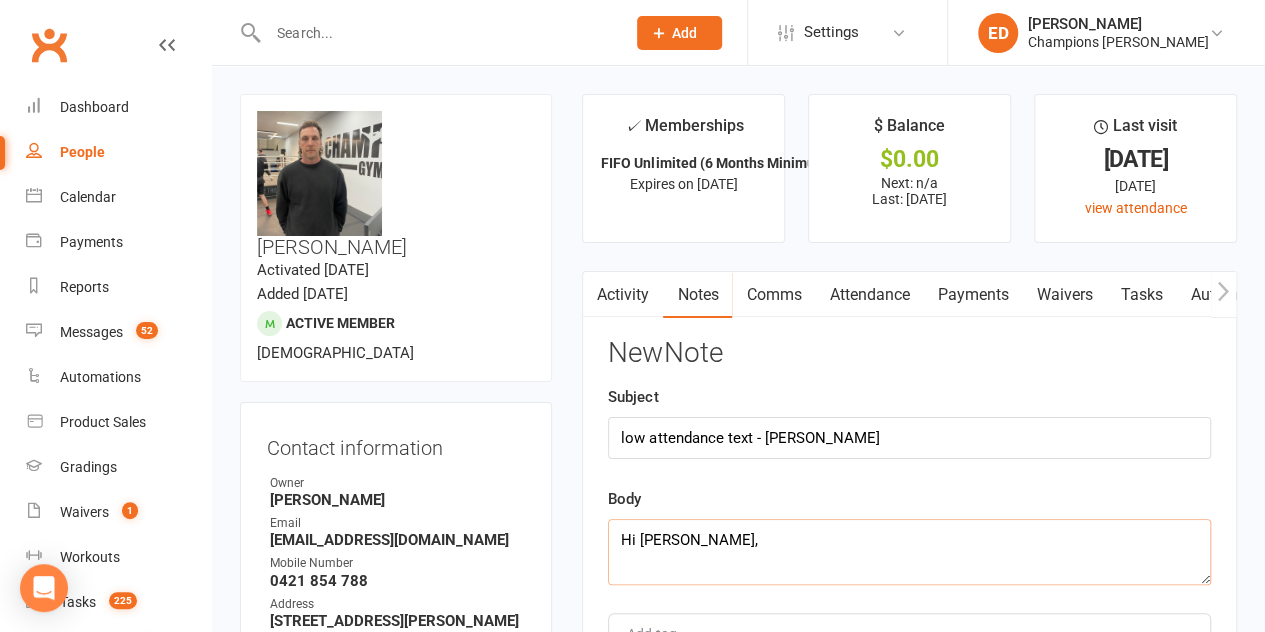 scroll, scrollTop: 60, scrollLeft: 0, axis: vertical 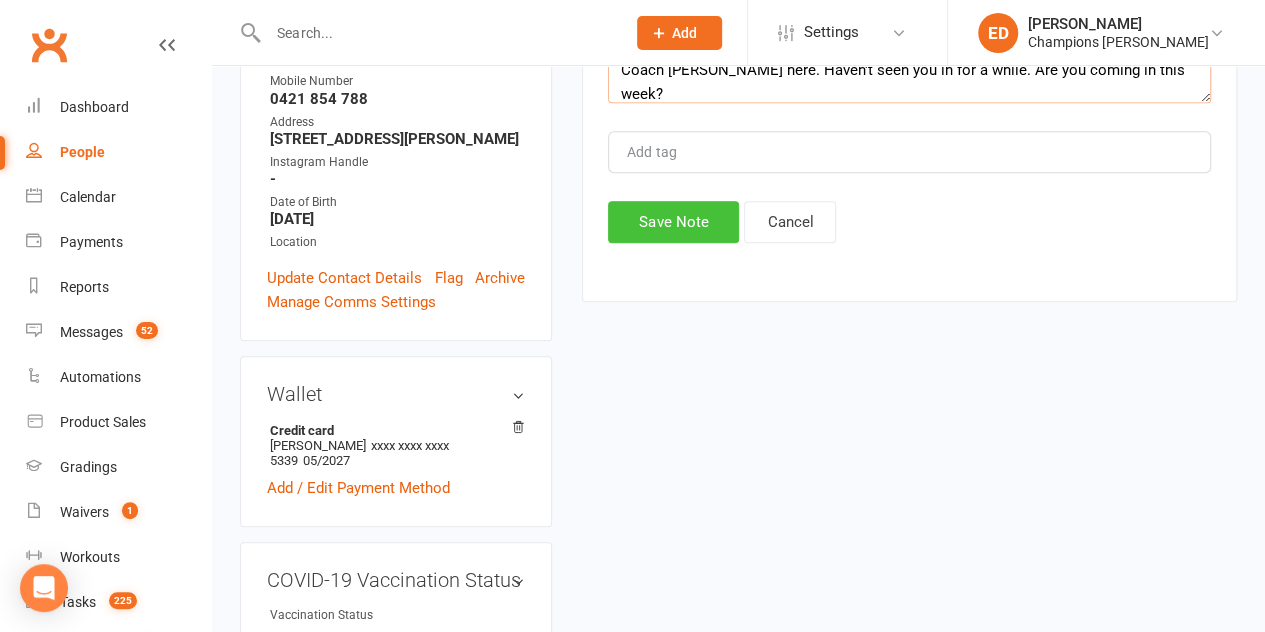 type on "Hi [PERSON_NAME],
Coach [PERSON_NAME] here. Haven't seen you in for a while. Are you coming in this week?" 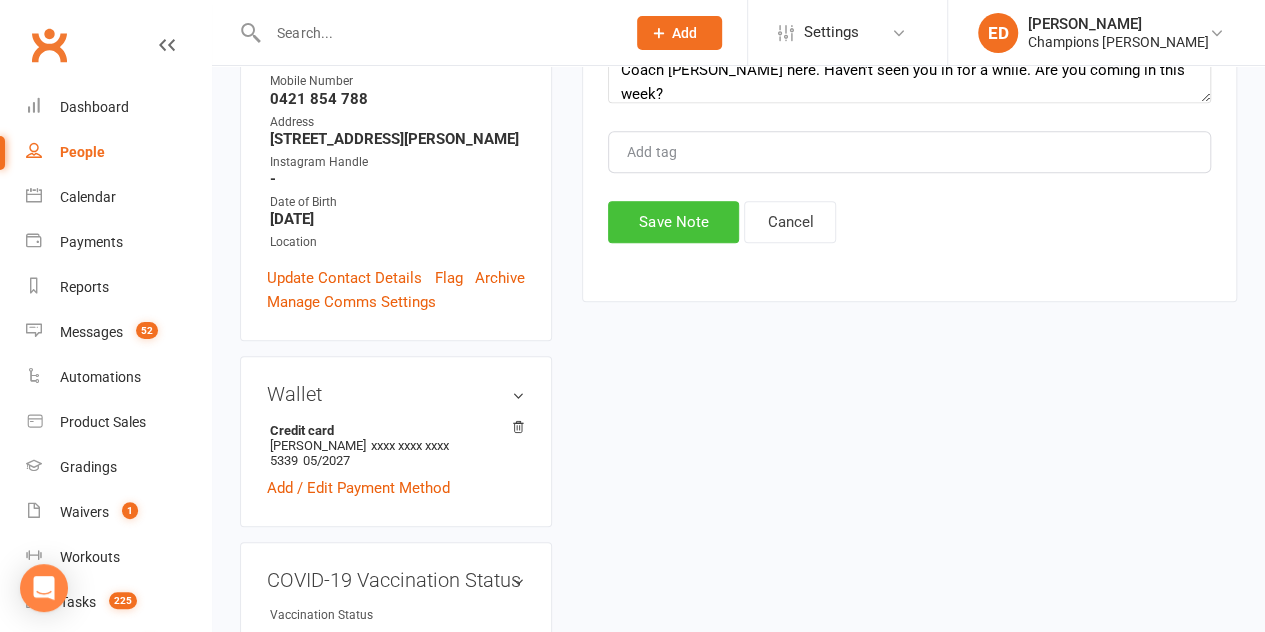 click on "Save Note" at bounding box center (673, 222) 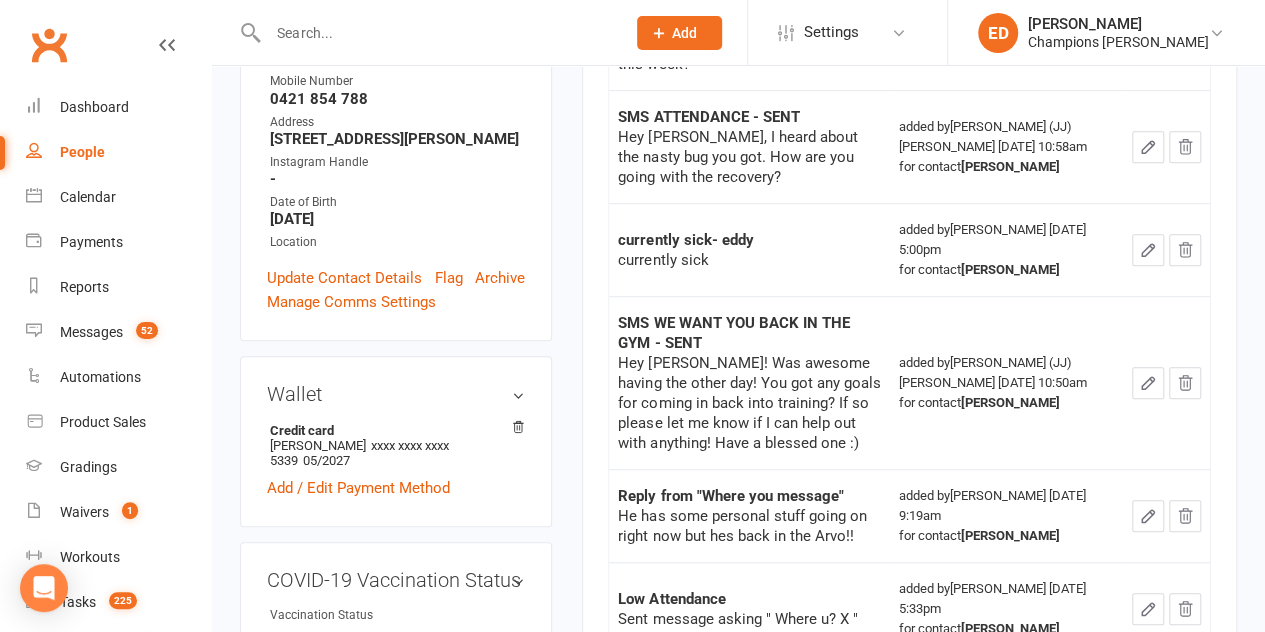 click at bounding box center (436, 33) 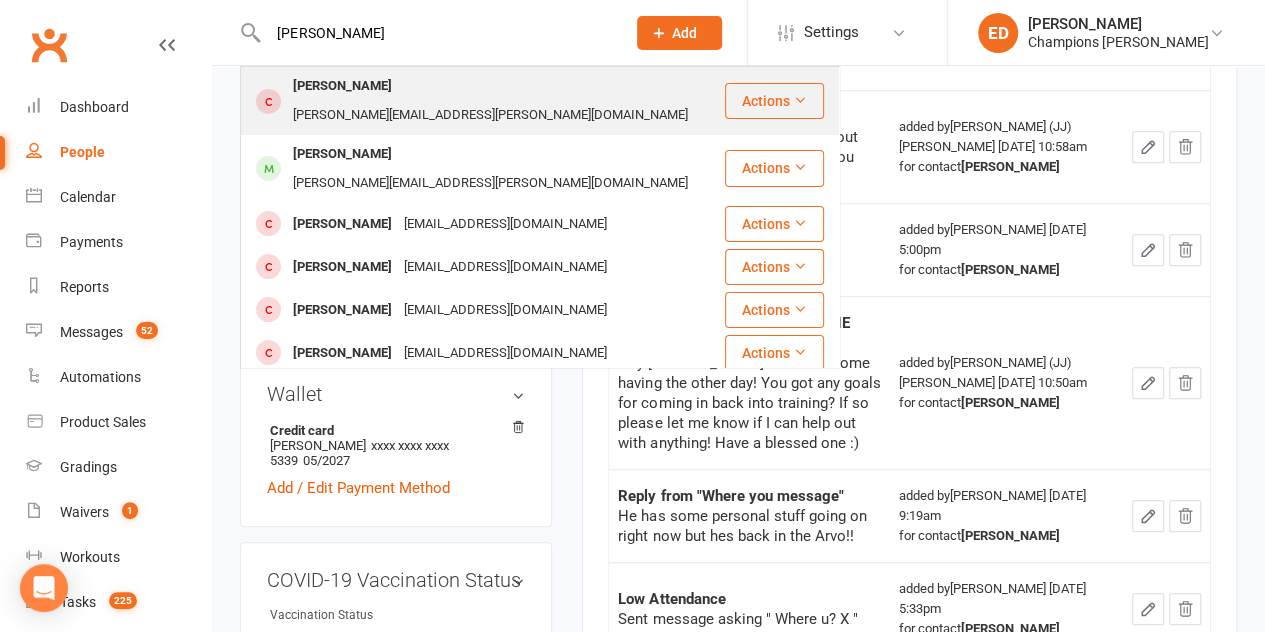 type on "[PERSON_NAME]" 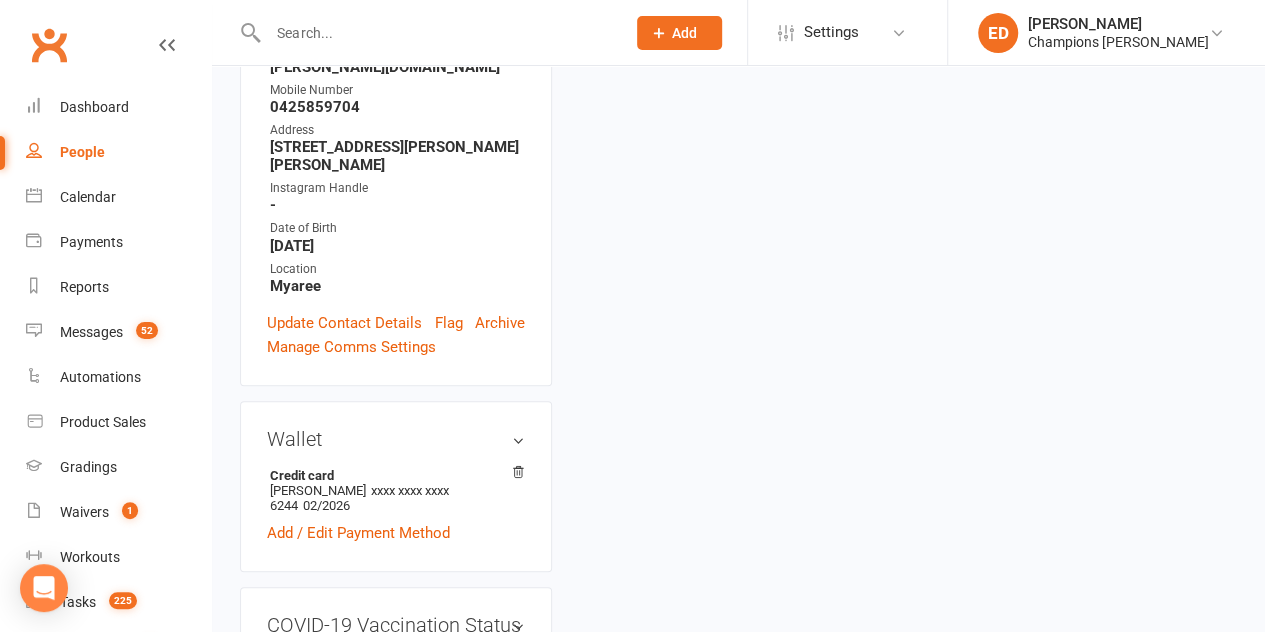 scroll, scrollTop: 0, scrollLeft: 0, axis: both 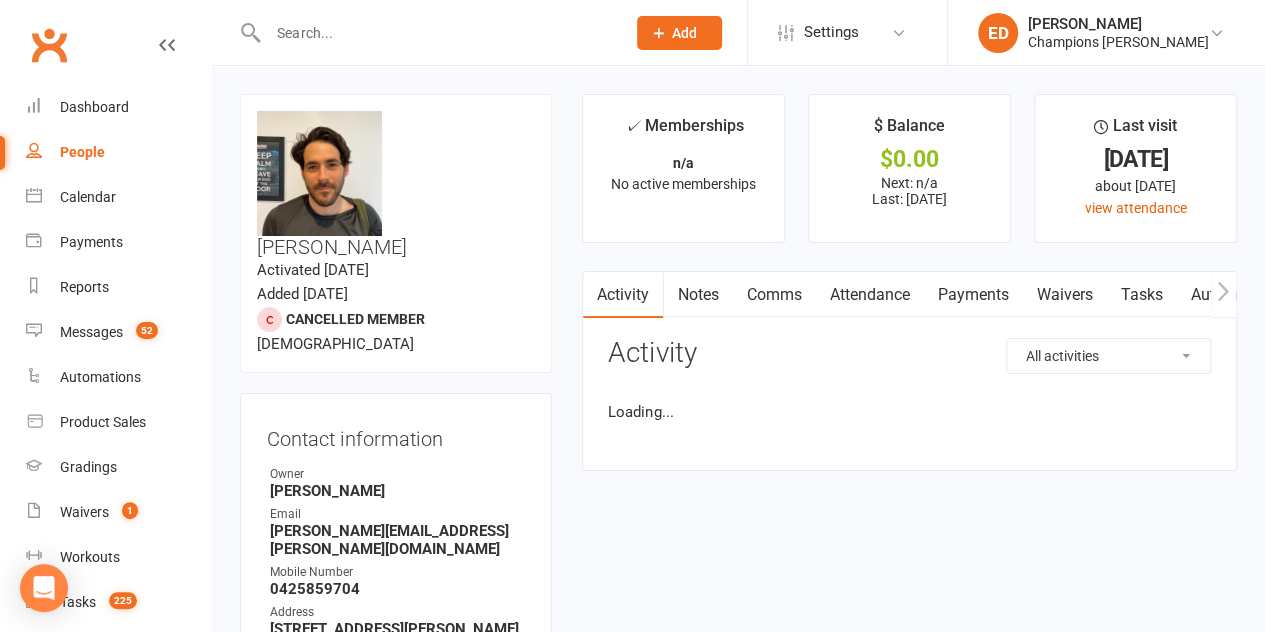 click at bounding box center (436, 33) 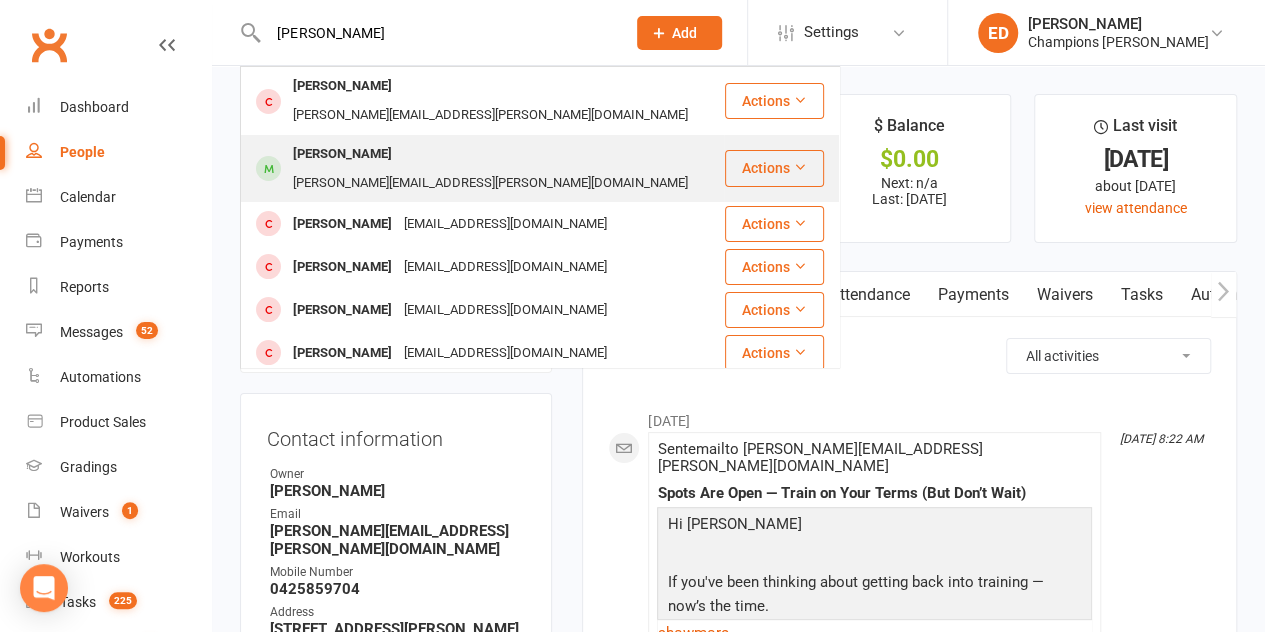 type on "[PERSON_NAME]" 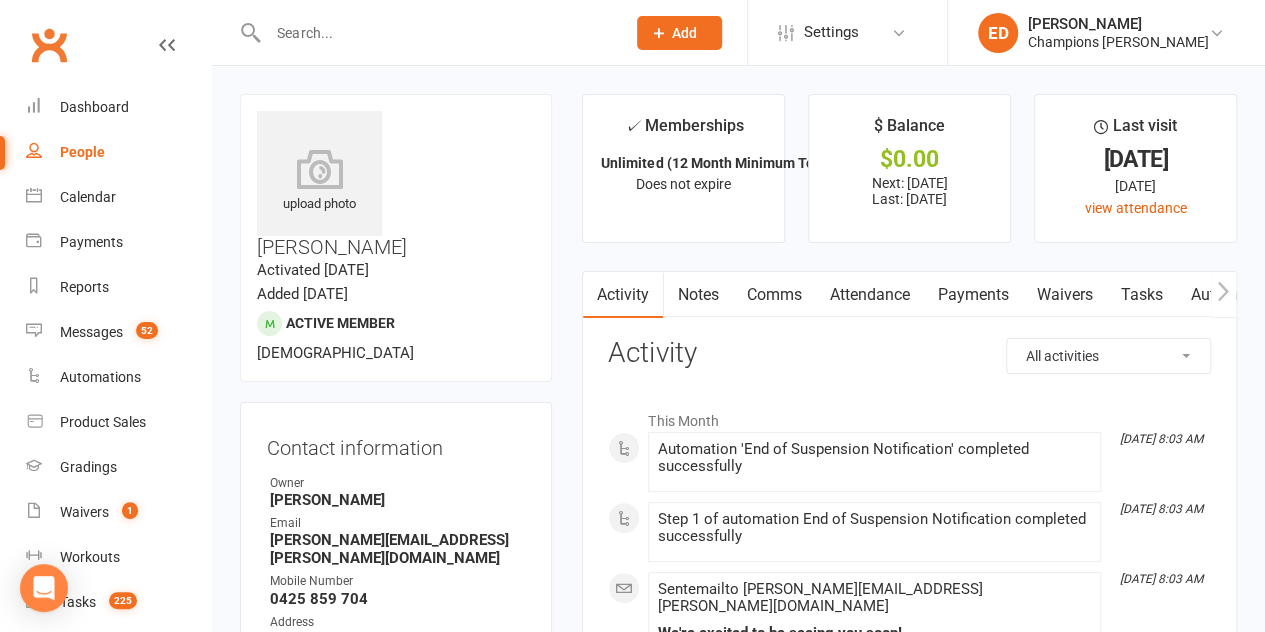 click at bounding box center [436, 33] 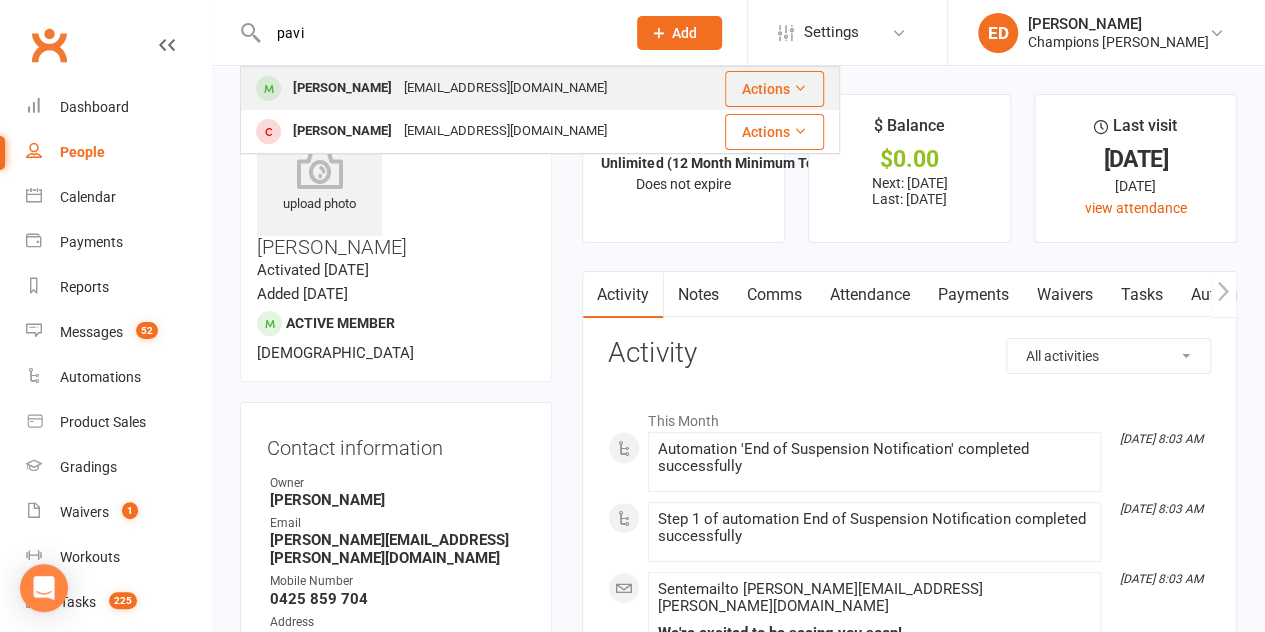 type on "pavi" 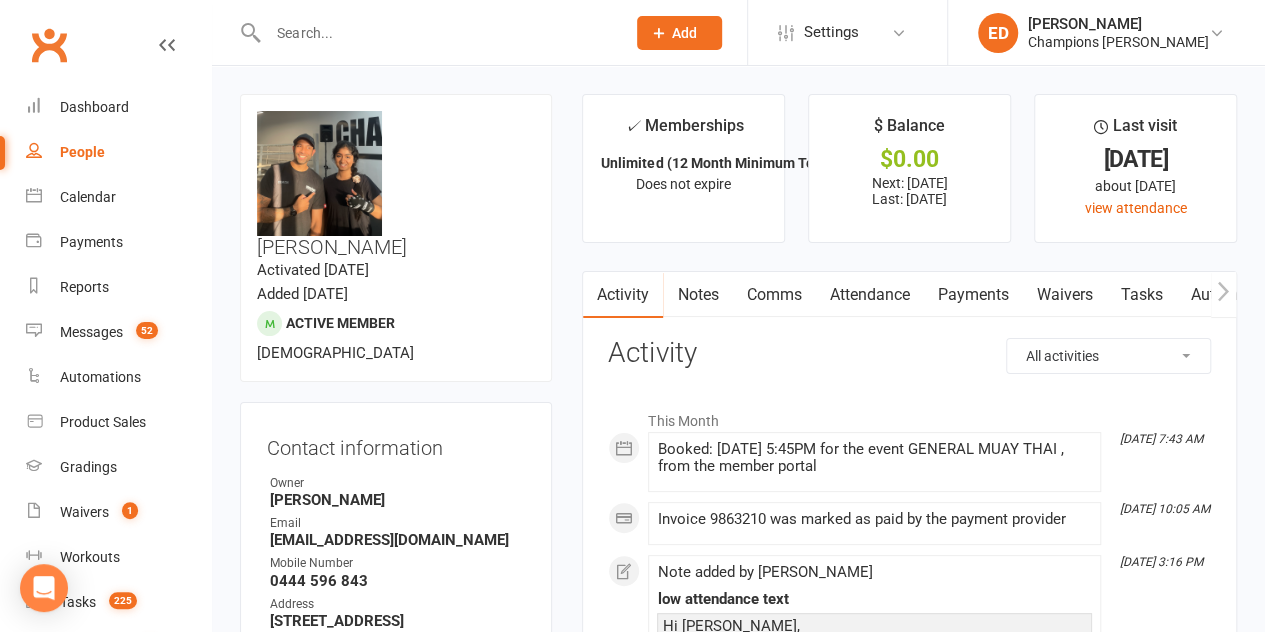 click at bounding box center (425, 32) 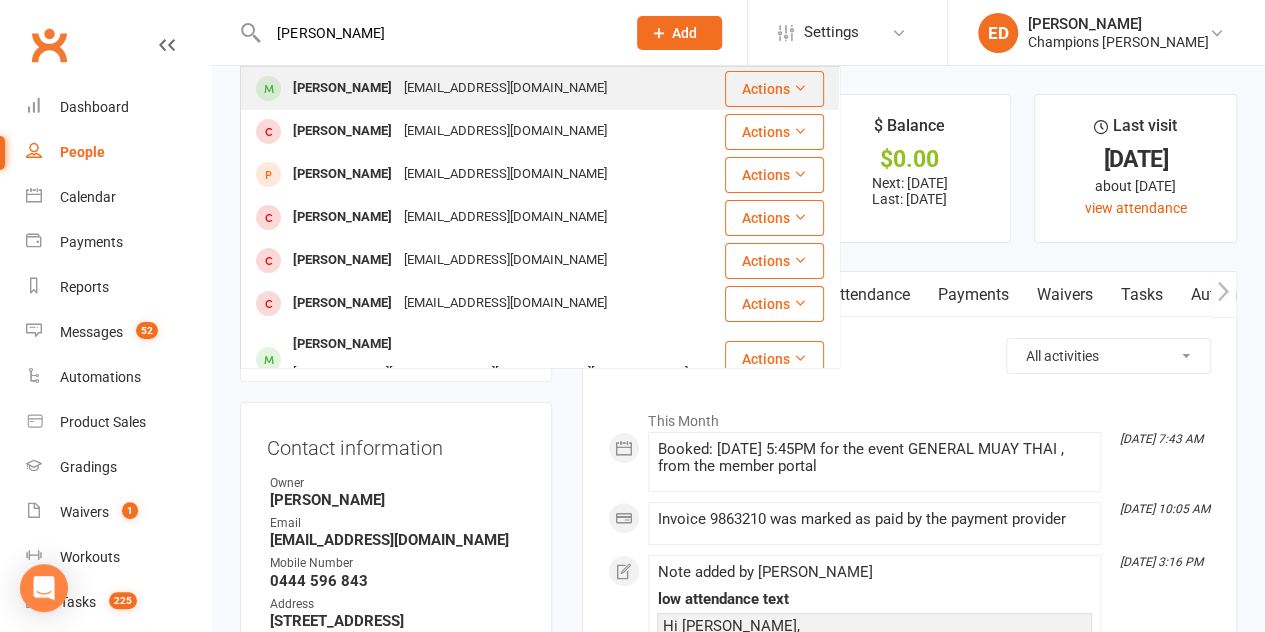 type on "[PERSON_NAME]" 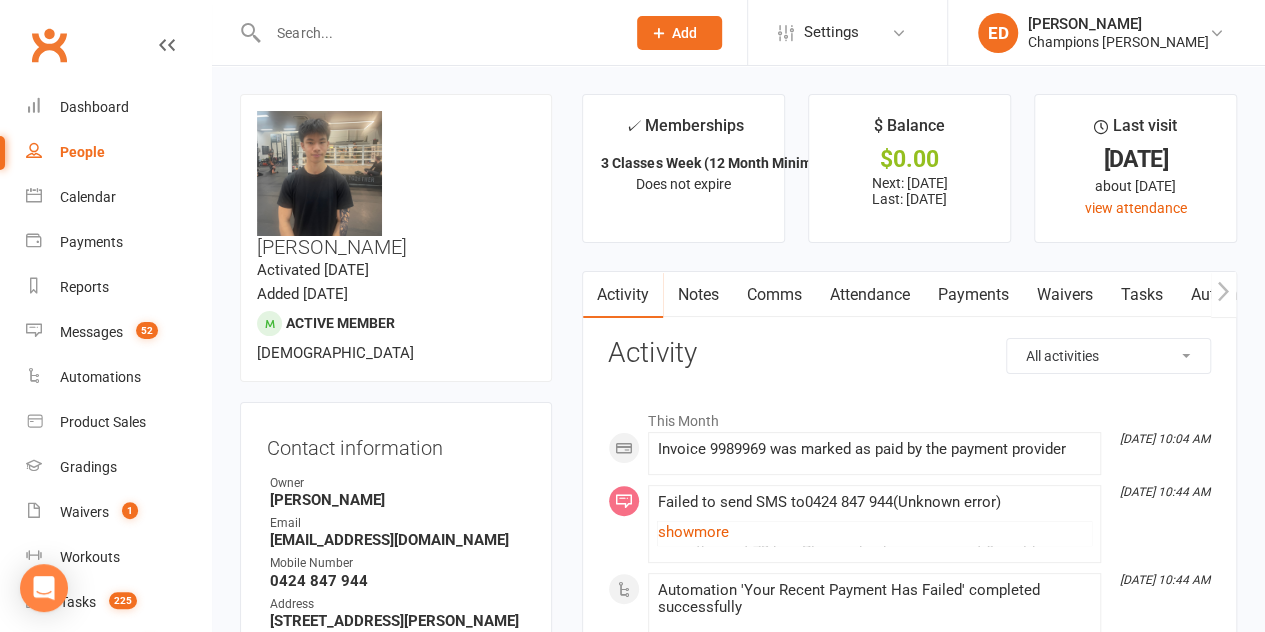 click on "Notes" at bounding box center [697, 295] 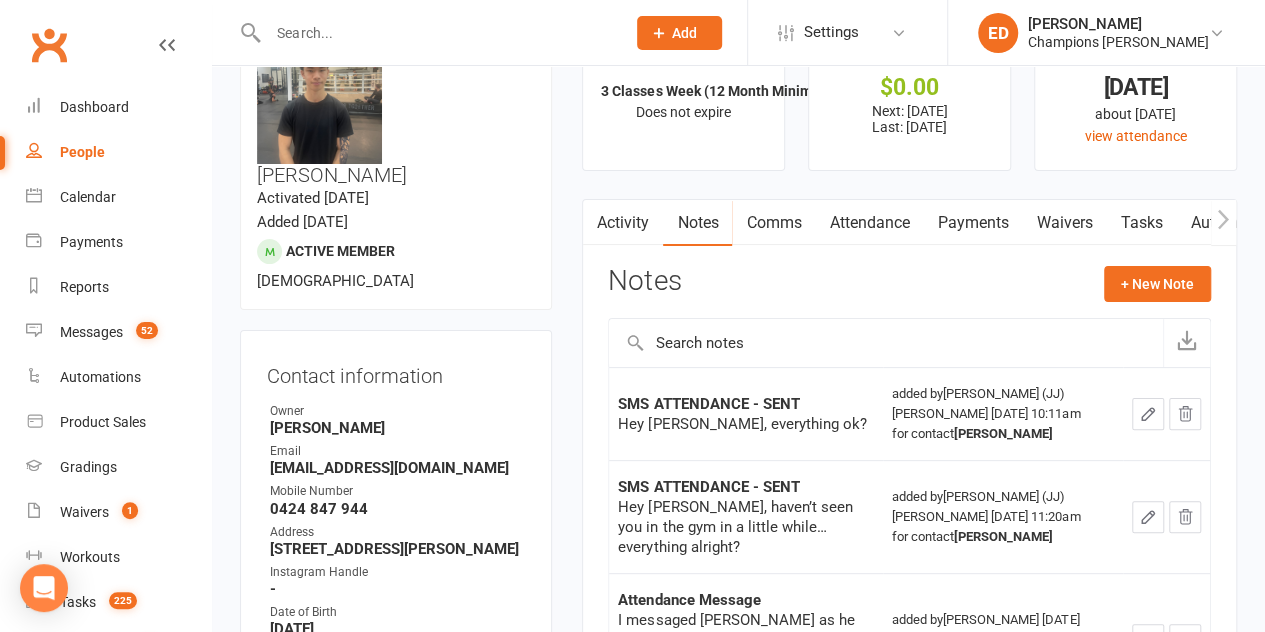 scroll, scrollTop: 0, scrollLeft: 0, axis: both 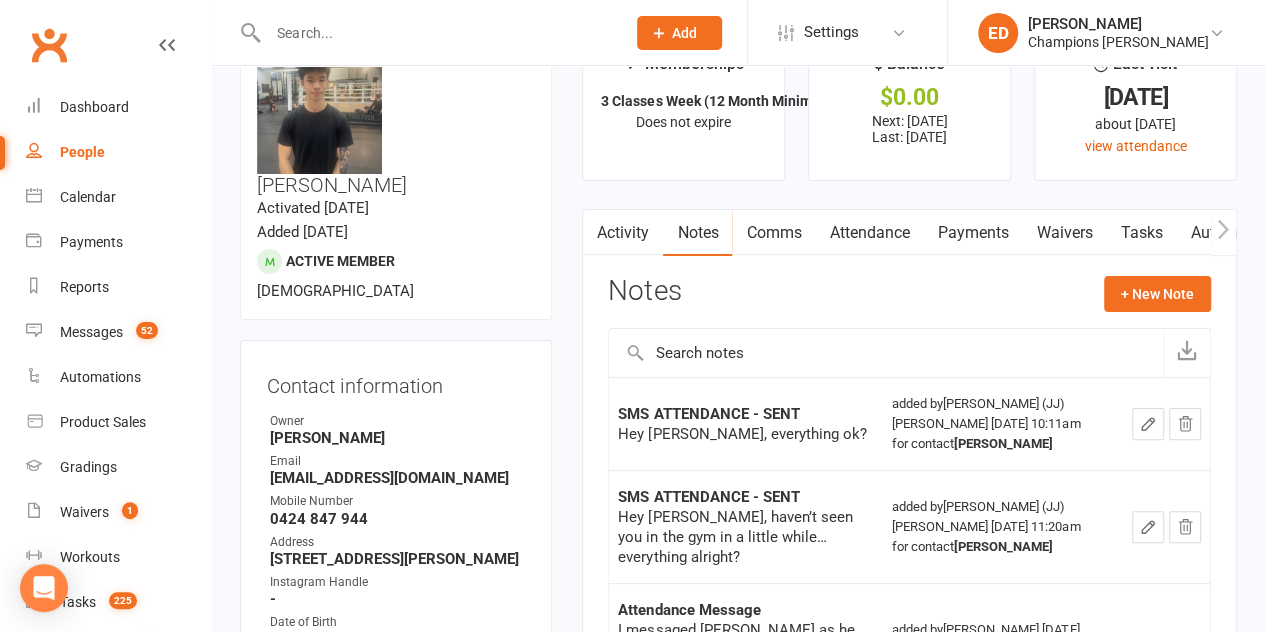 click on "Comms" at bounding box center (773, 233) 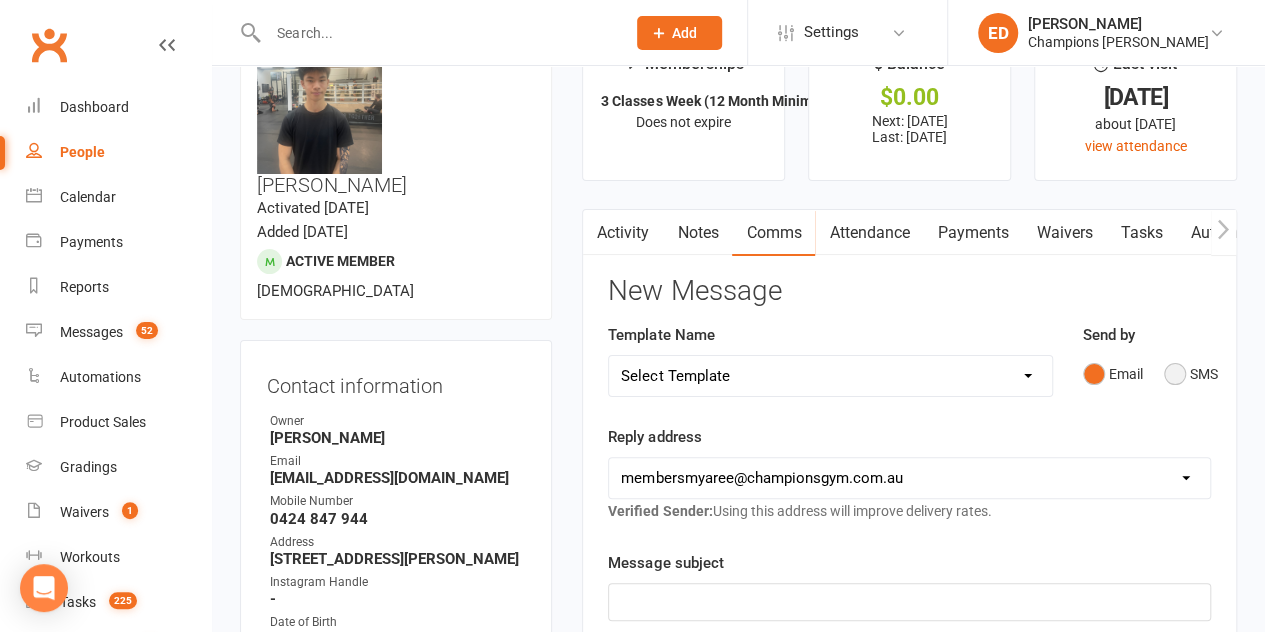 click on "SMS" at bounding box center (1191, 374) 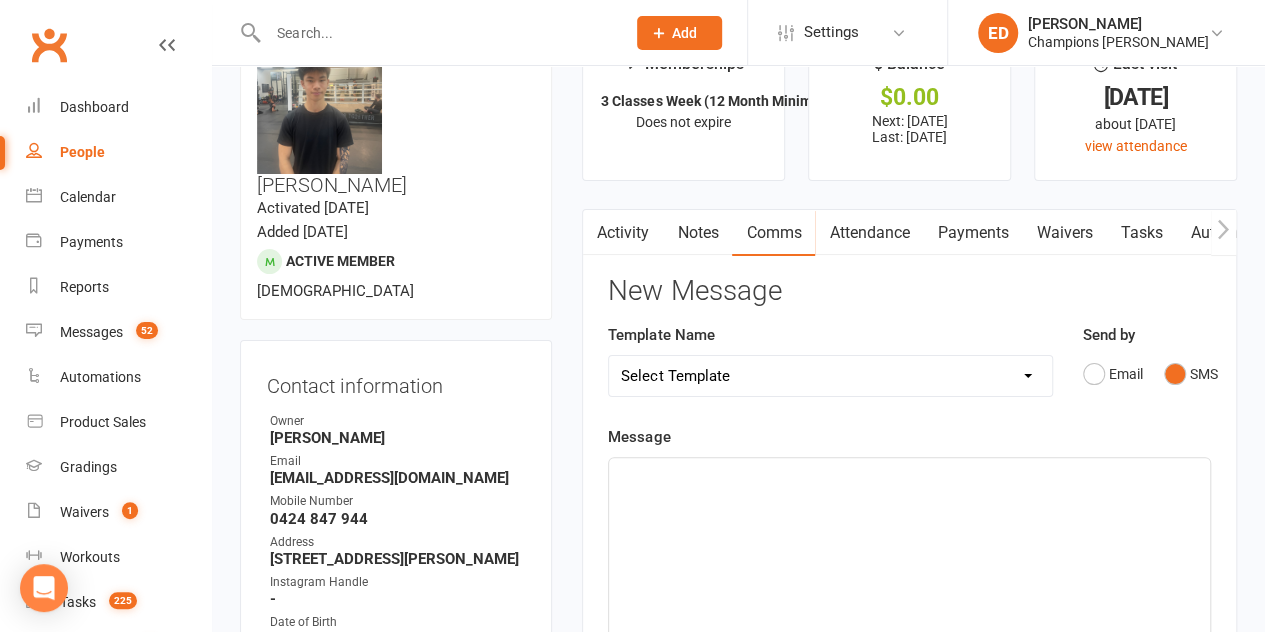 scroll, scrollTop: 109, scrollLeft: 0, axis: vertical 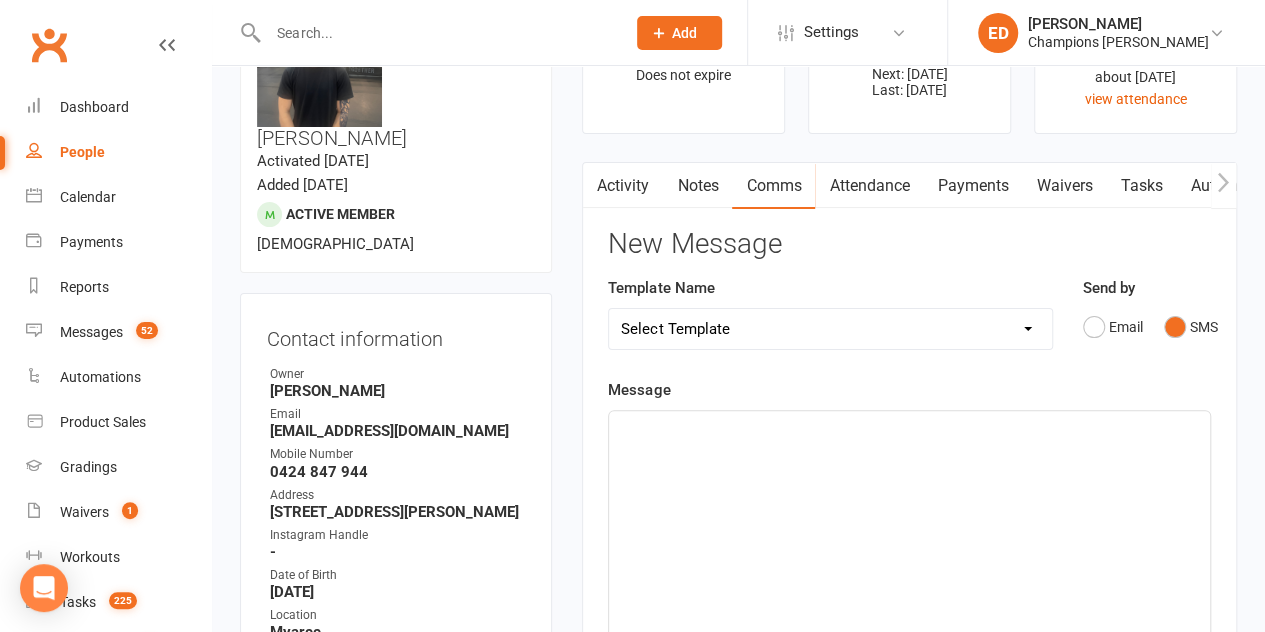 click on "﻿" 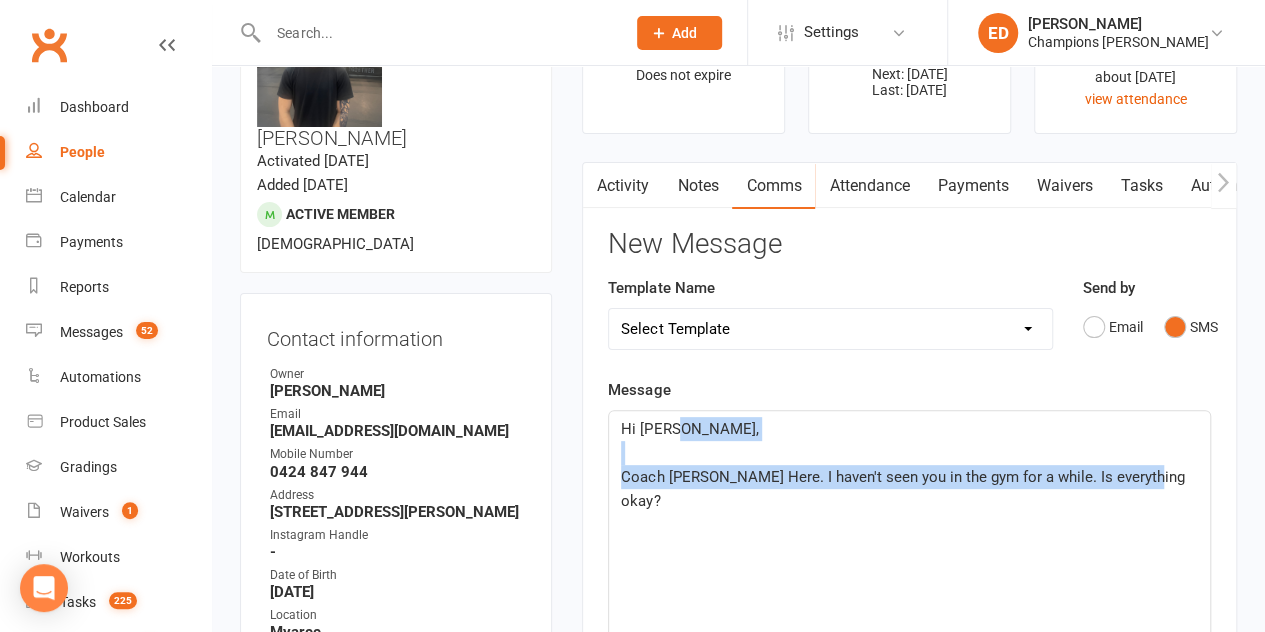 drag, startPoint x: 1120, startPoint y: 460, endPoint x: 733, endPoint y: 384, distance: 394.39194 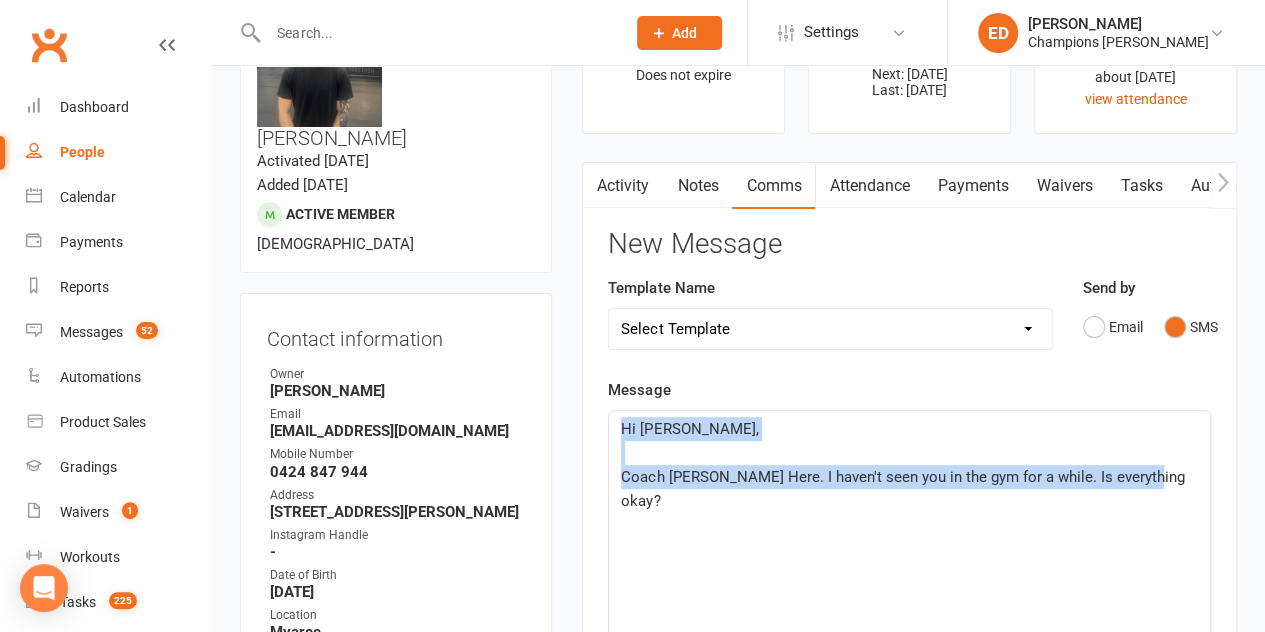 drag, startPoint x: 1148, startPoint y: 481, endPoint x: 571, endPoint y: 405, distance: 581.9837 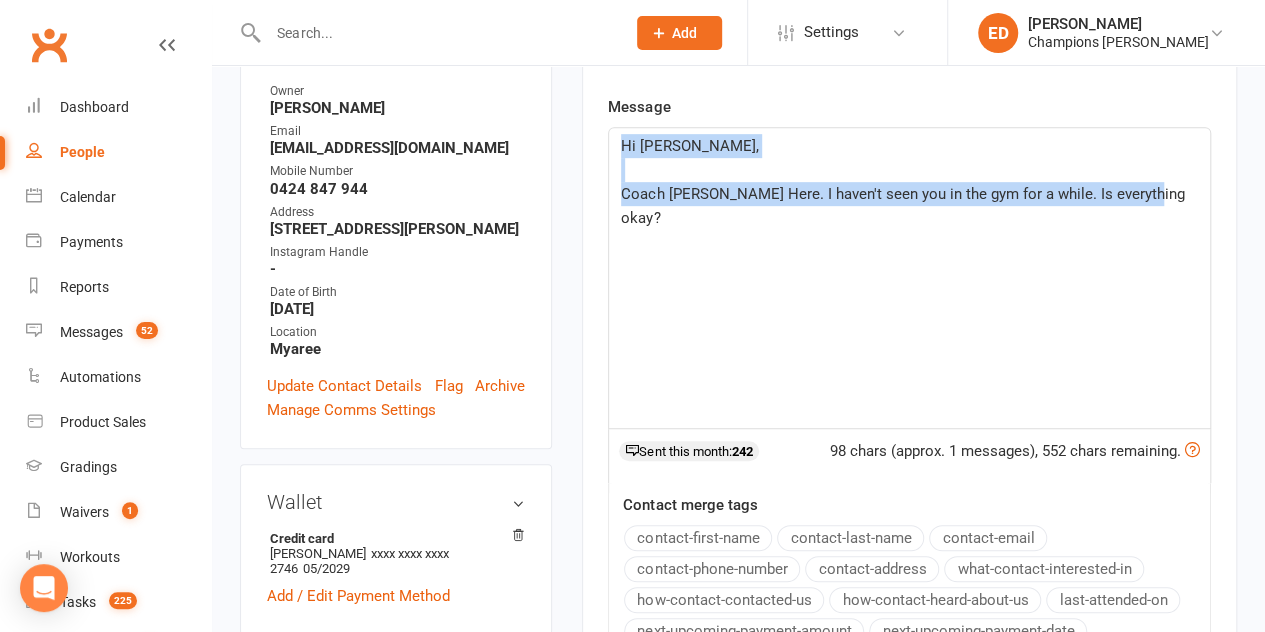 scroll, scrollTop: 417, scrollLeft: 0, axis: vertical 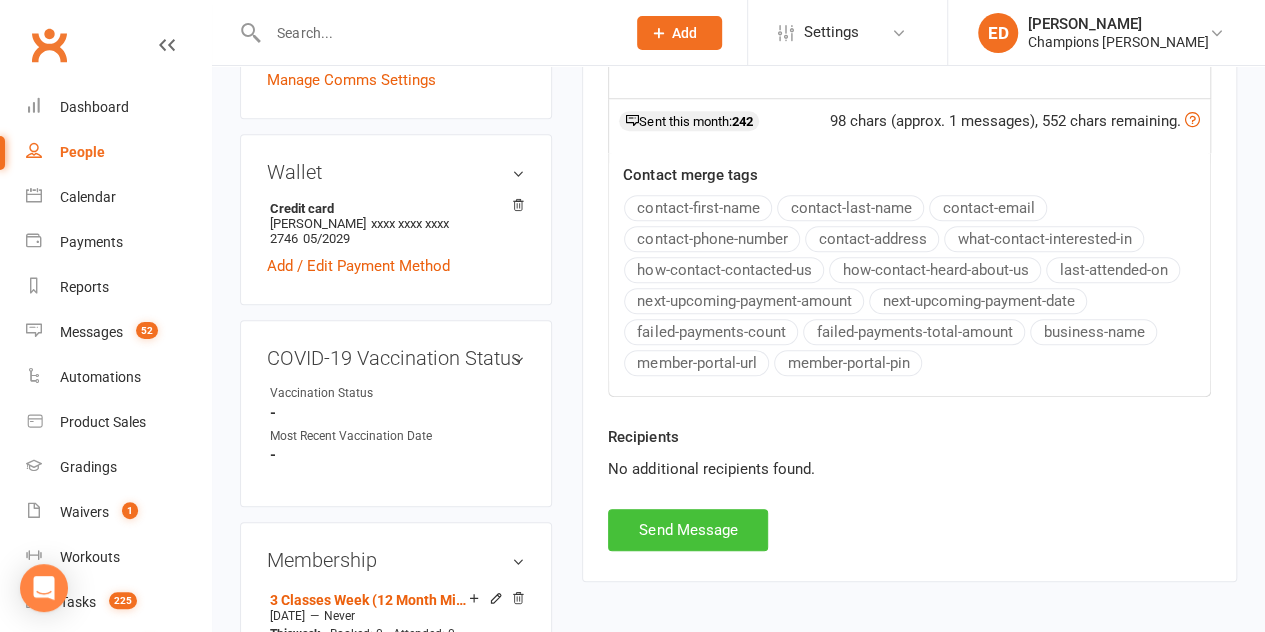 click on "Send Message" at bounding box center (688, 530) 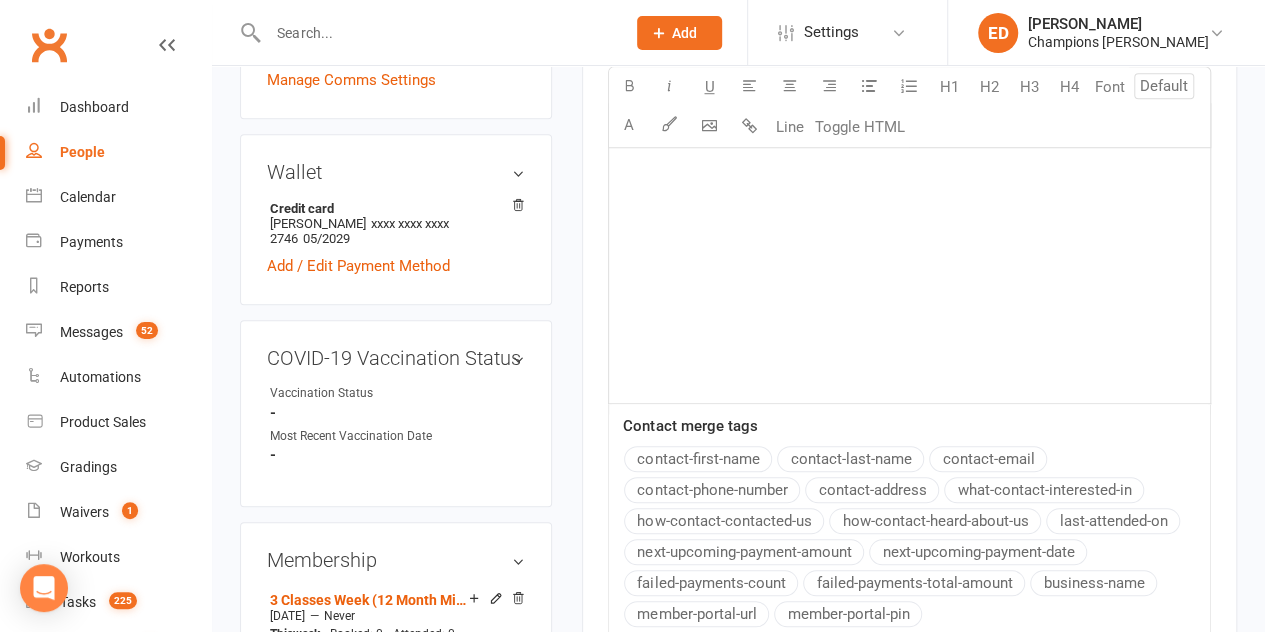 scroll, scrollTop: 0, scrollLeft: 0, axis: both 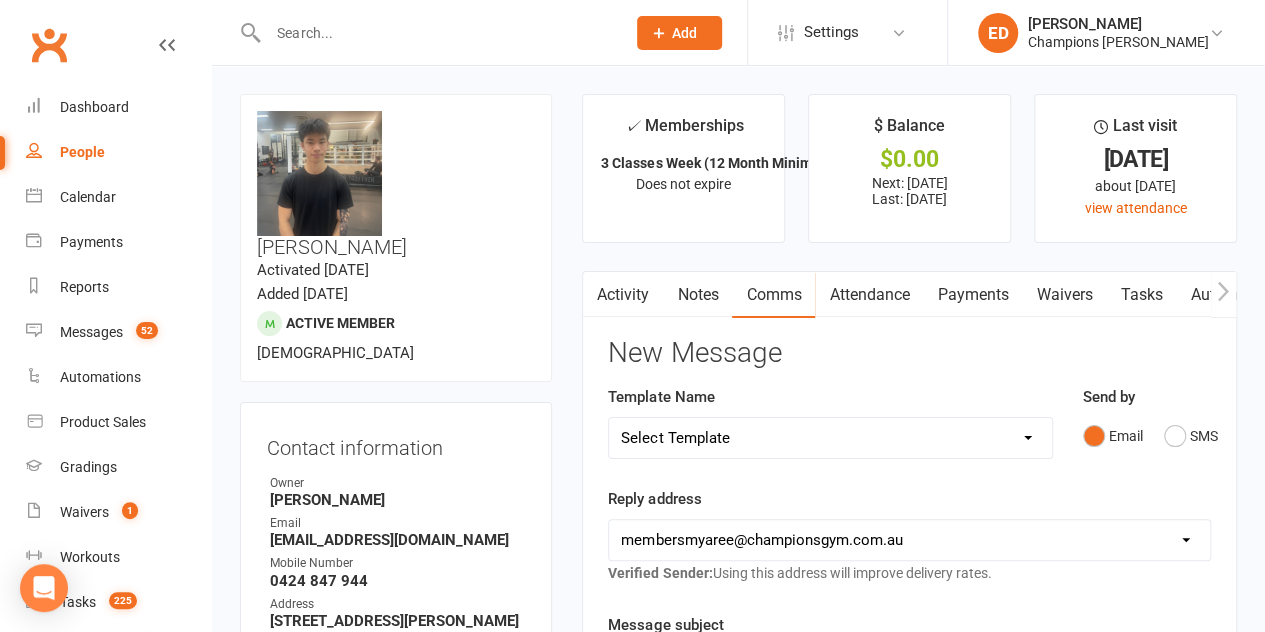 click on "Notes" at bounding box center (697, 295) 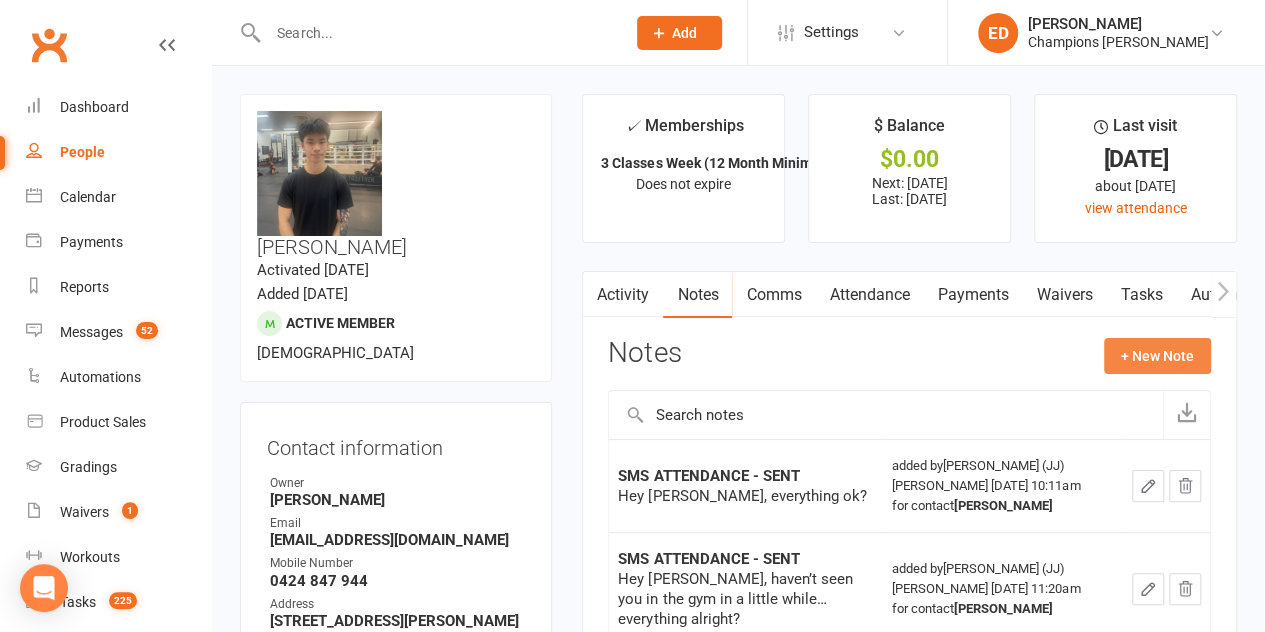 click on "+ New Note" at bounding box center (1157, 356) 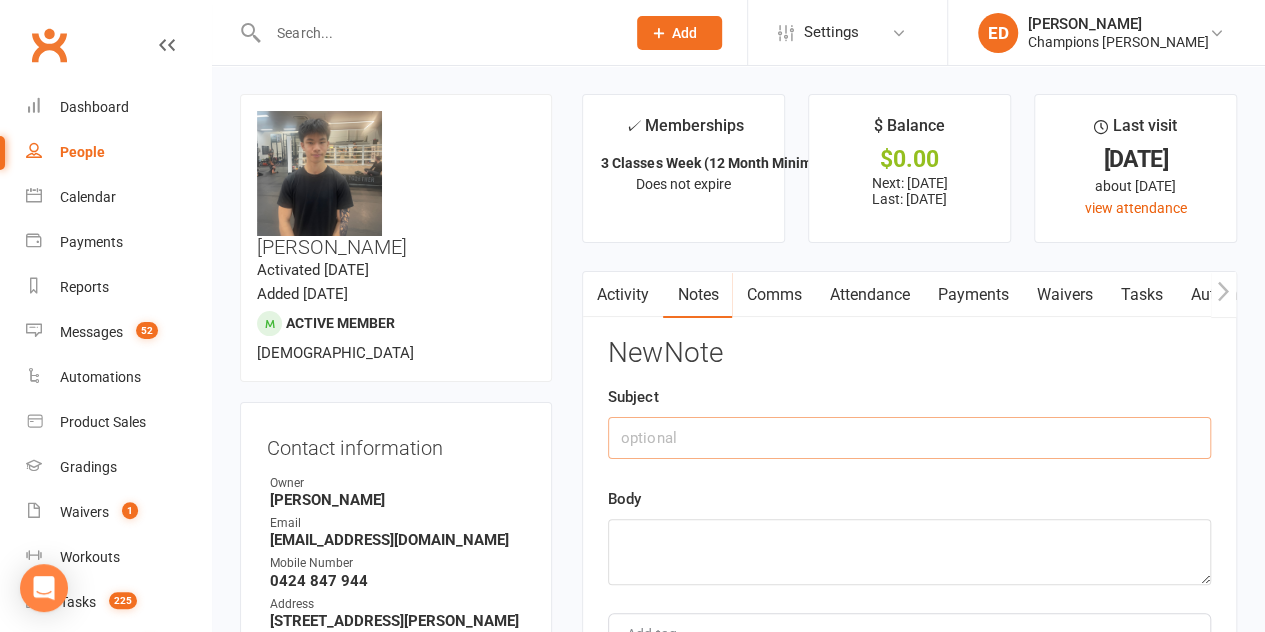 click at bounding box center (909, 438) 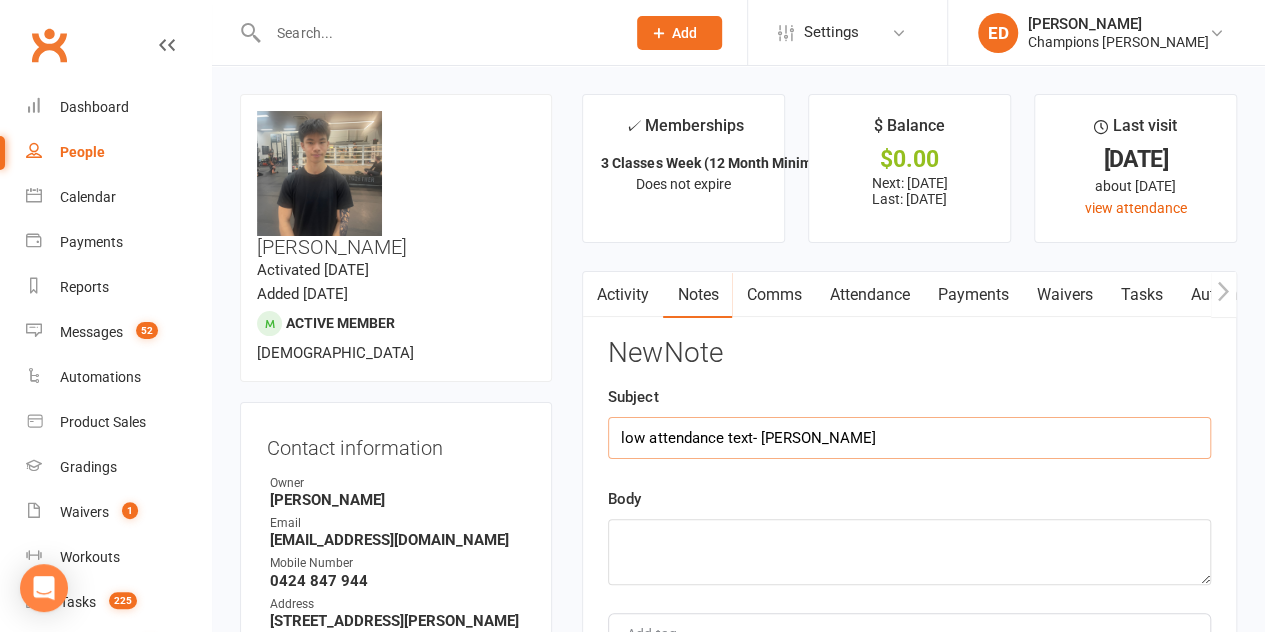 type on "low attendance text- [PERSON_NAME]" 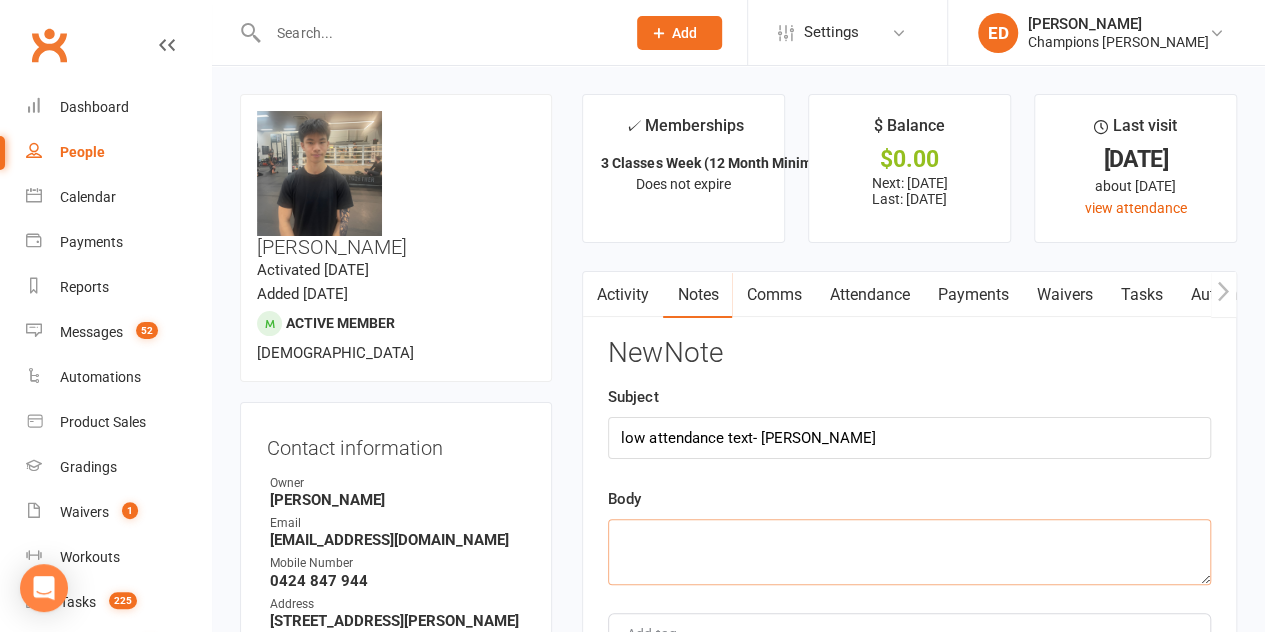 click at bounding box center [909, 552] 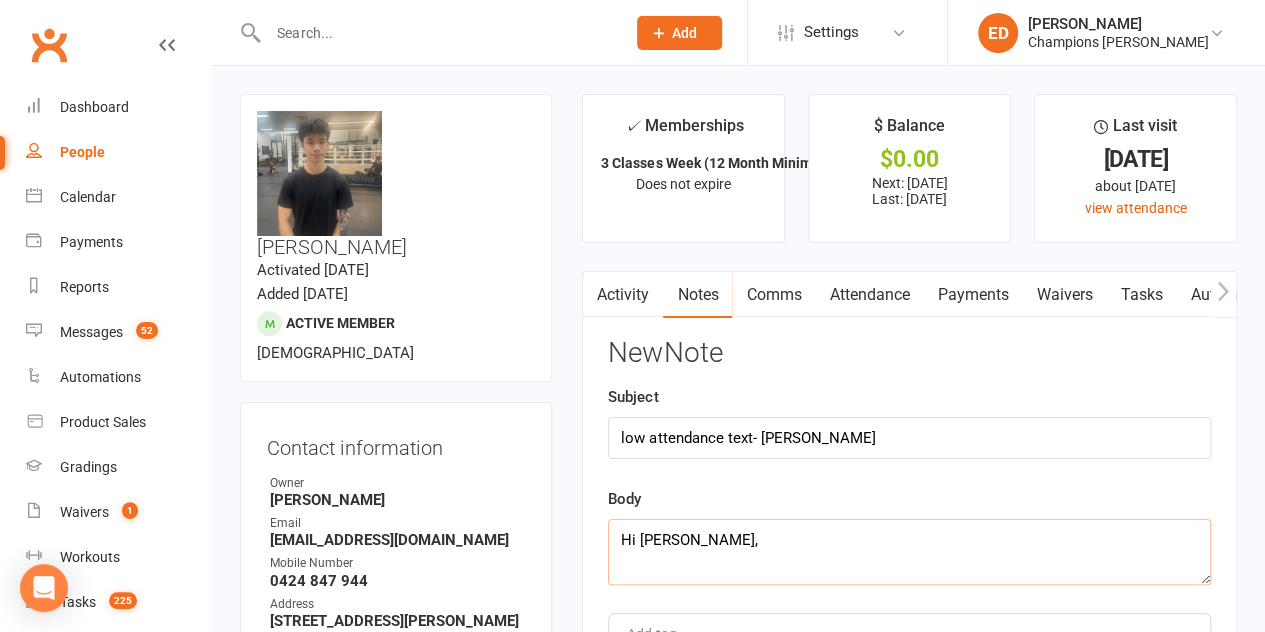 scroll, scrollTop: 60, scrollLeft: 0, axis: vertical 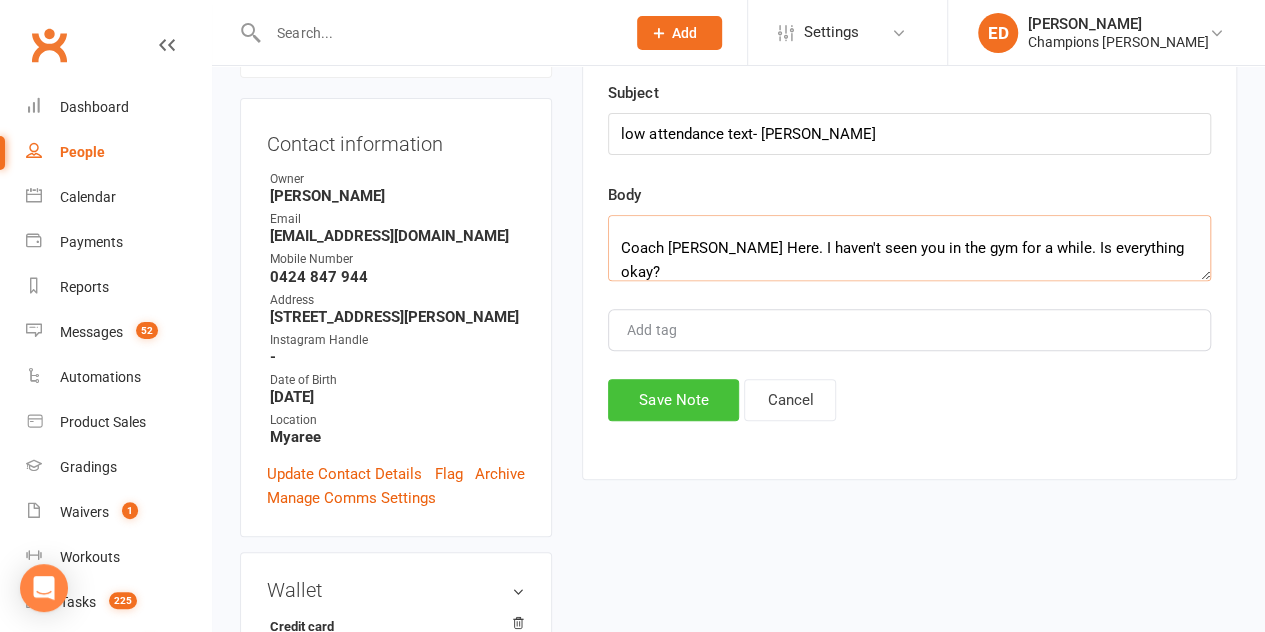 type on "Hi [PERSON_NAME],
Coach [PERSON_NAME] Here. I haven't seen you in the gym for a while. Is everything okay?" 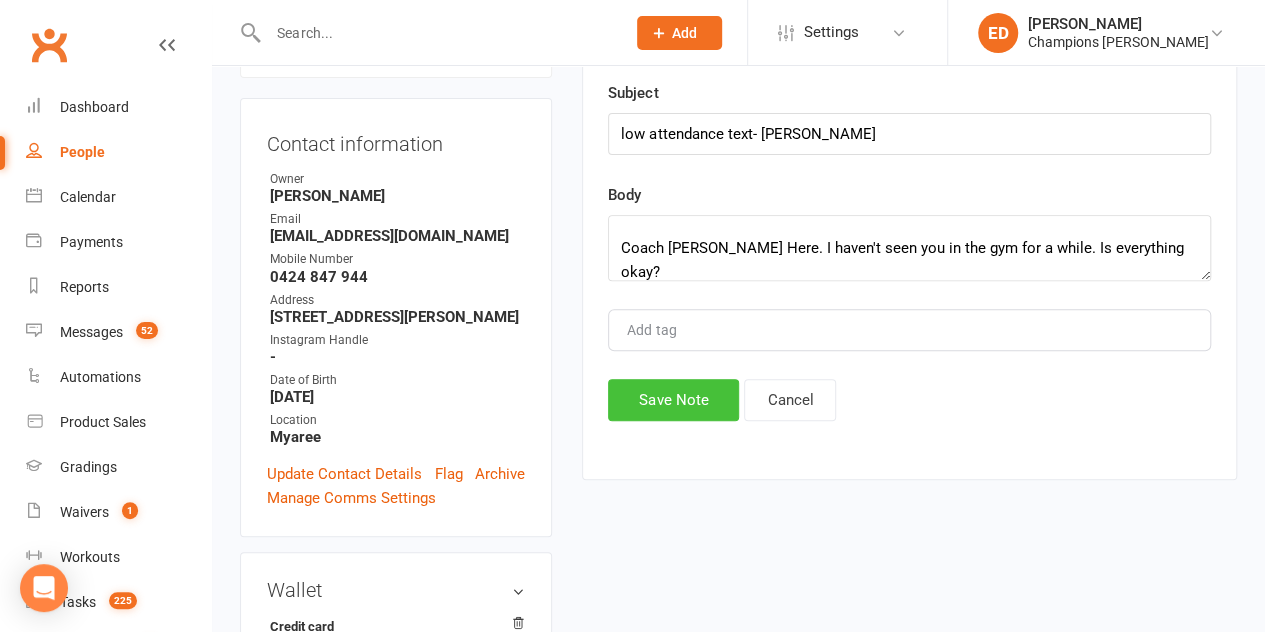 click on "Save Note" at bounding box center [673, 400] 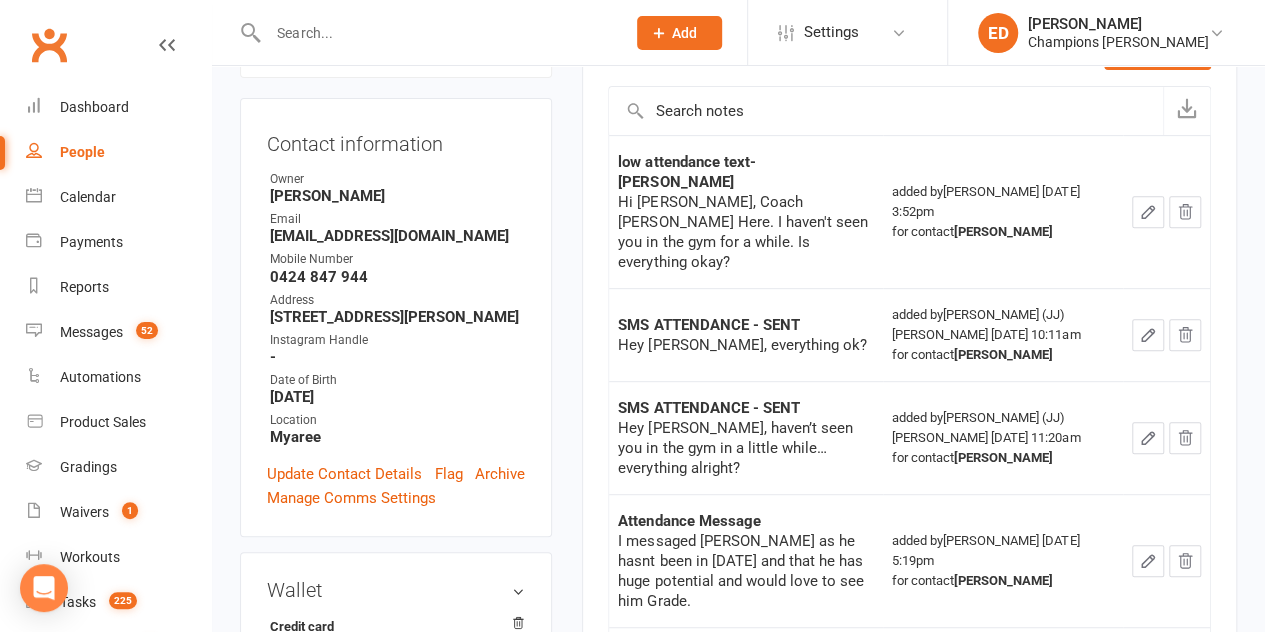 click at bounding box center (425, 32) 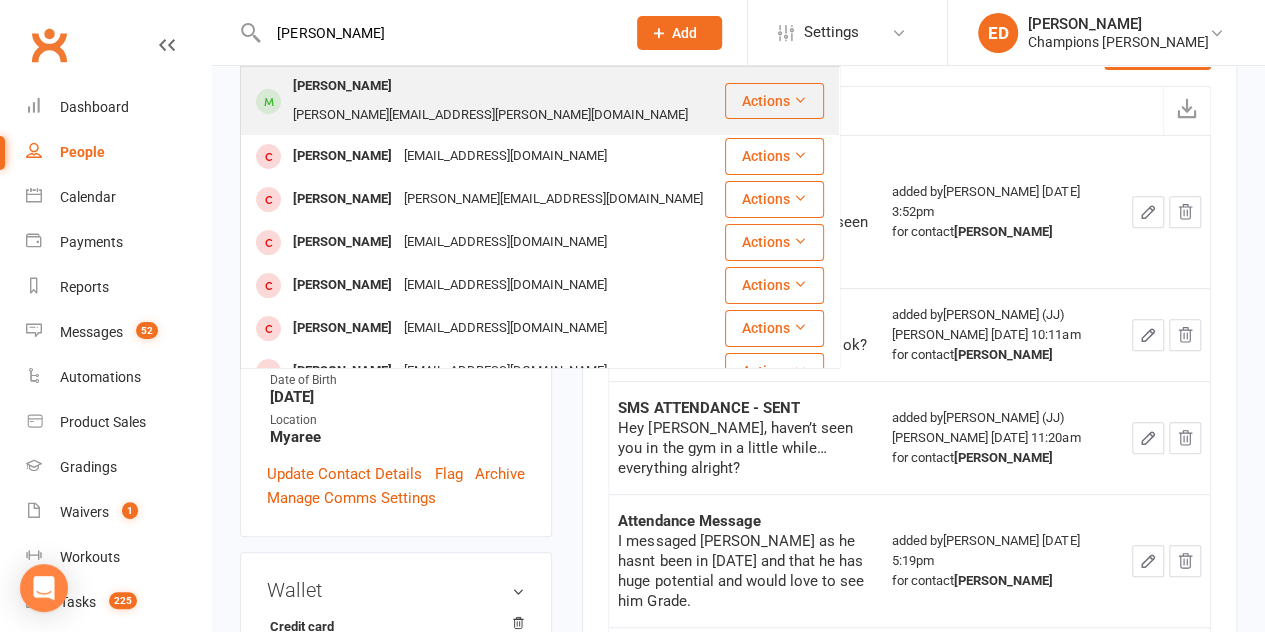 type on "[PERSON_NAME]" 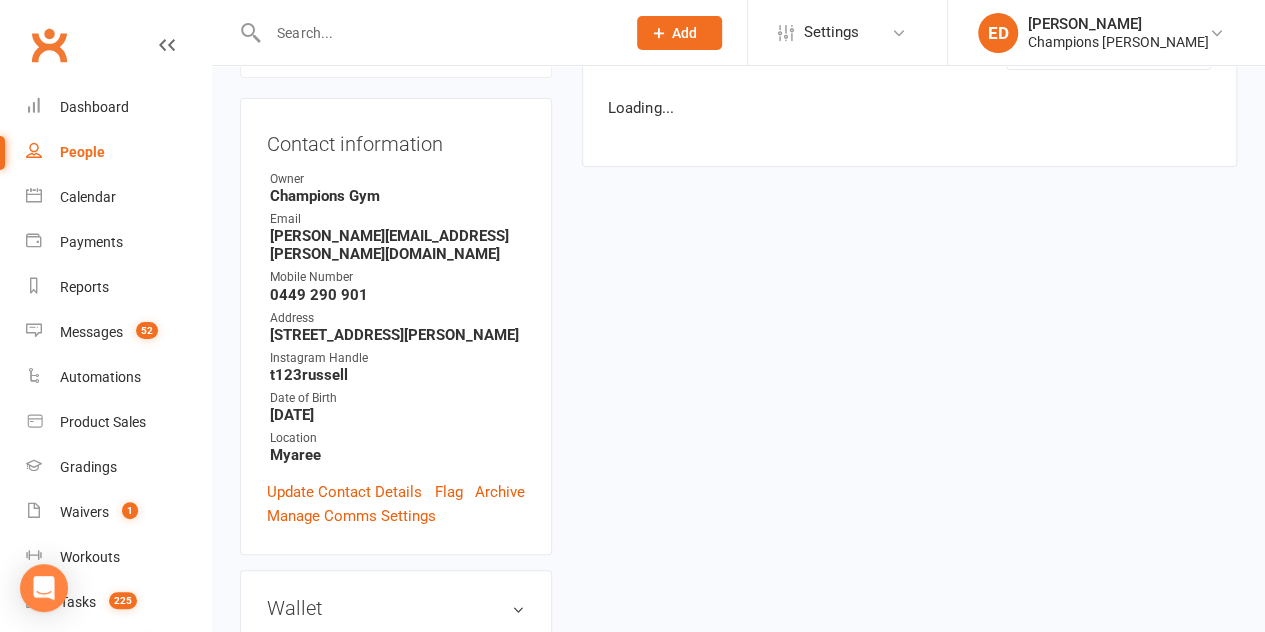 scroll, scrollTop: 0, scrollLeft: 0, axis: both 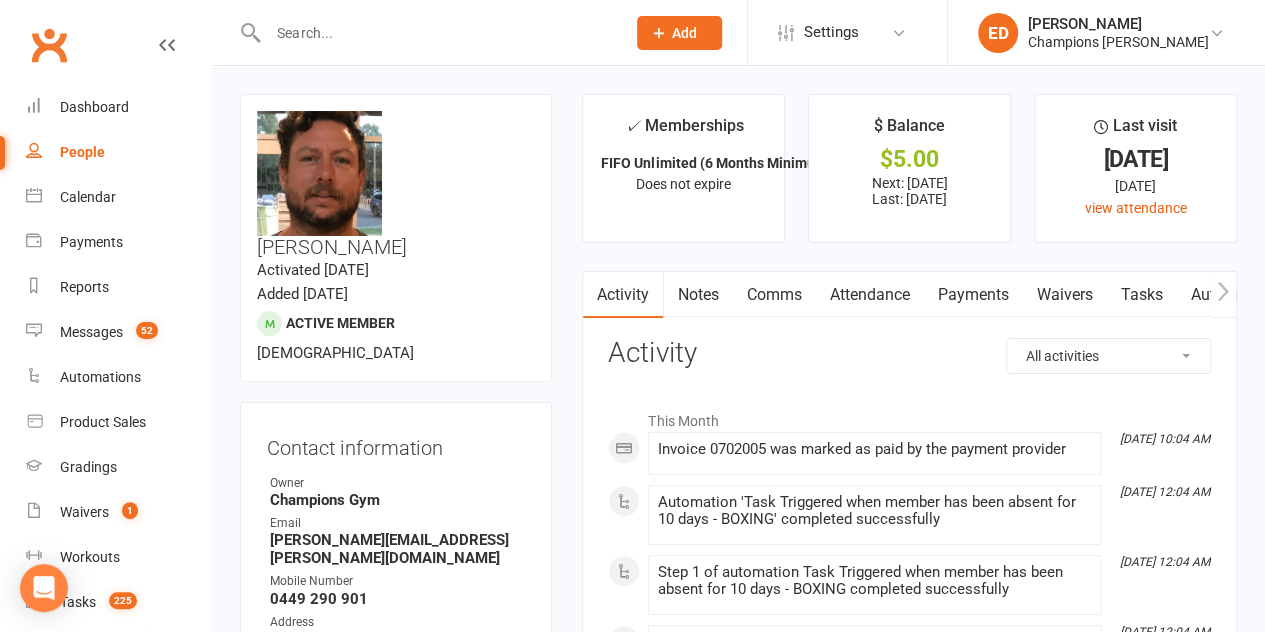 drag, startPoint x: 461, startPoint y: 7, endPoint x: 438, endPoint y: 42, distance: 41.880783 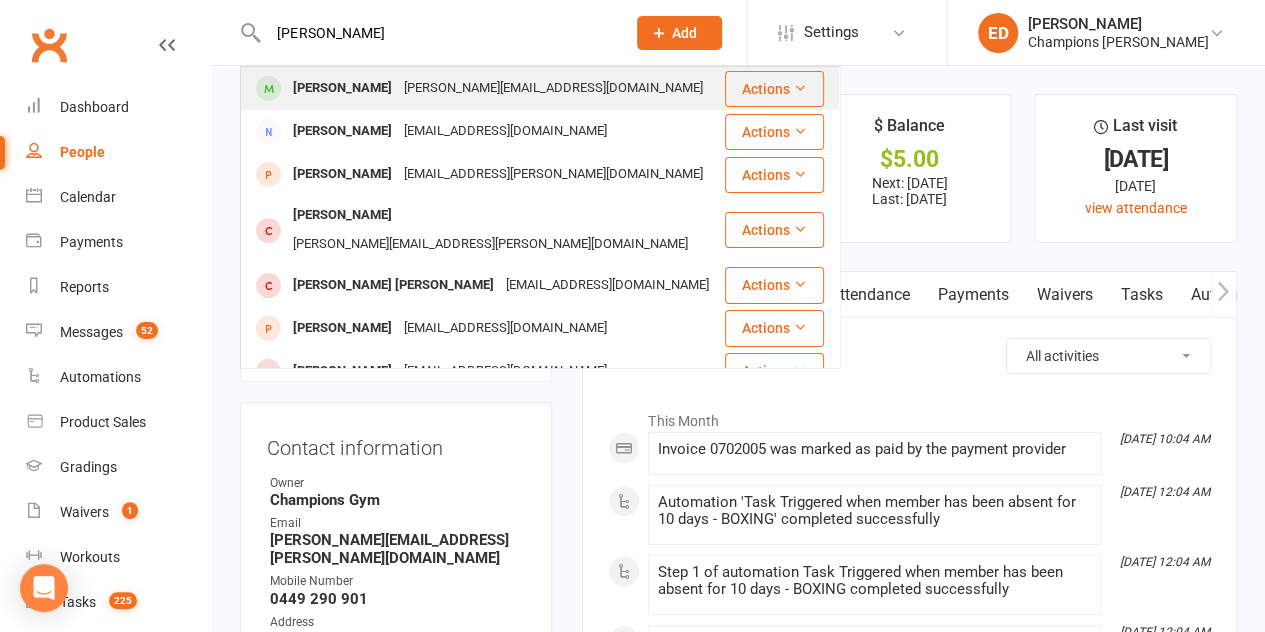 type on "[PERSON_NAME]" 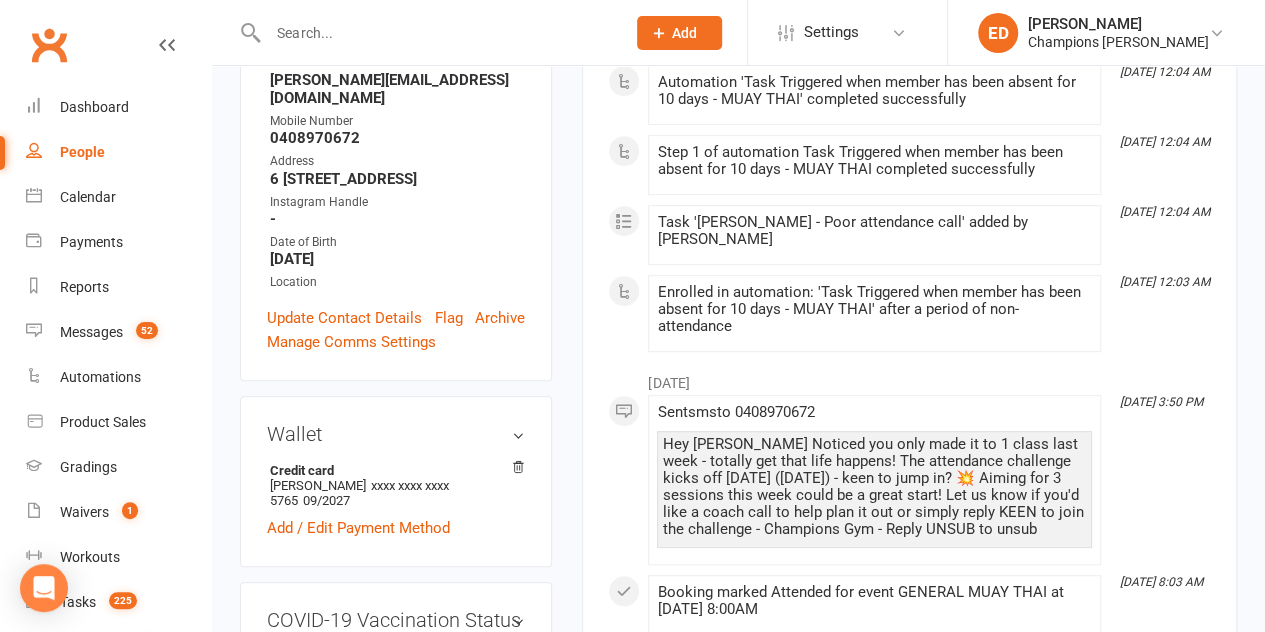 scroll, scrollTop: 0, scrollLeft: 0, axis: both 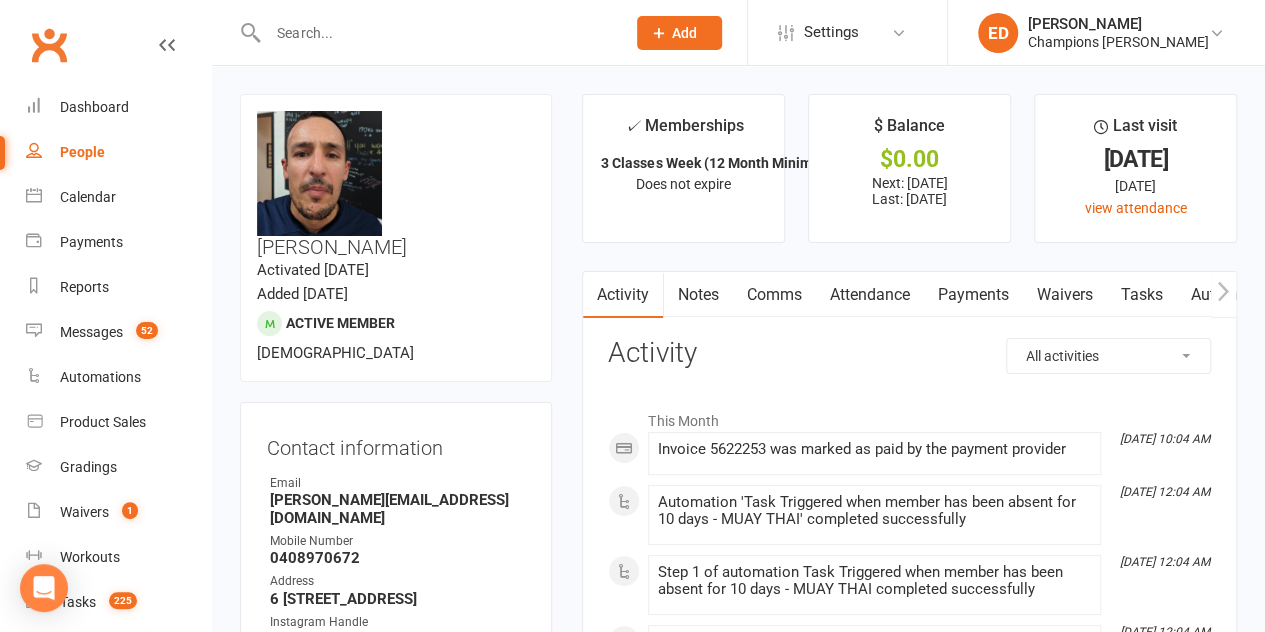 click on "Notes" at bounding box center (697, 295) 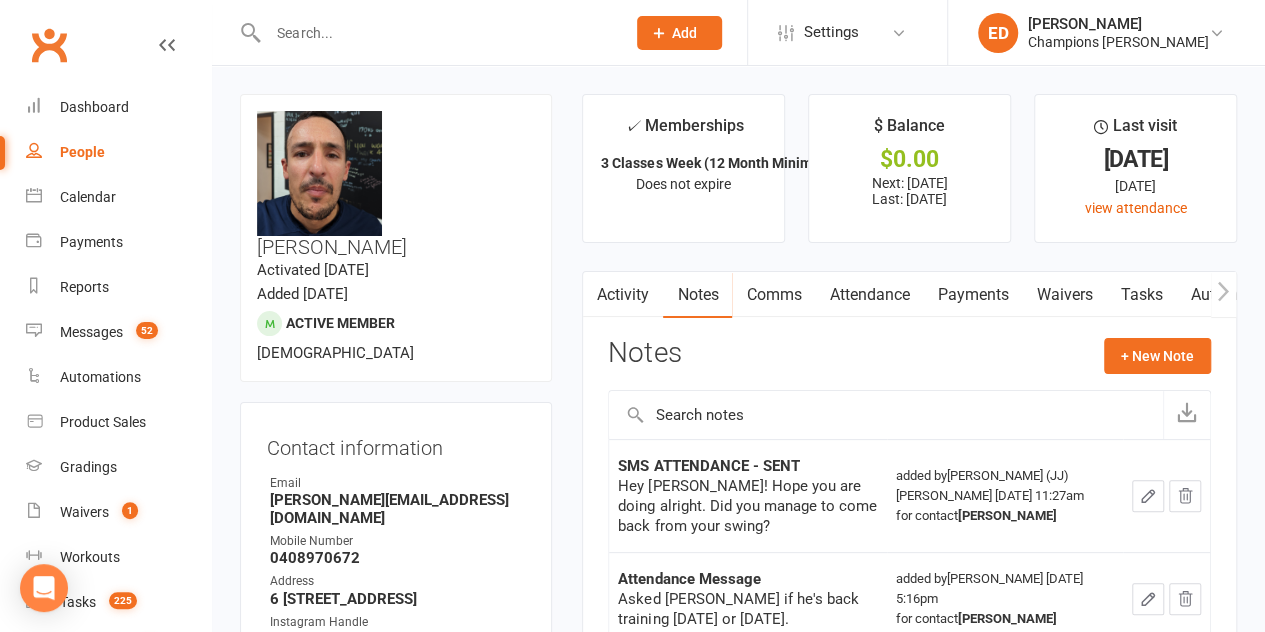click on "Activity" at bounding box center [623, 295] 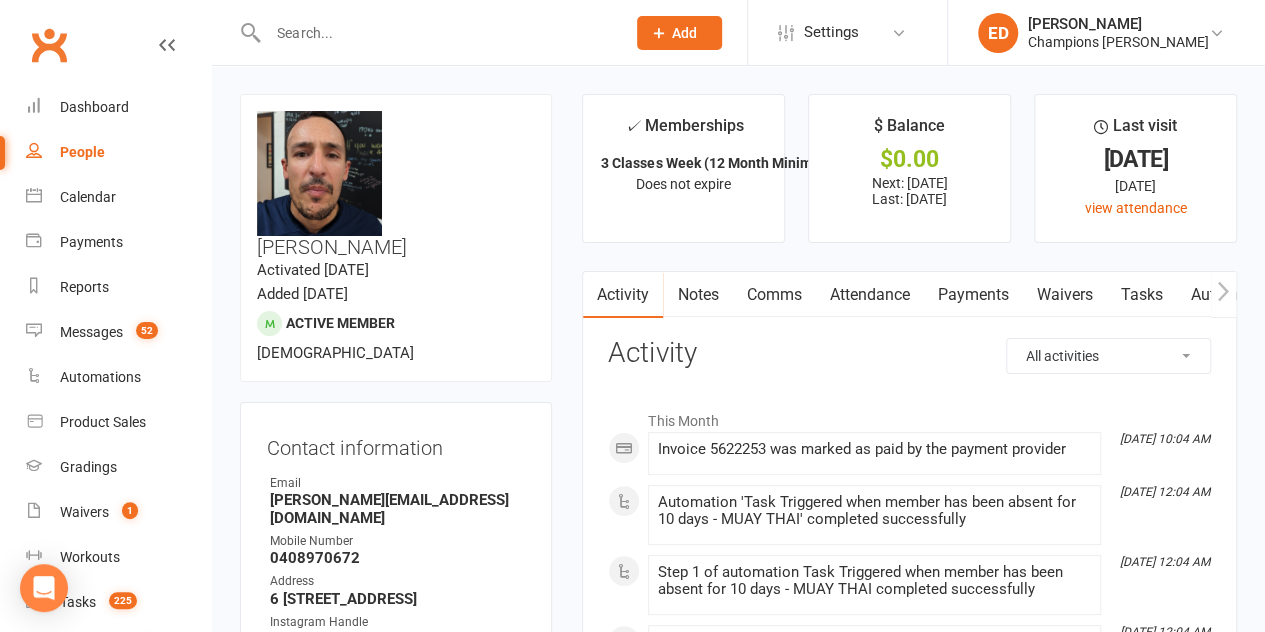 click on "Notes" at bounding box center (697, 295) 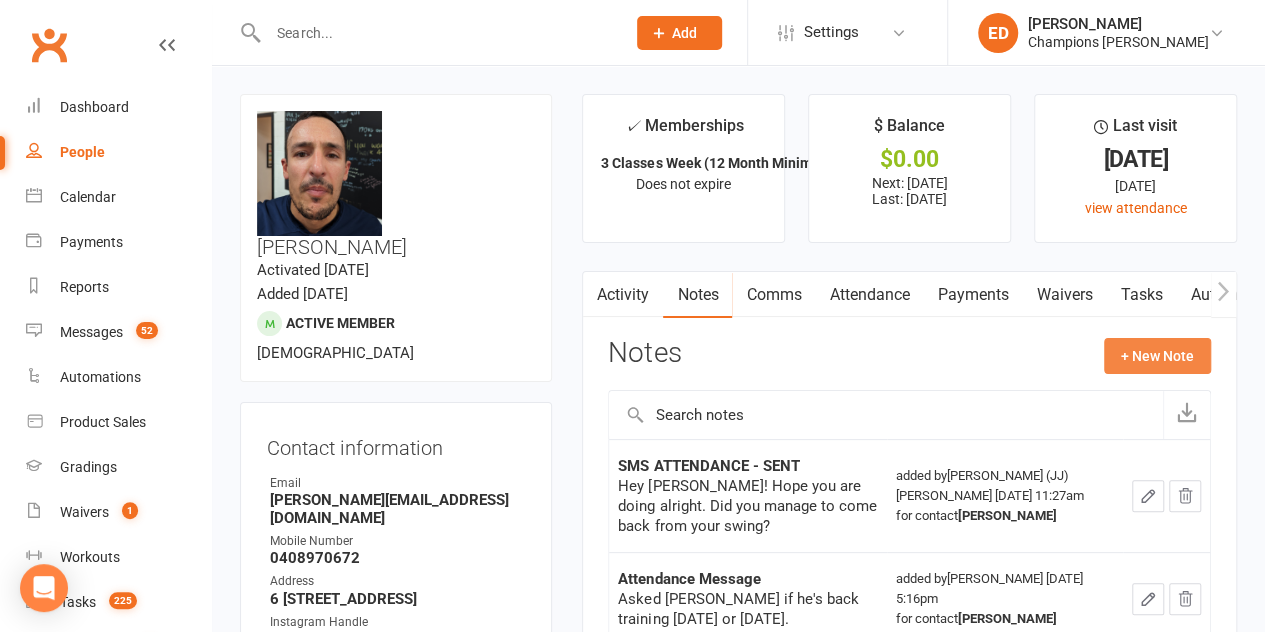 click on "+ New Note" at bounding box center (1157, 356) 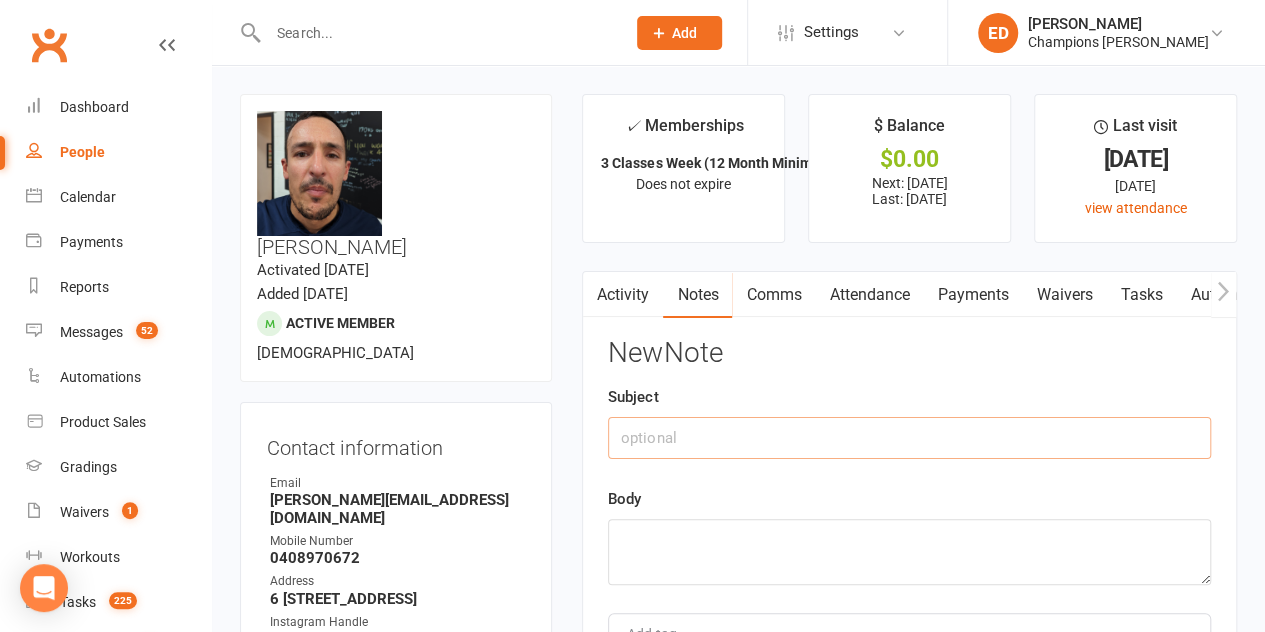click at bounding box center (909, 438) 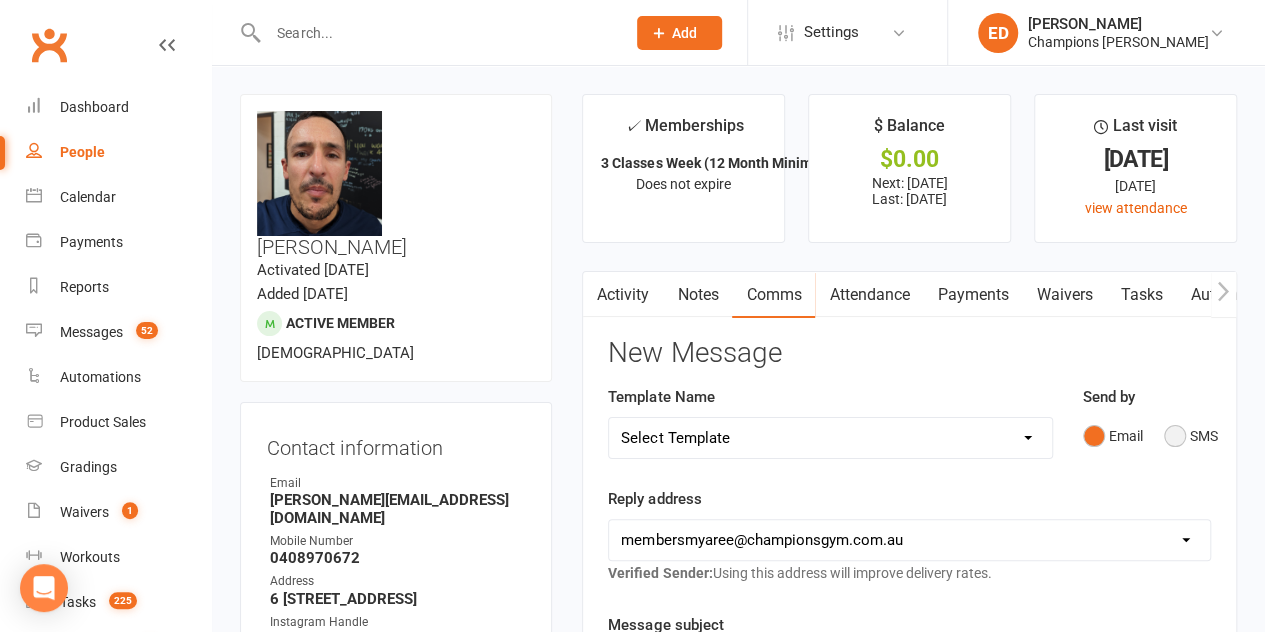 click on "SMS" at bounding box center [1191, 436] 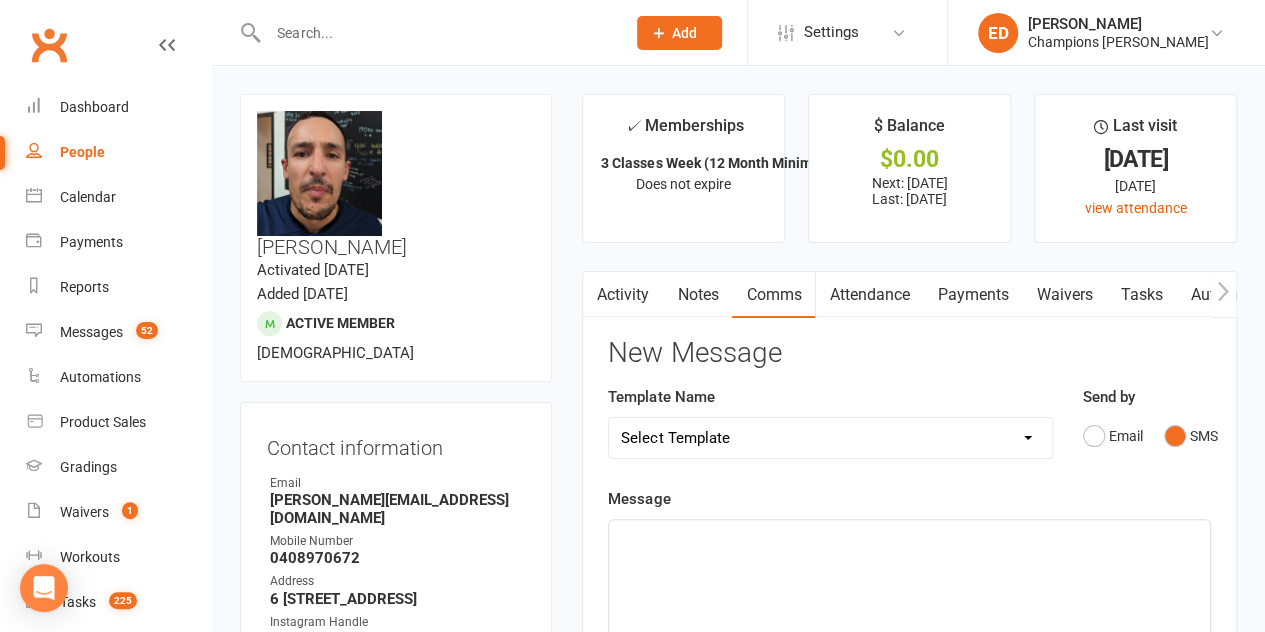scroll, scrollTop: 138, scrollLeft: 0, axis: vertical 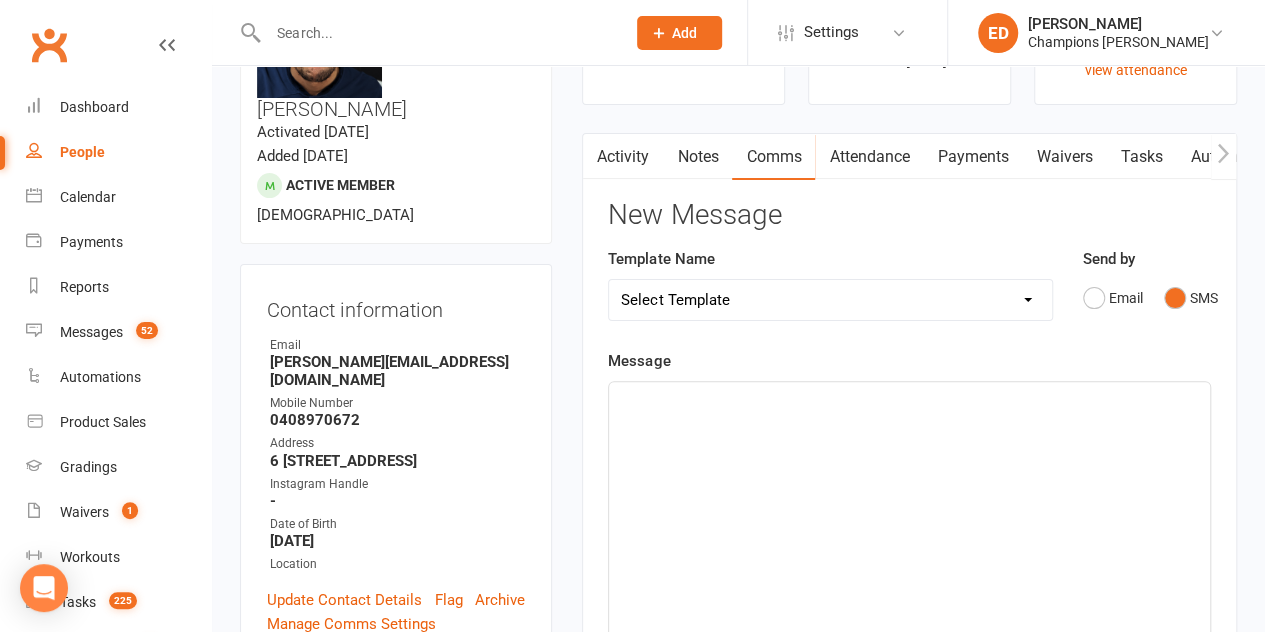 click on "﻿" 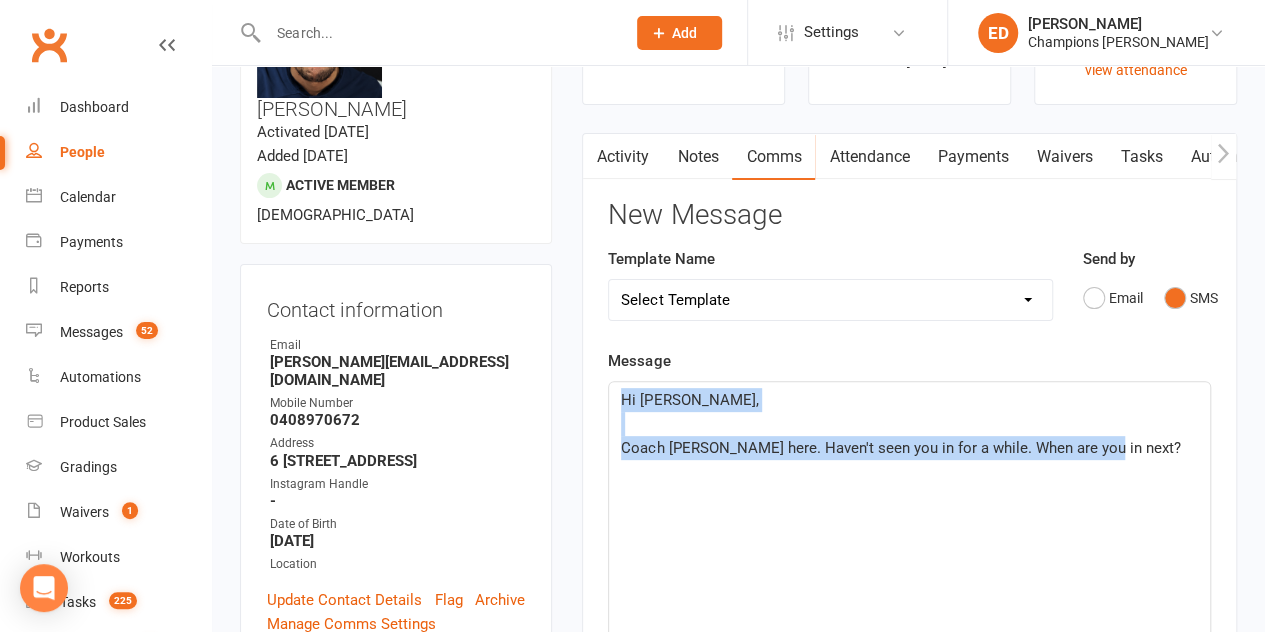 drag, startPoint x: 1108, startPoint y: 462, endPoint x: 580, endPoint y: 389, distance: 533.0225 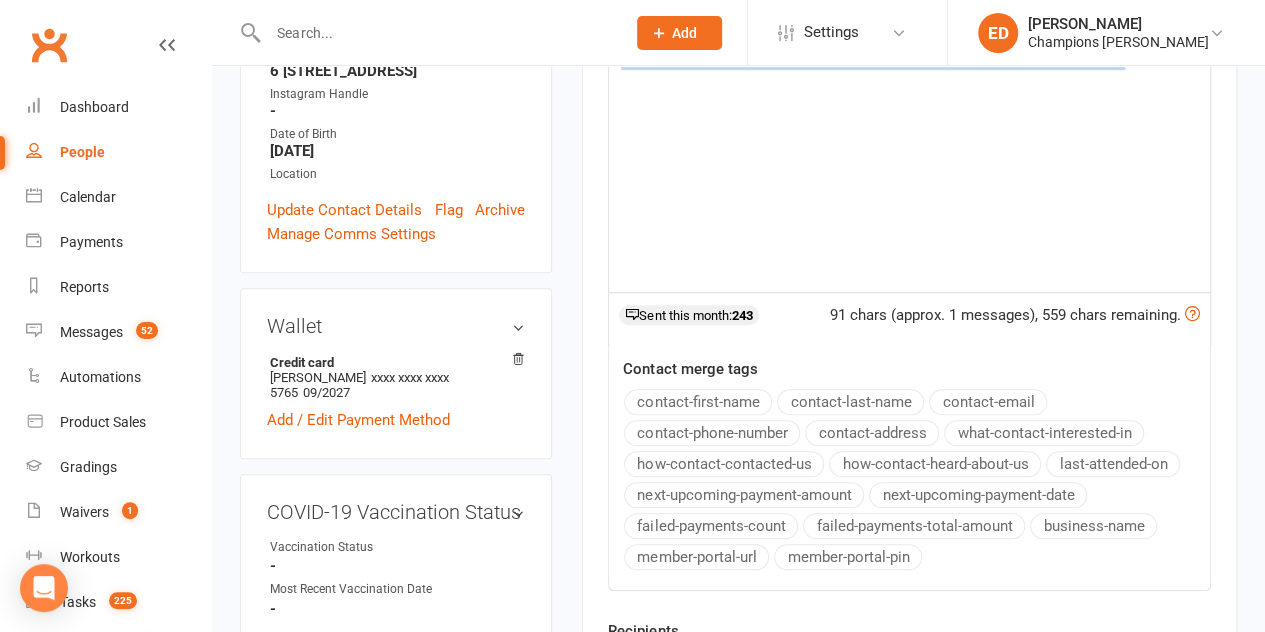 scroll, scrollTop: 543, scrollLeft: 0, axis: vertical 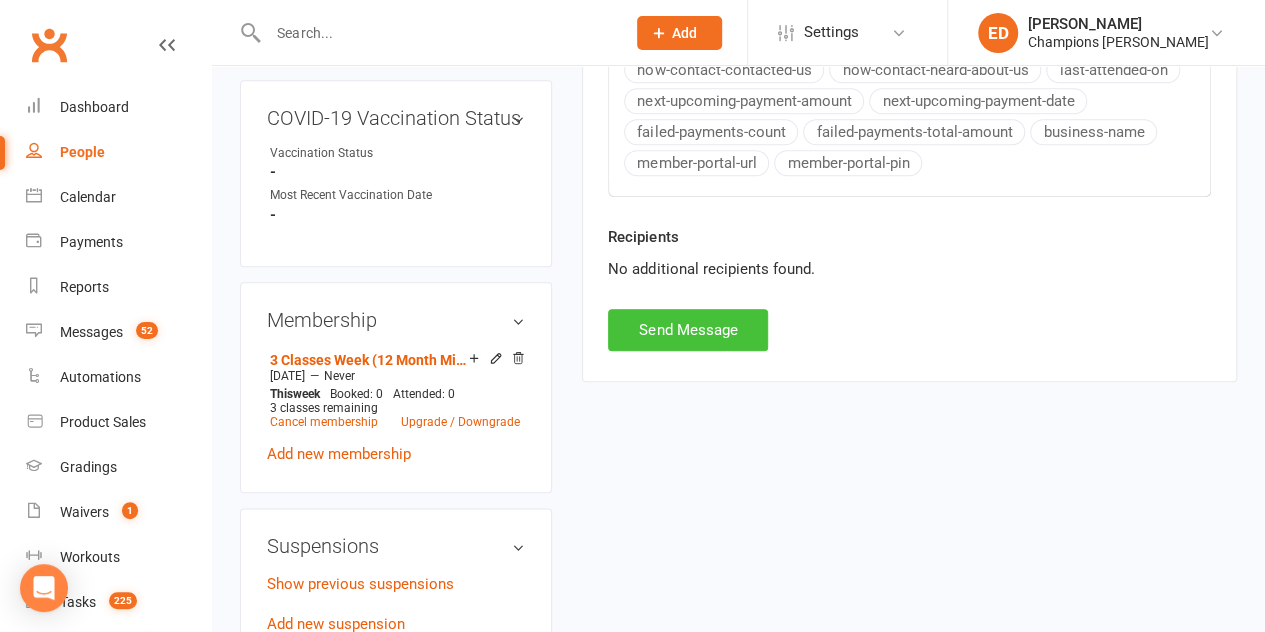 drag, startPoint x: 688, startPoint y: 314, endPoint x: 668, endPoint y: 334, distance: 28.284271 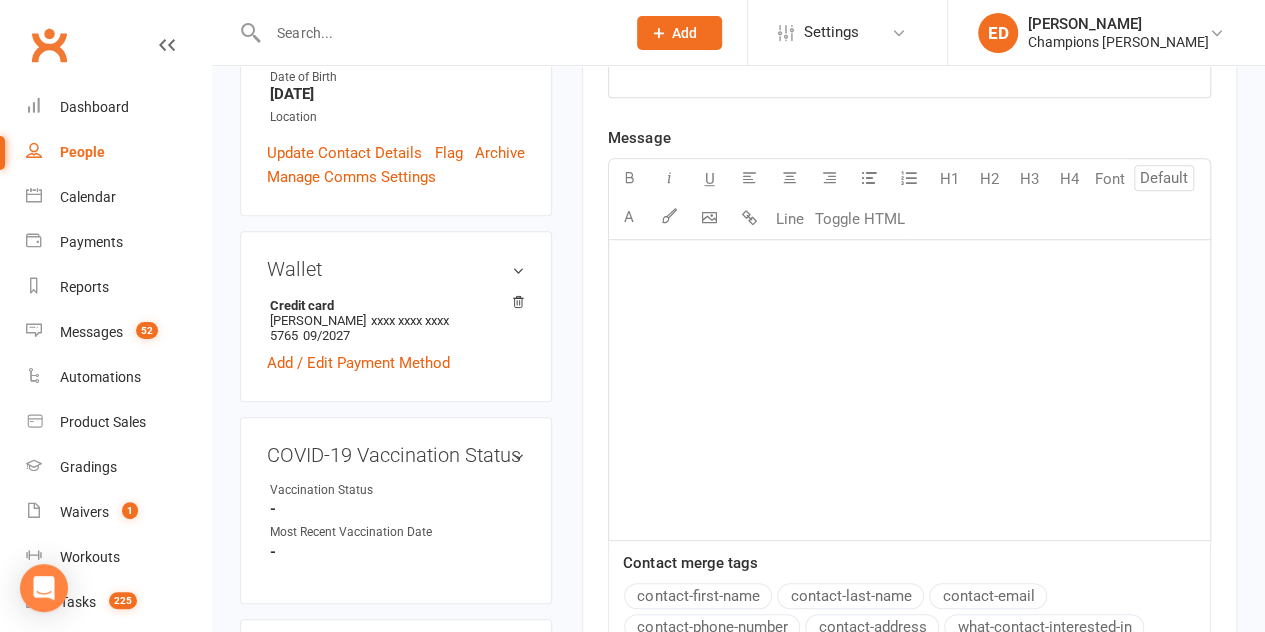 scroll, scrollTop: 557, scrollLeft: 0, axis: vertical 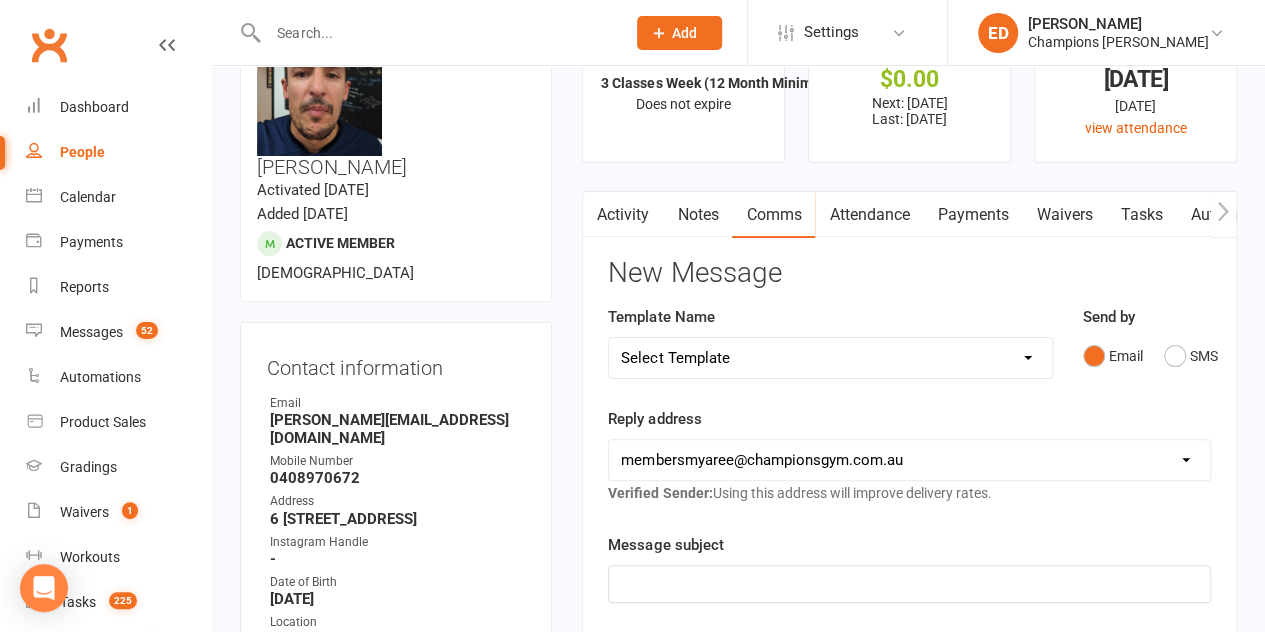 click on "Notes" at bounding box center (697, 215) 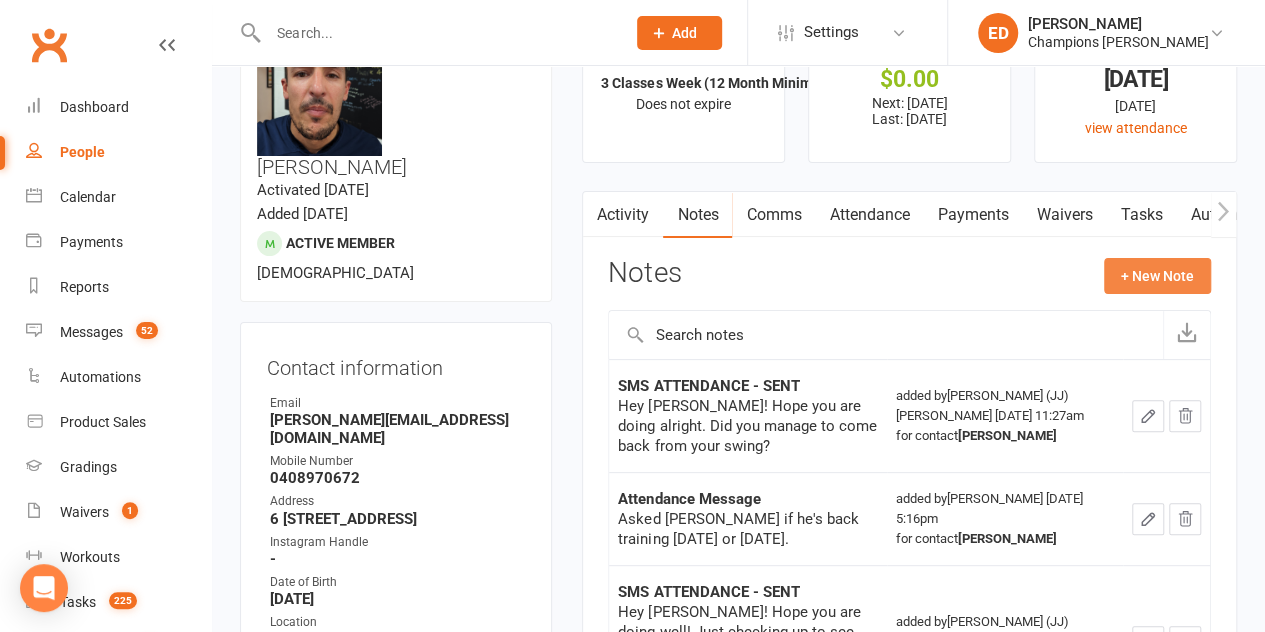 click on "+ New Note" at bounding box center [1157, 276] 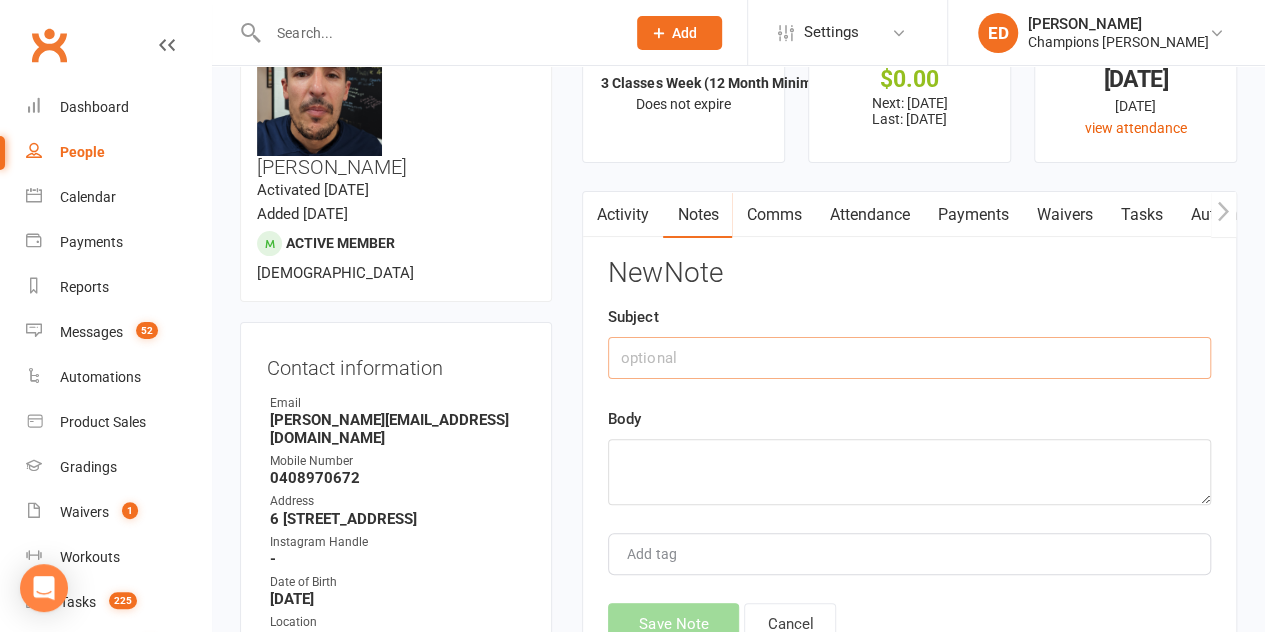 click at bounding box center [909, 358] 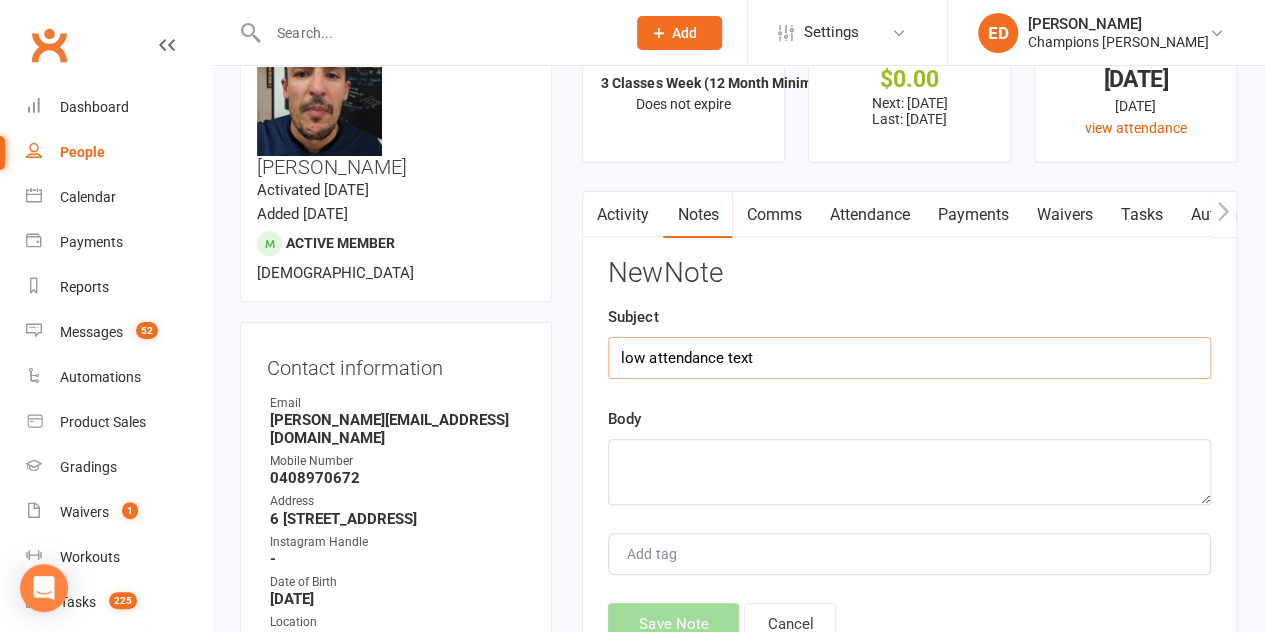 type on "low attendance text" 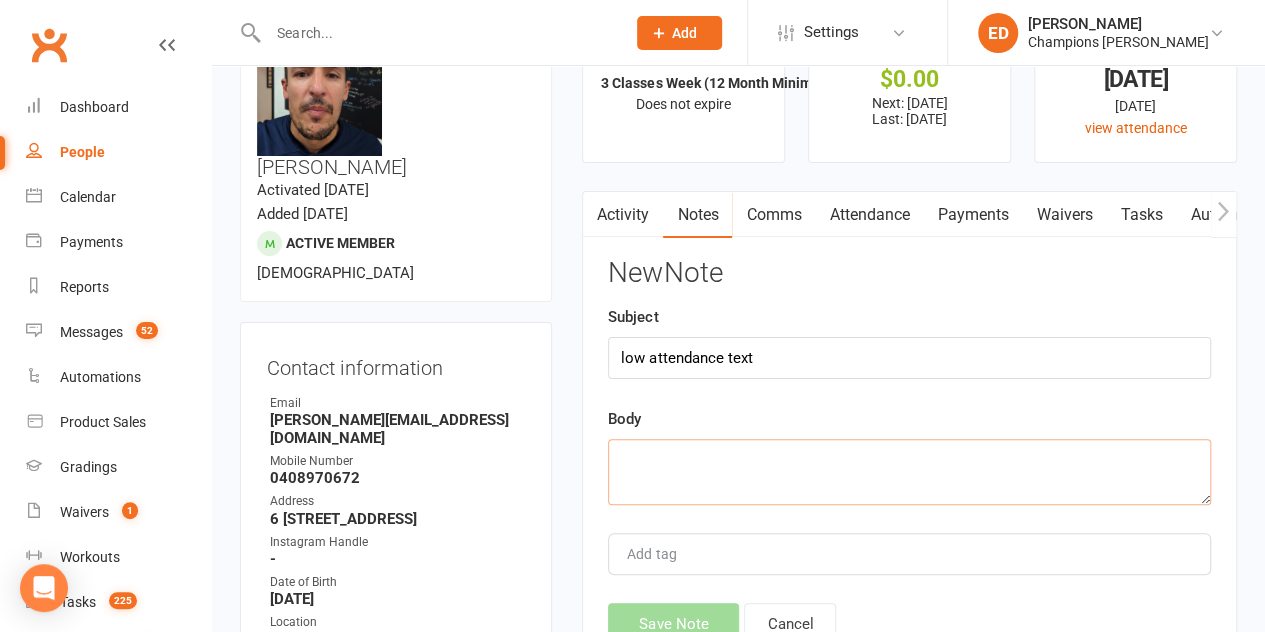 click at bounding box center [909, 472] 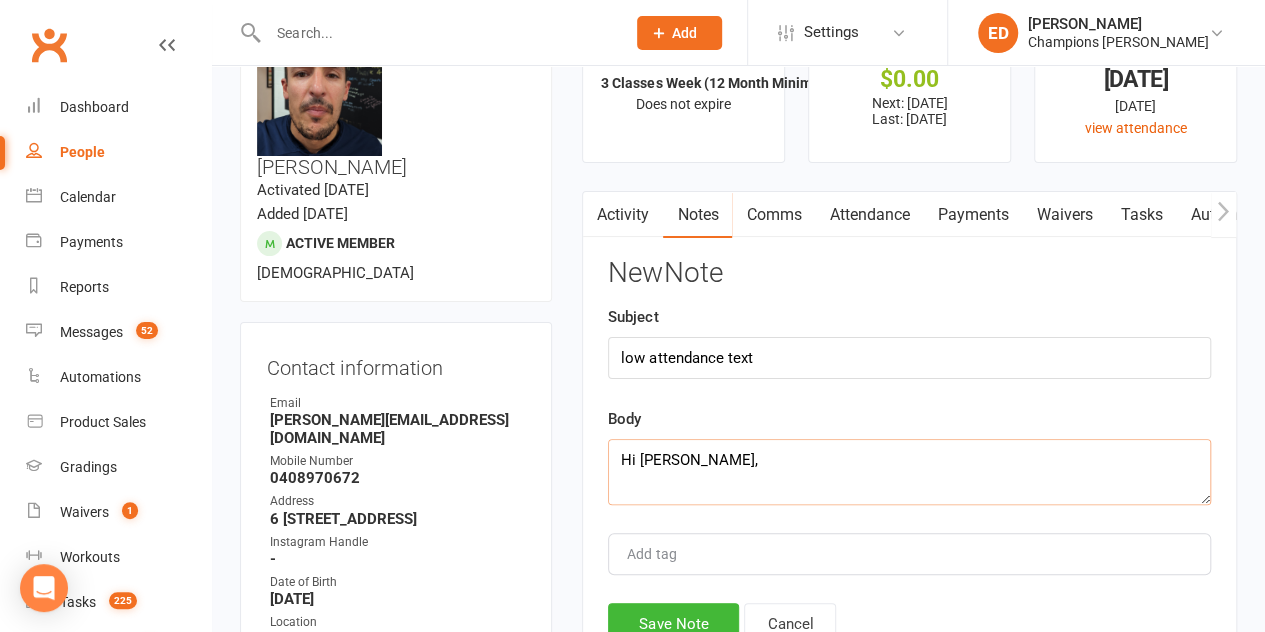 scroll, scrollTop: 60, scrollLeft: 0, axis: vertical 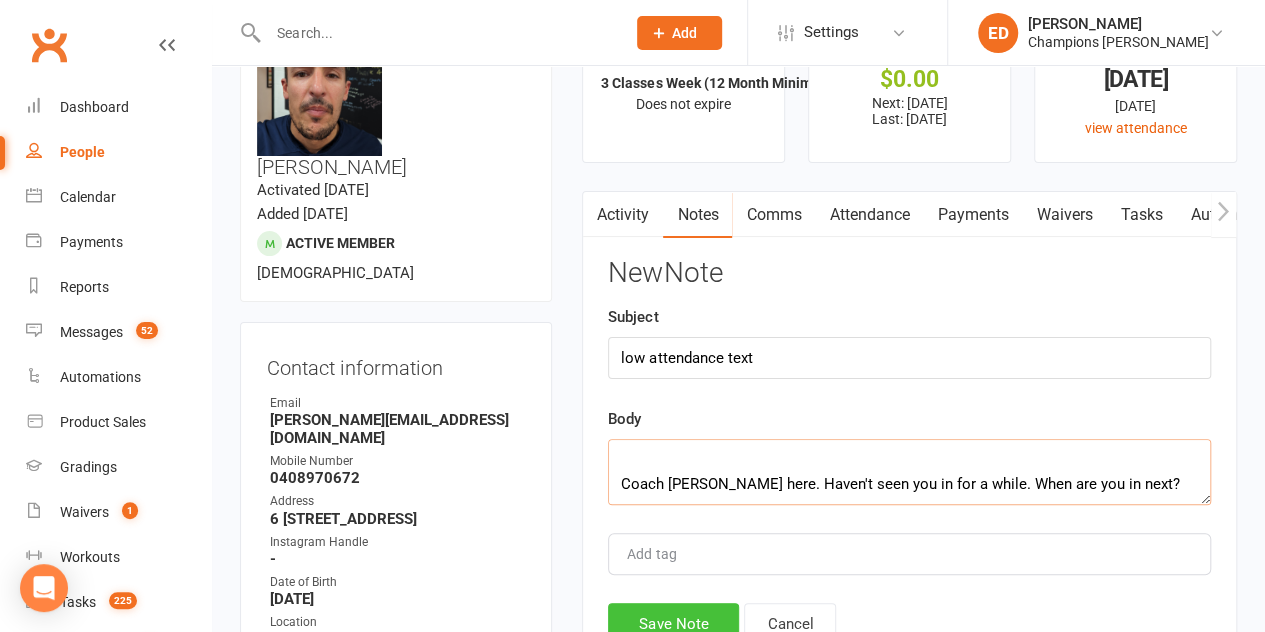 type on "Hi [PERSON_NAME],
Coach [PERSON_NAME] here. Haven't seen you in for a while. When are you in next?" 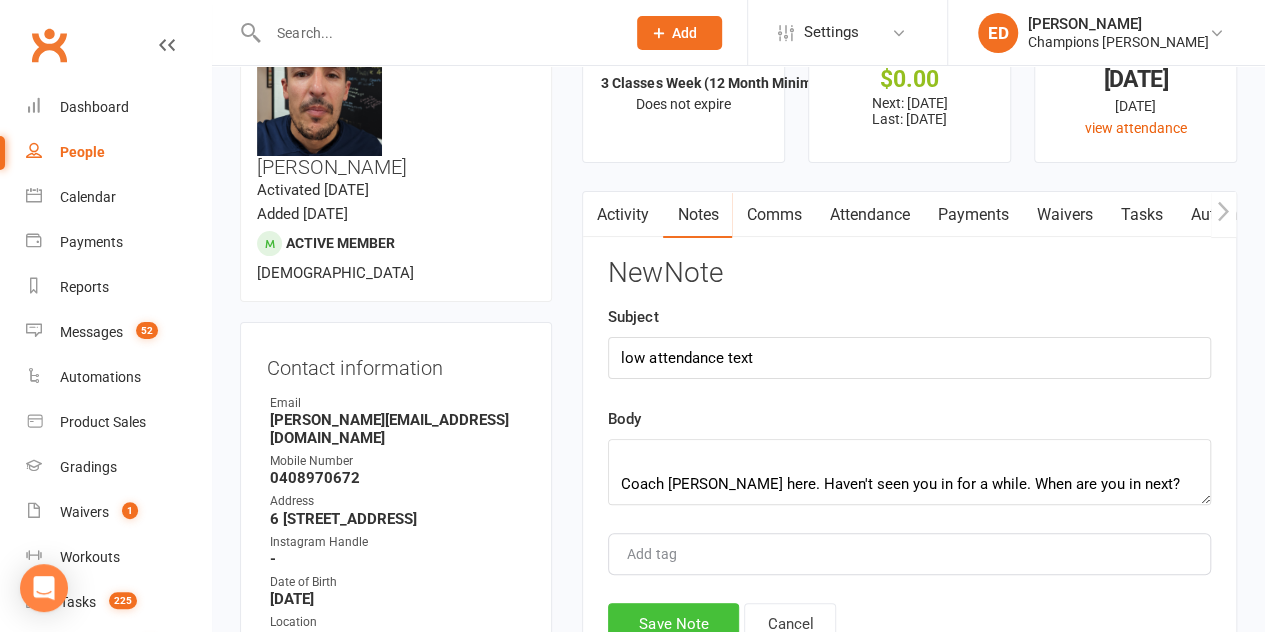 click on "Save Note" at bounding box center (673, 624) 